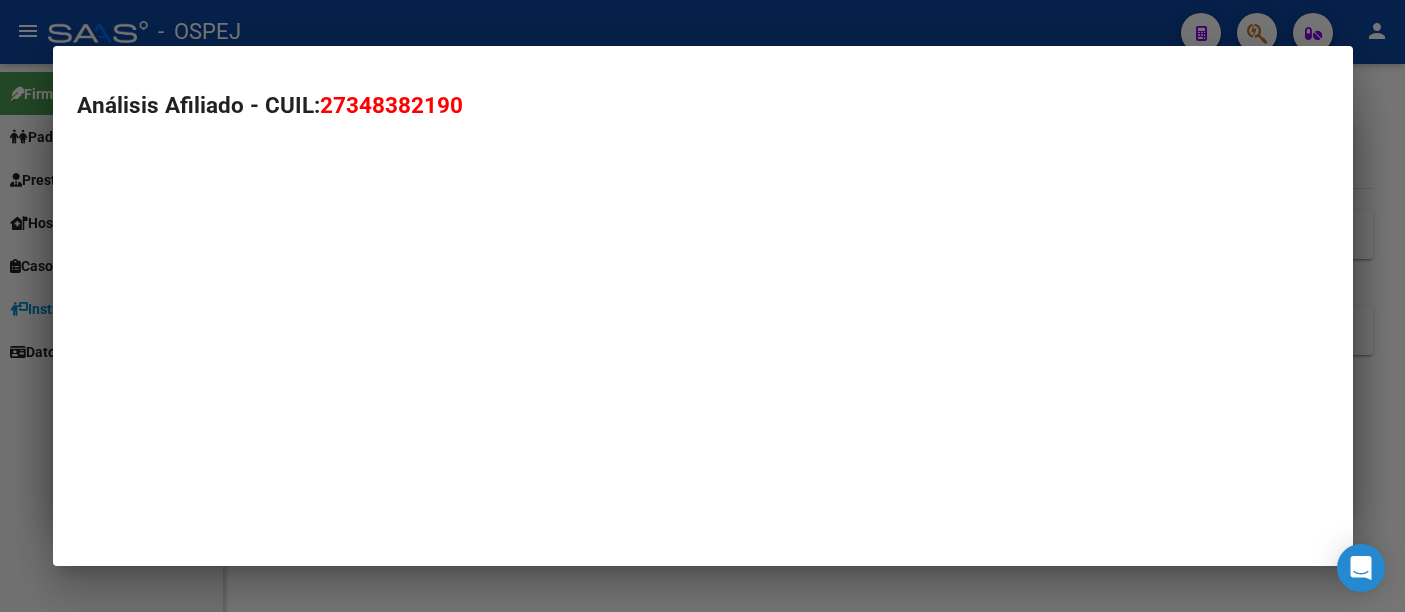scroll, scrollTop: 0, scrollLeft: 0, axis: both 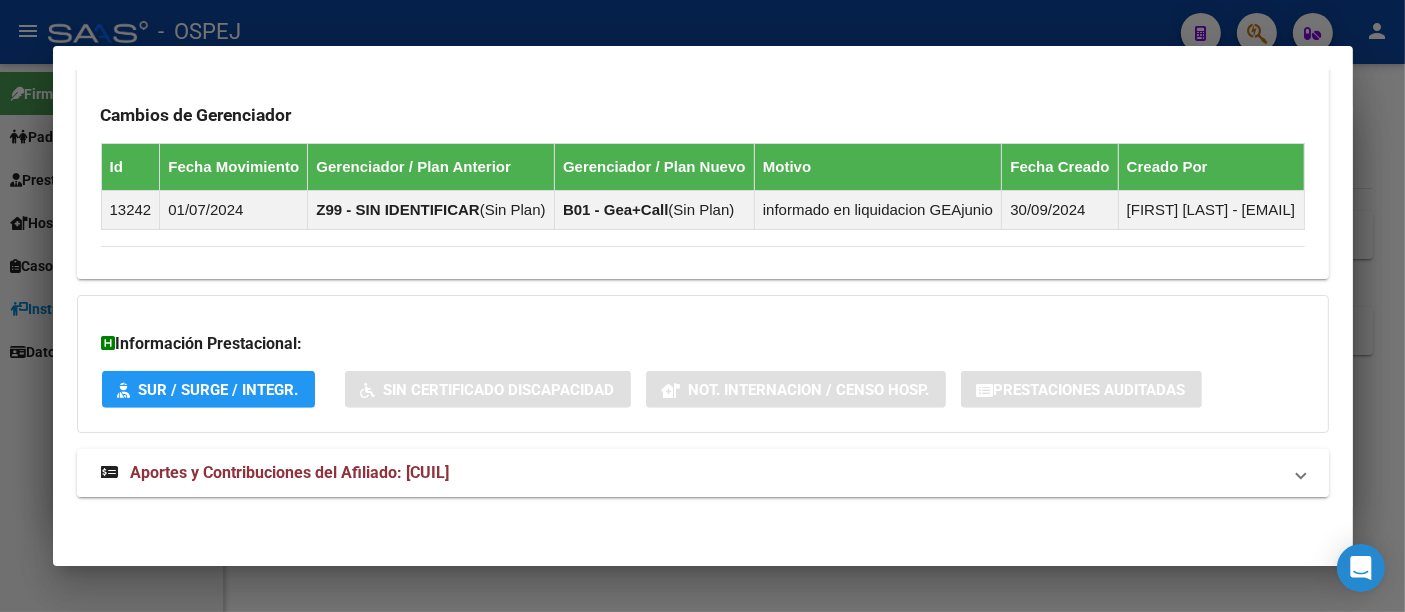 click on "Aportes y Contribuciones del Afiliado: [CUIL]" at bounding box center [290, 472] 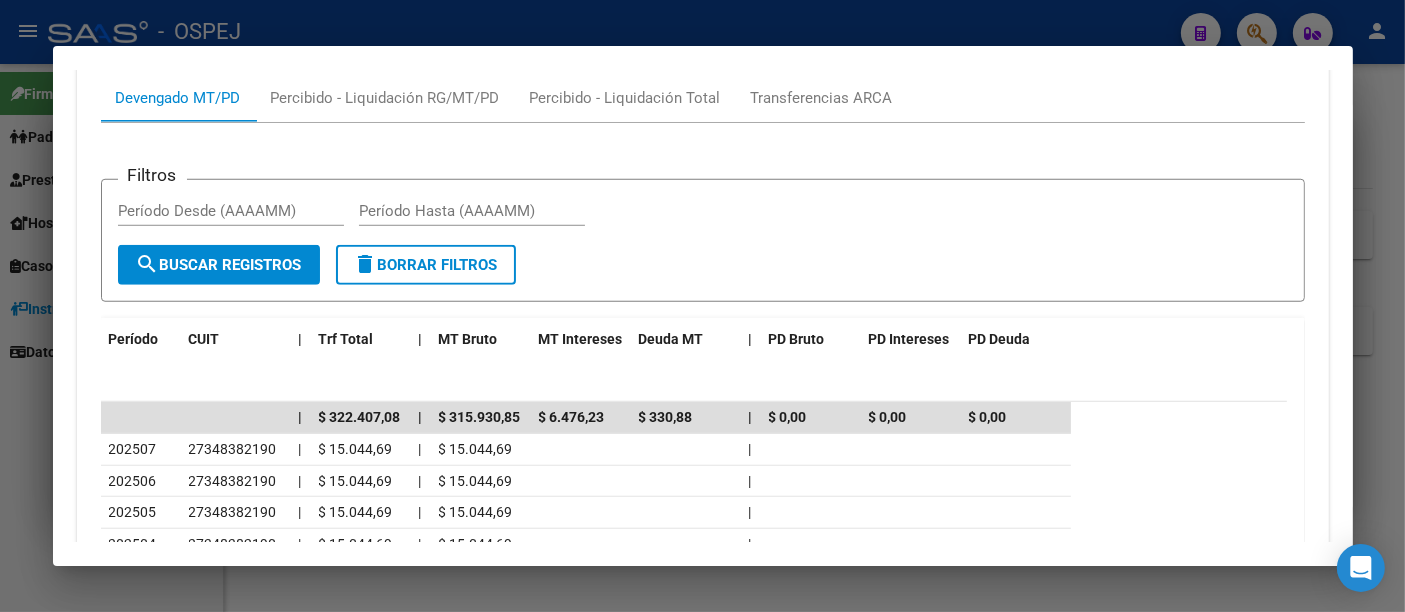 scroll, scrollTop: 1837, scrollLeft: 0, axis: vertical 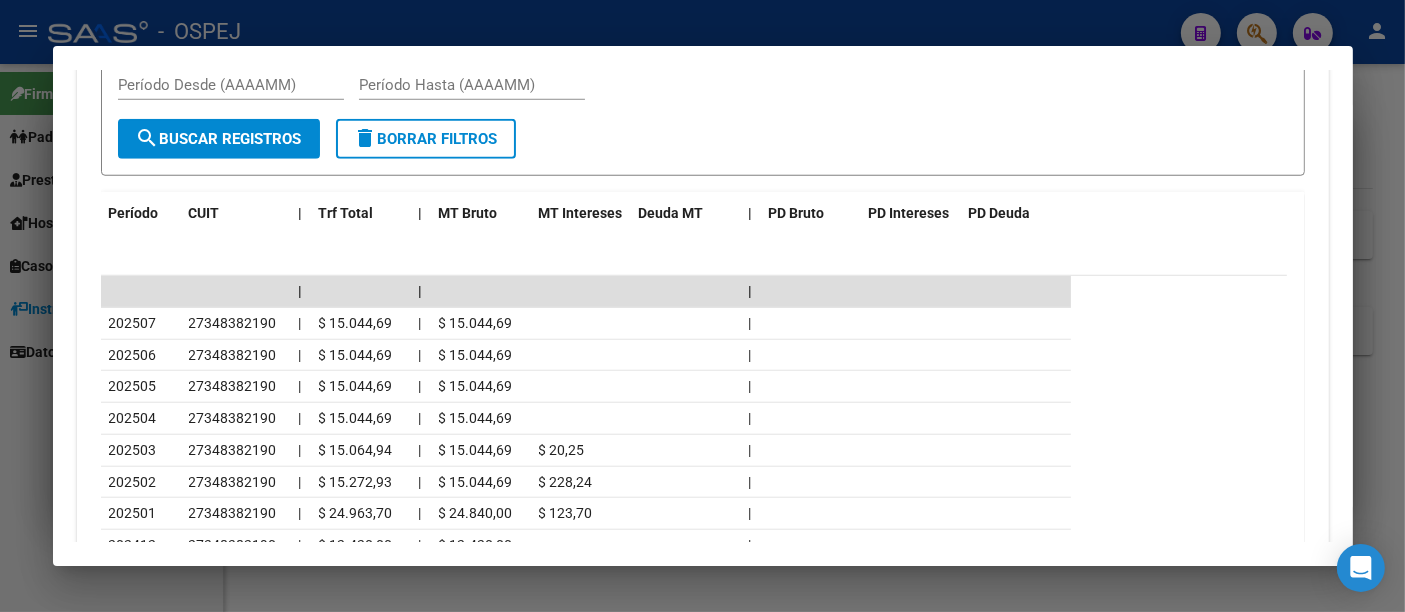 click at bounding box center [702, 306] 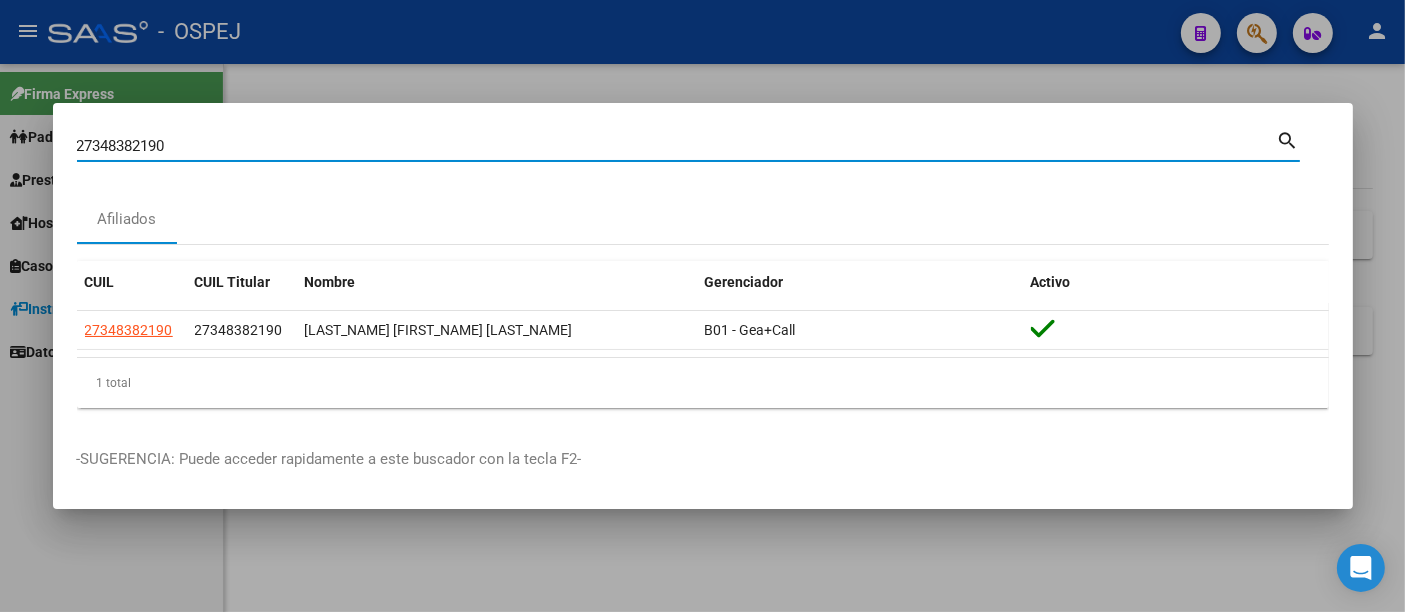 click on "27348382190" at bounding box center [677, 146] 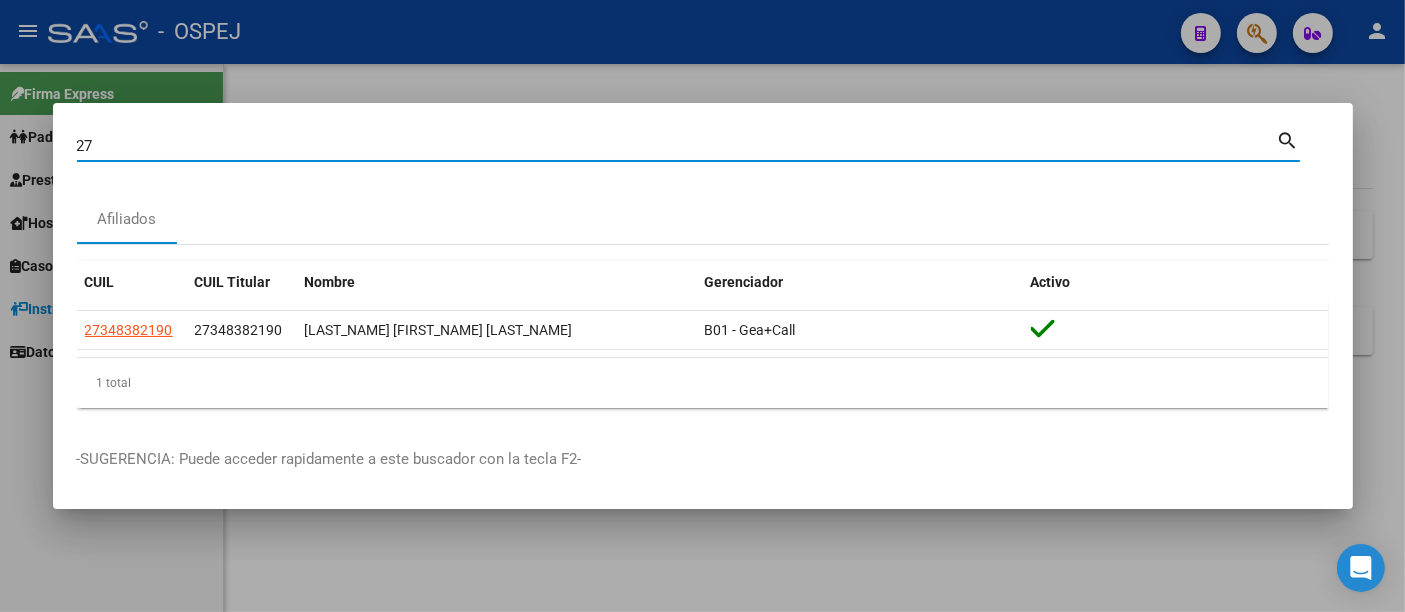 type on "2" 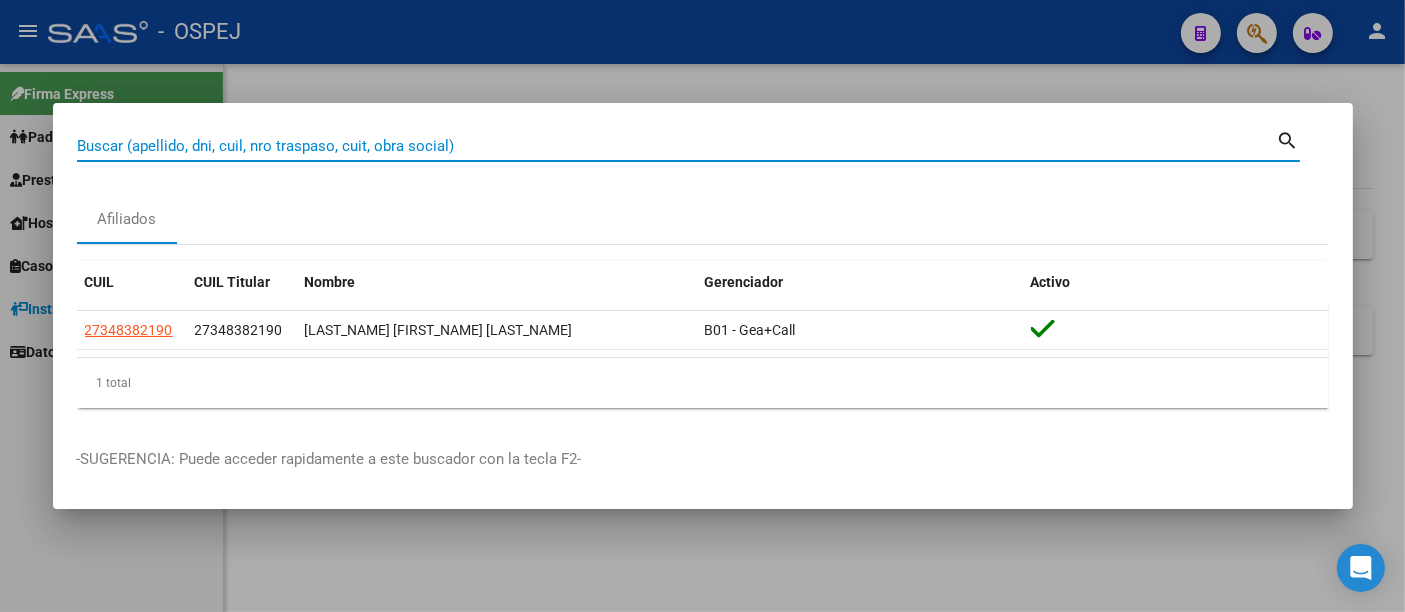 paste on "[CUIL]" 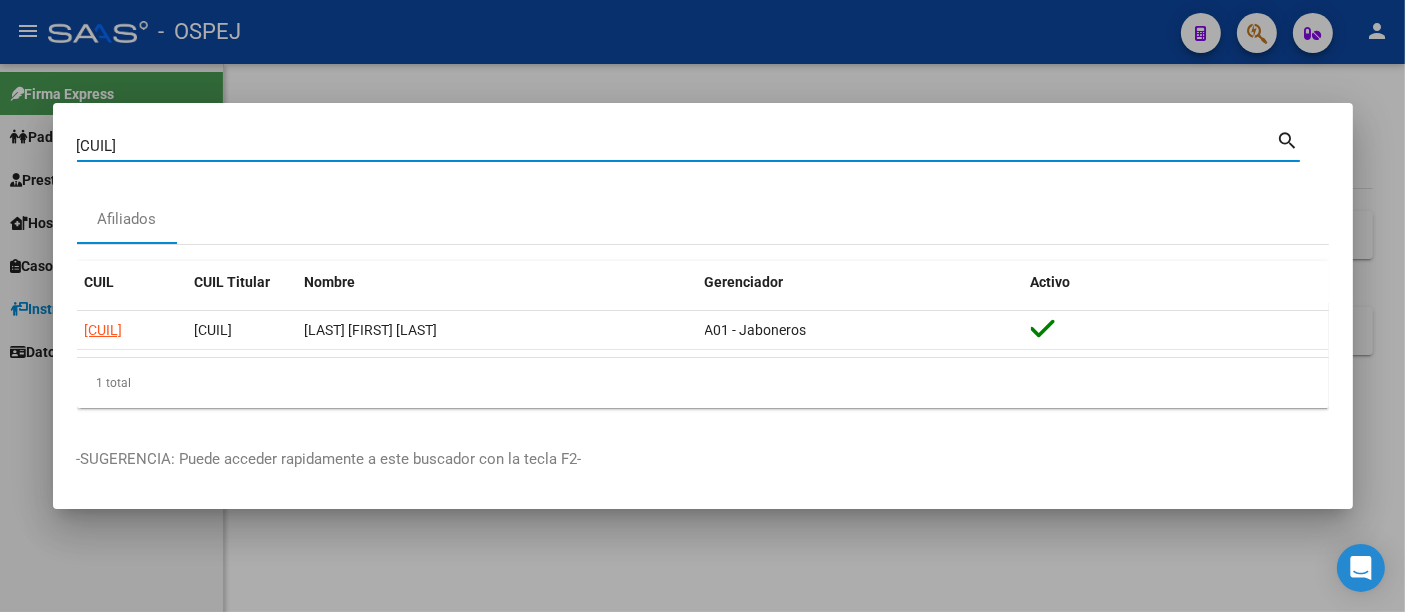 click on "[CUIL]" at bounding box center (677, 146) 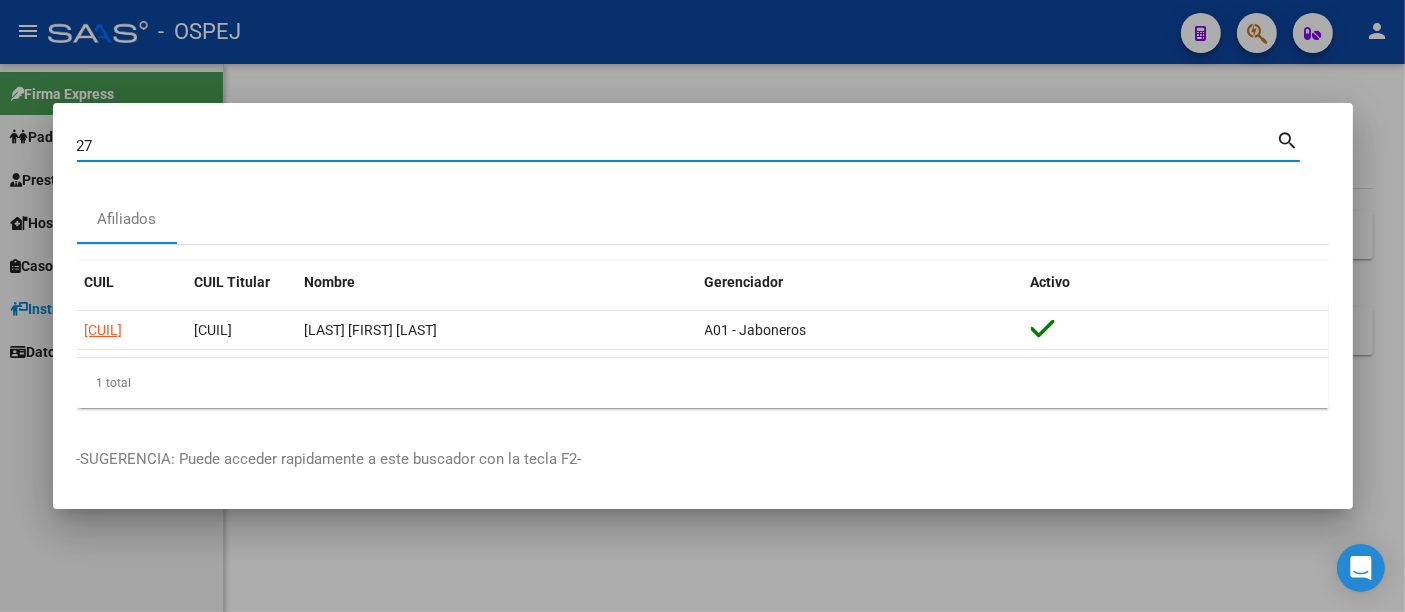 type on "2" 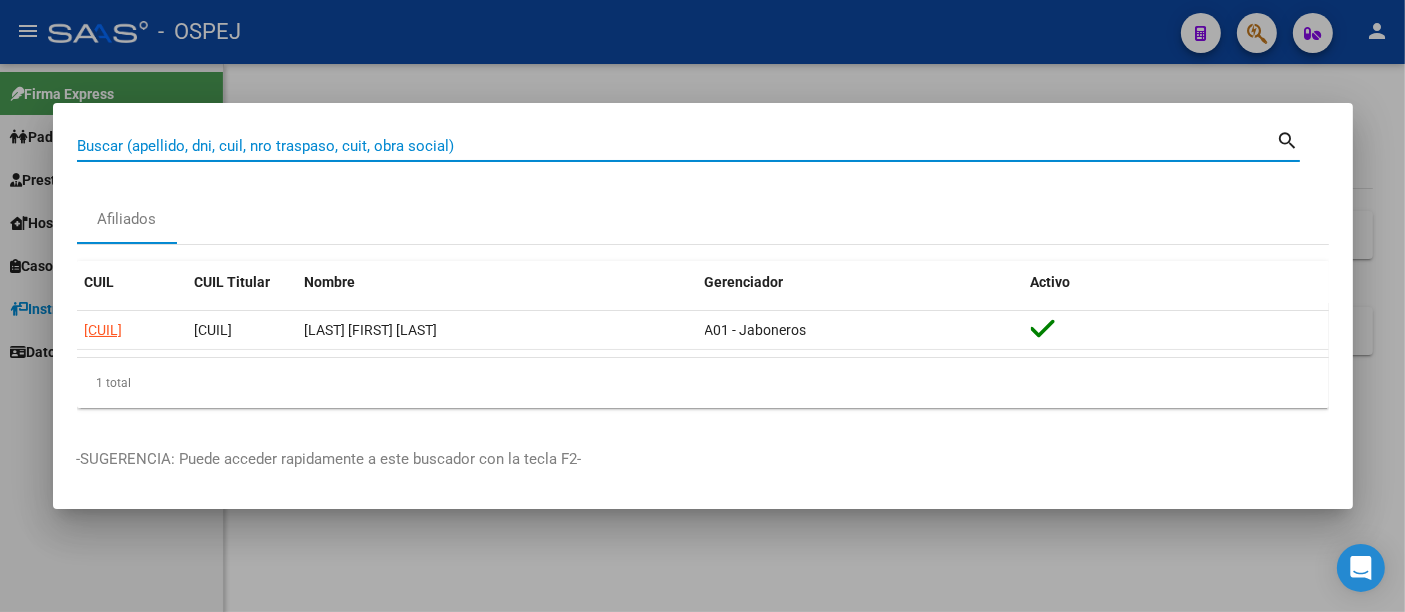 paste on "[CUIL]" 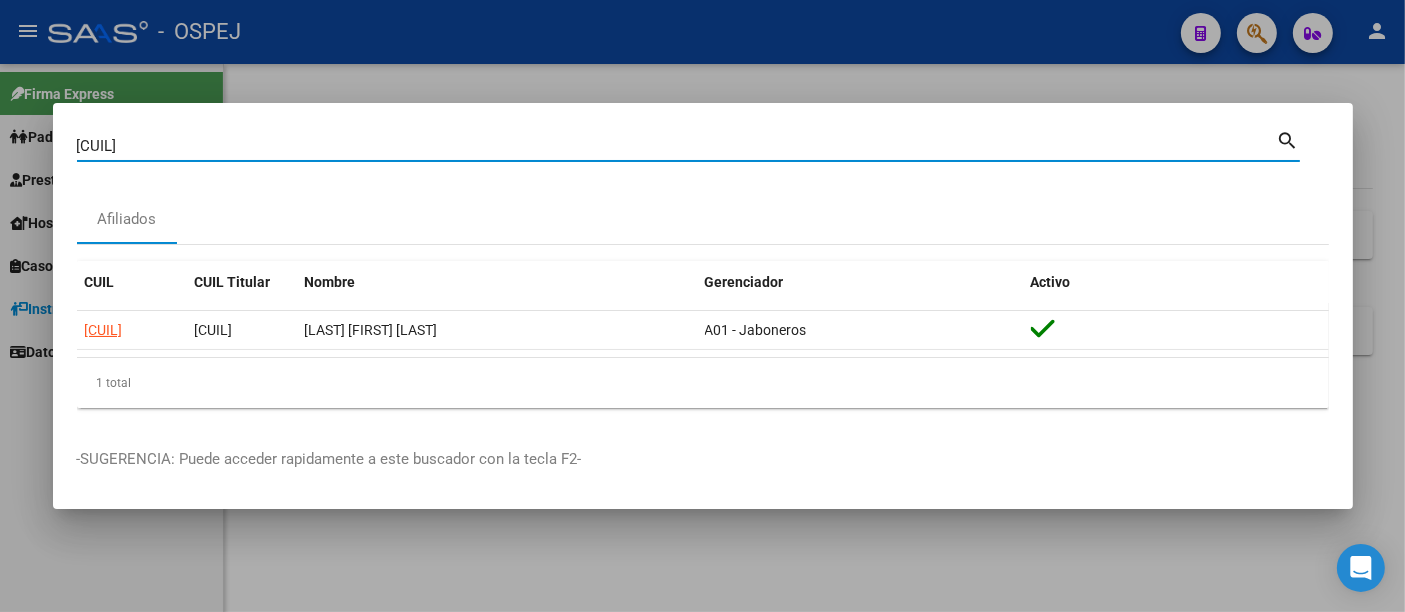 type on "[CUIL]" 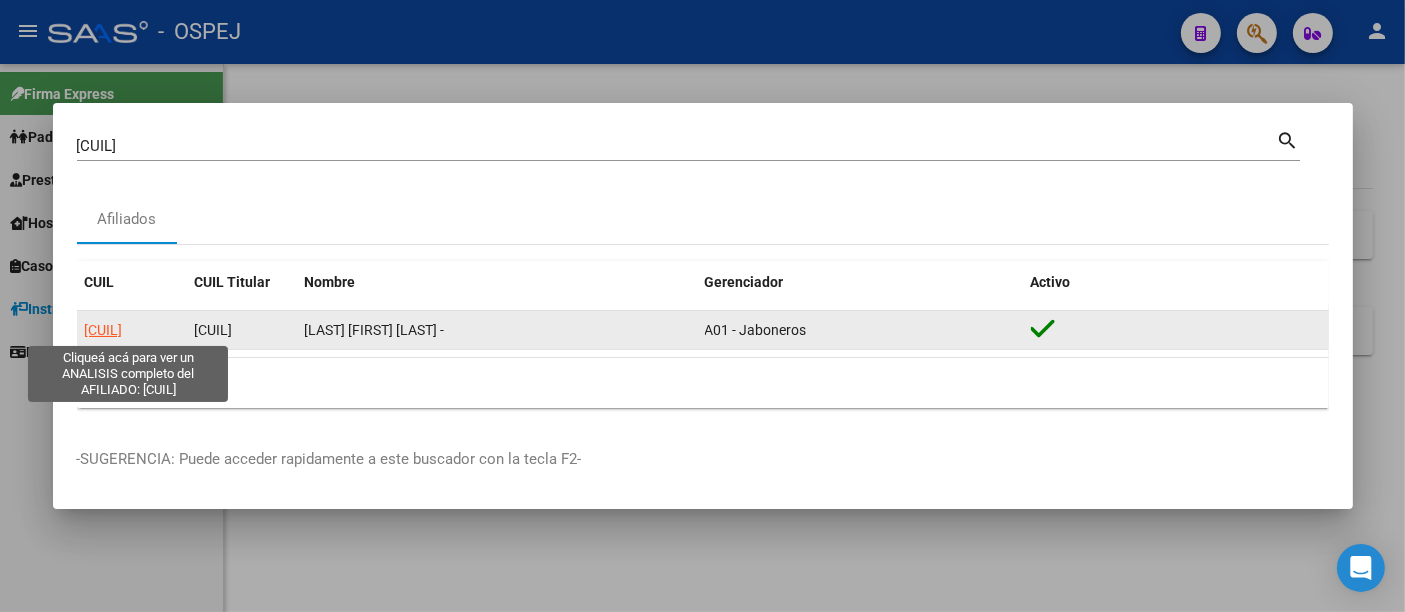 click on "[CUIL]" 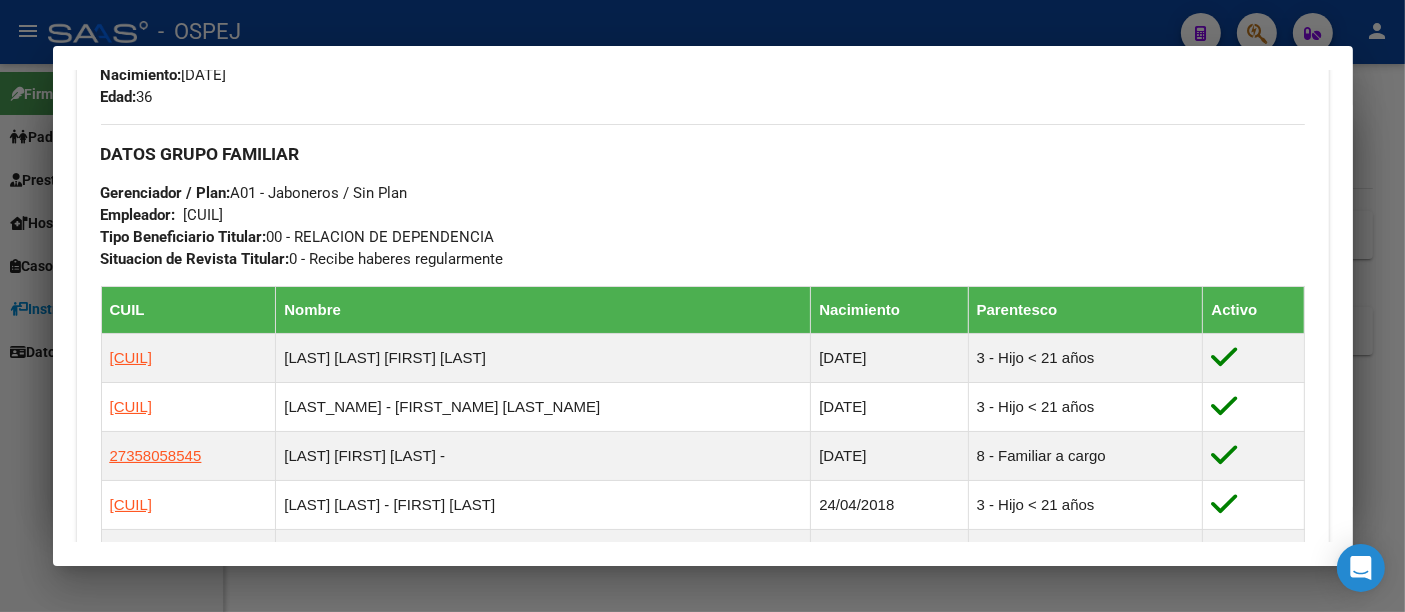 scroll, scrollTop: 1000, scrollLeft: 0, axis: vertical 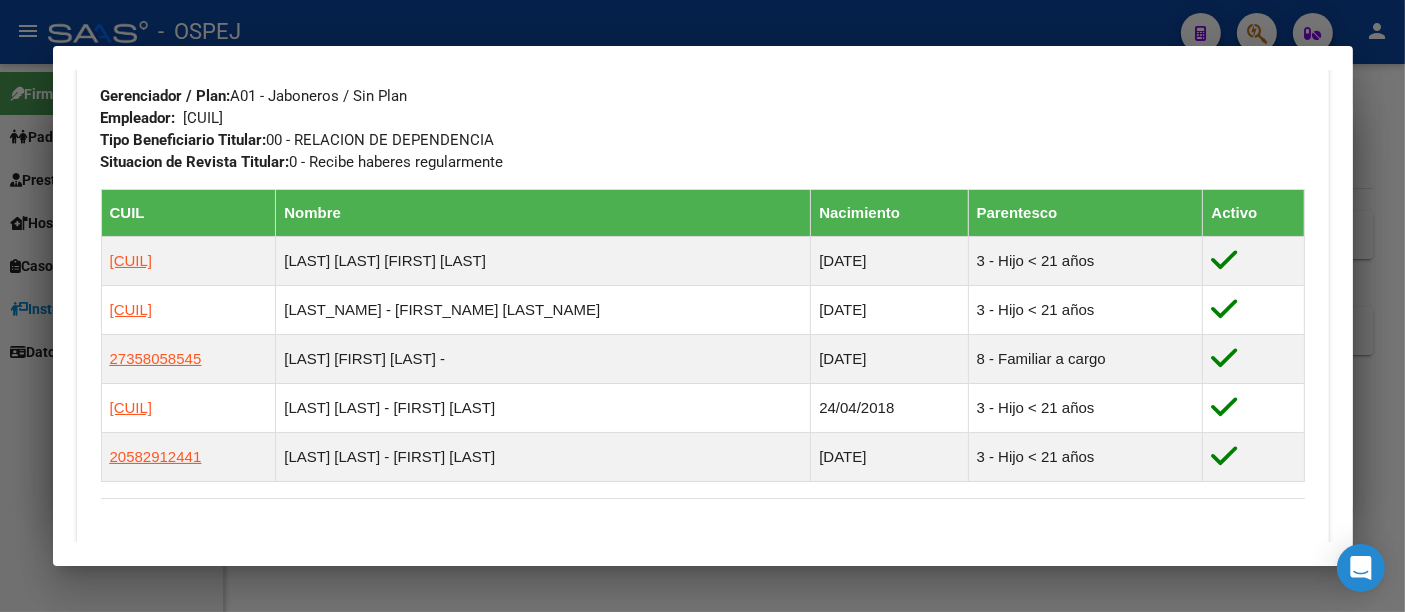 click on "[CUIL]" at bounding box center [204, 118] 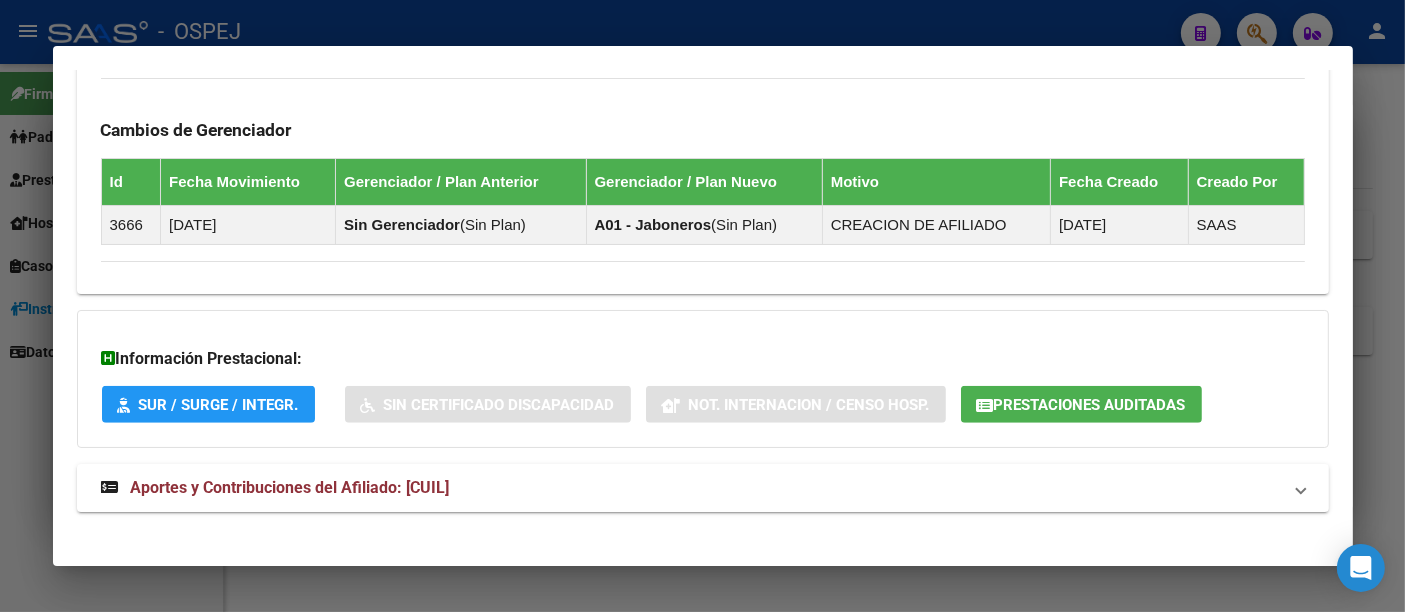 scroll, scrollTop: 1427, scrollLeft: 0, axis: vertical 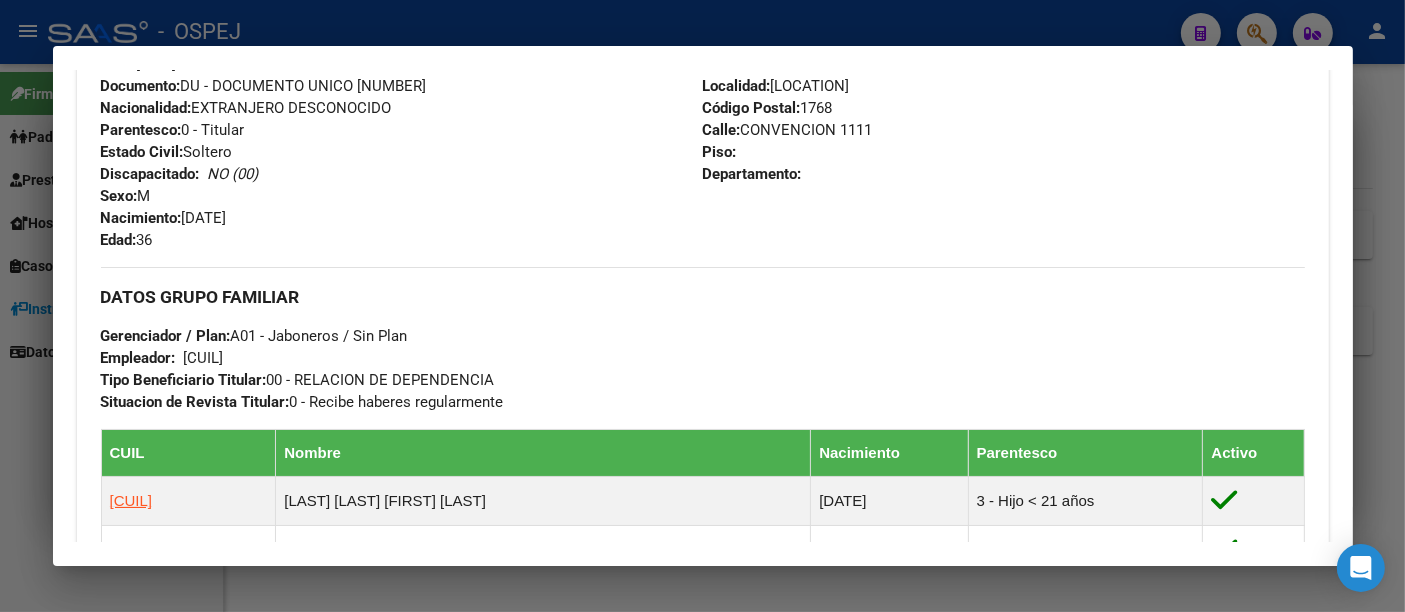 click at bounding box center [702, 306] 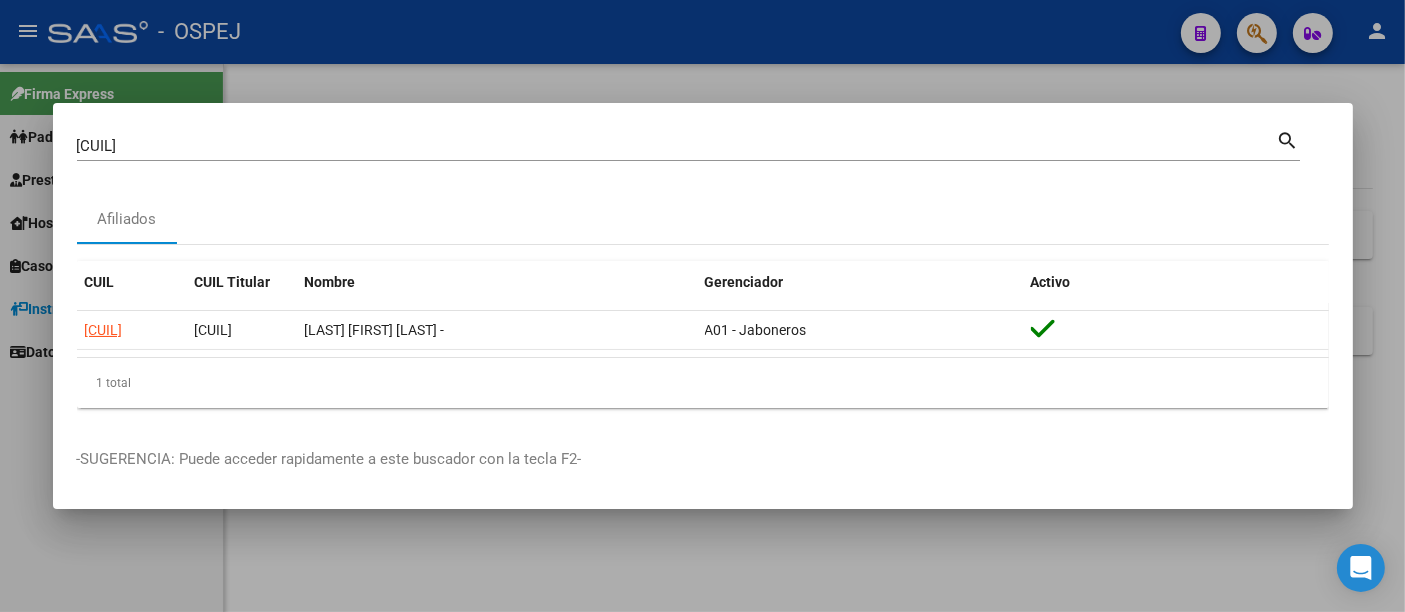 click at bounding box center (702, 306) 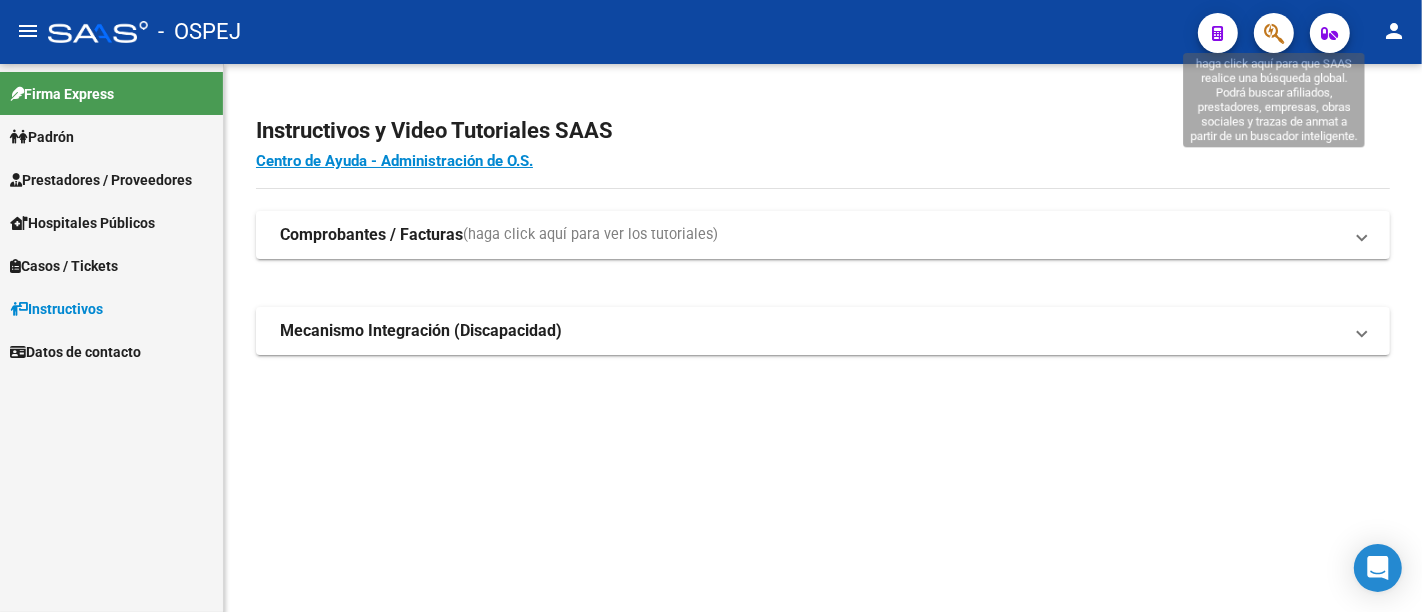 click 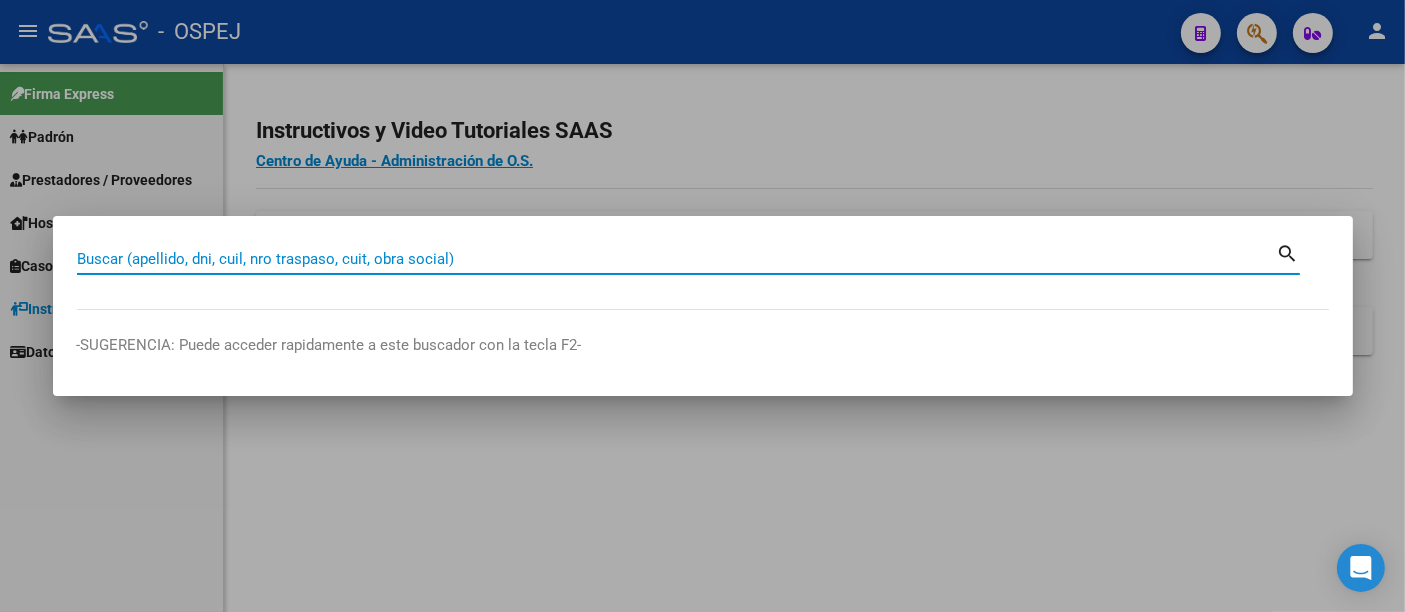 paste on "[CUIL]" 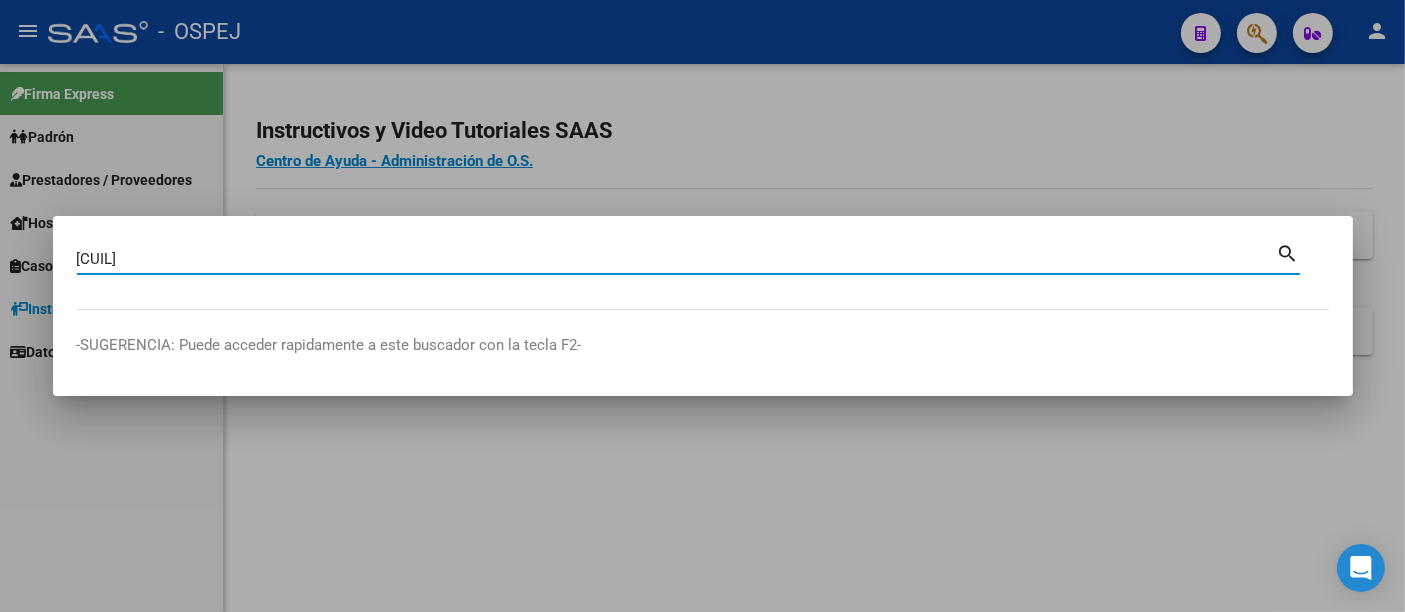 type on "[CUIL]" 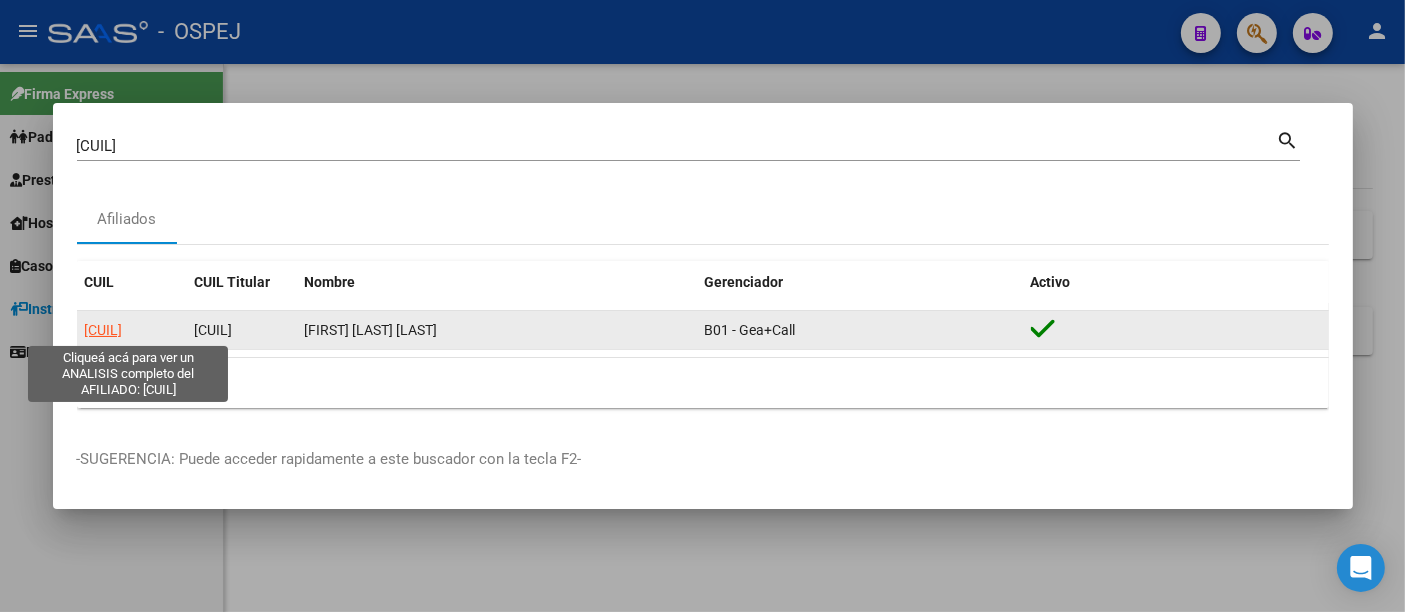 click on "[CUIL]" 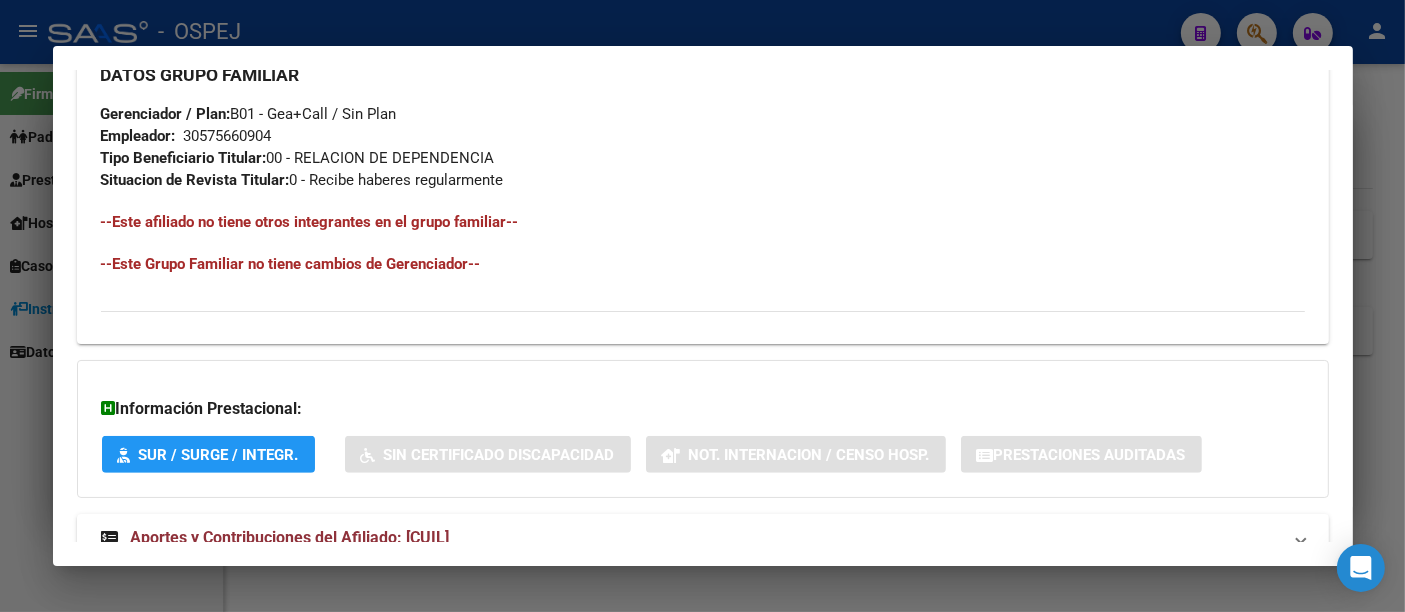 scroll, scrollTop: 1065, scrollLeft: 0, axis: vertical 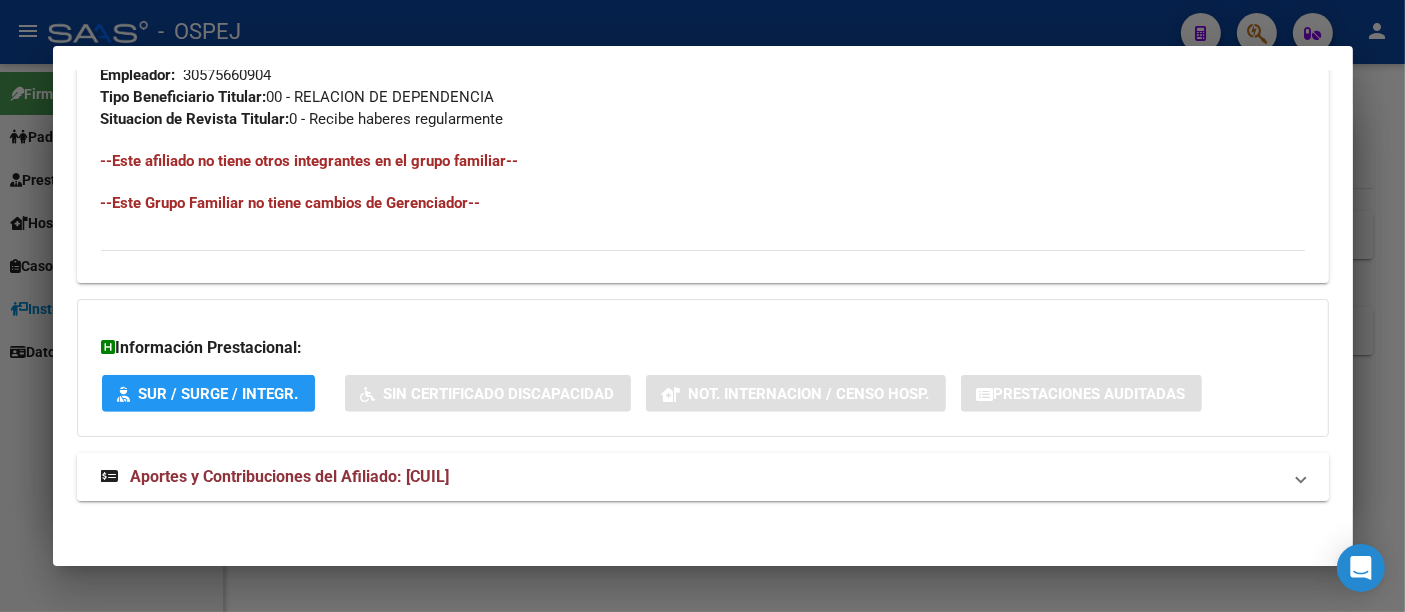 click on "Aportes y Contribuciones del Afiliado: [CUIL]" at bounding box center (290, 476) 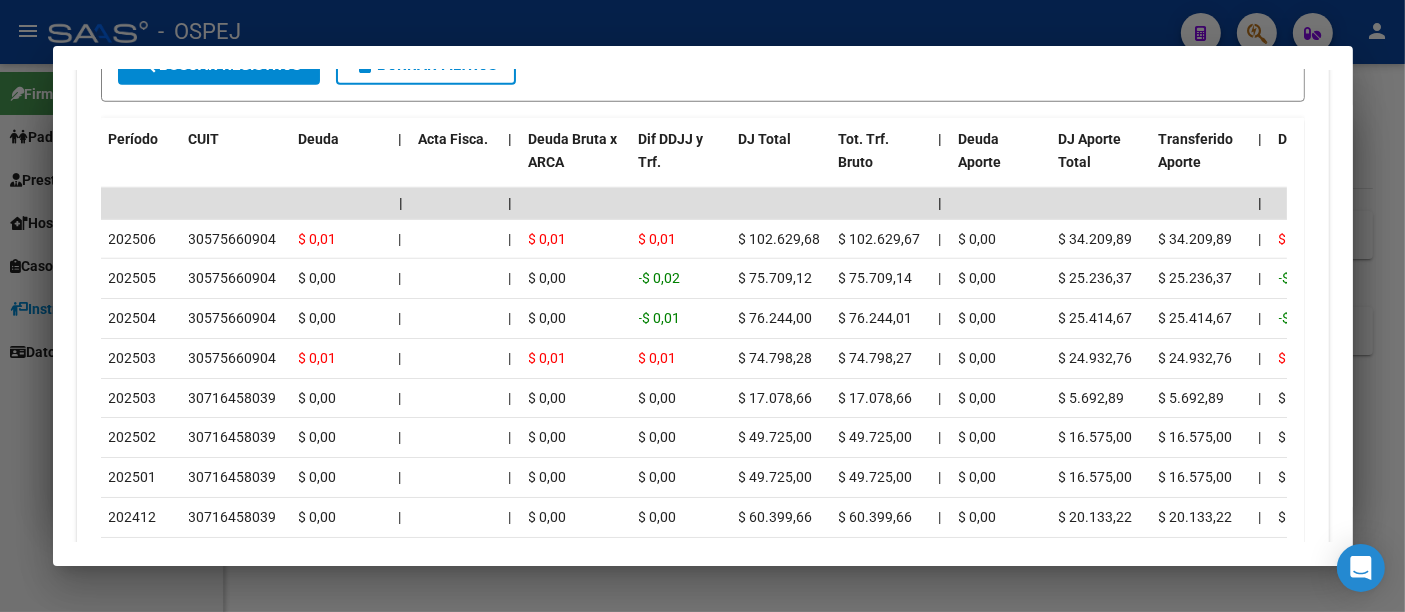 scroll, scrollTop: 1843, scrollLeft: 0, axis: vertical 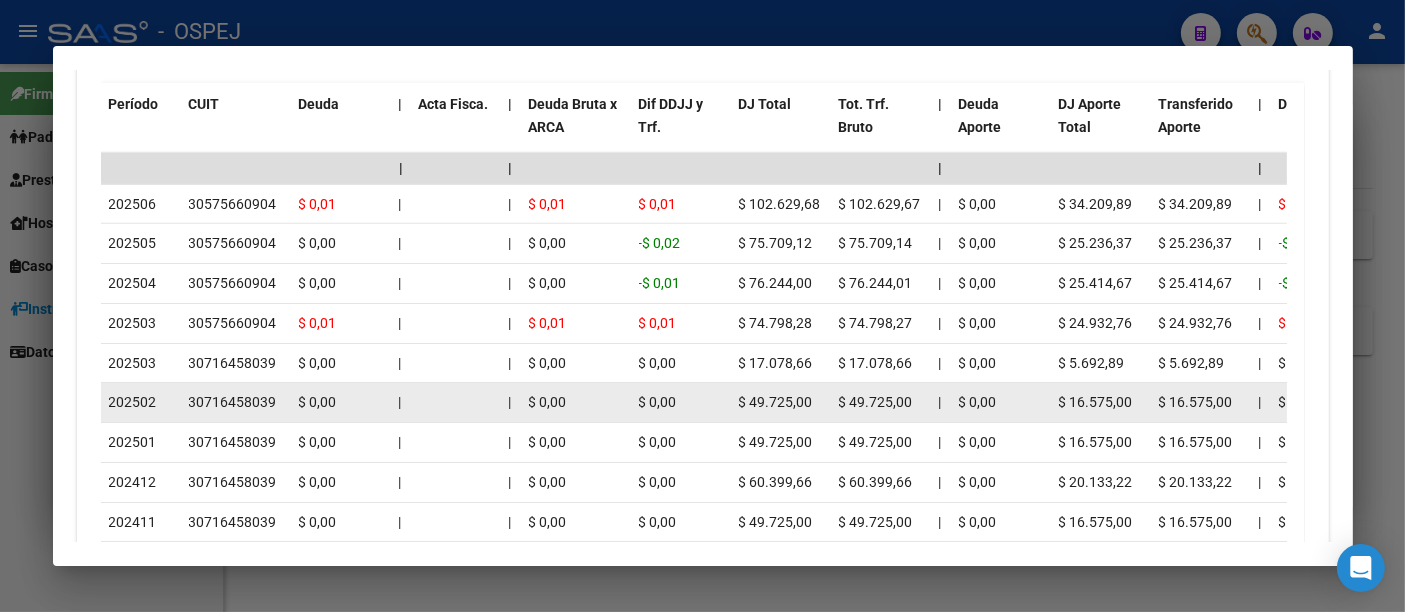 click on "30716458039" 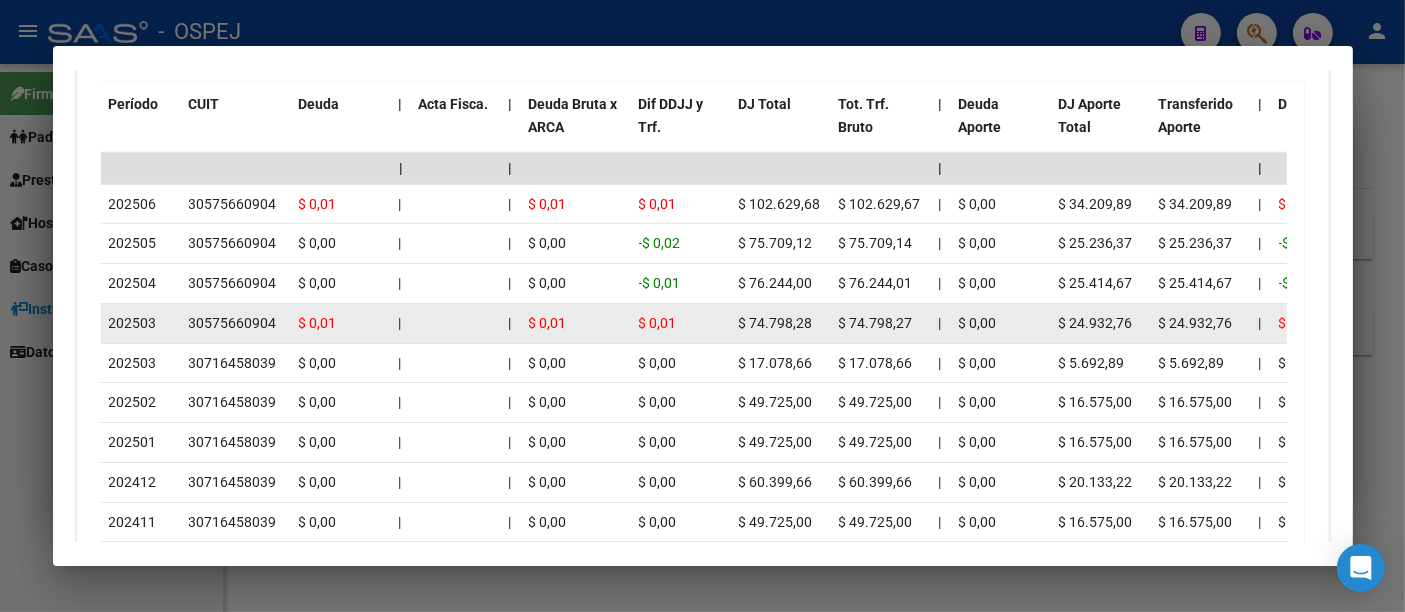 click on "30575660904" 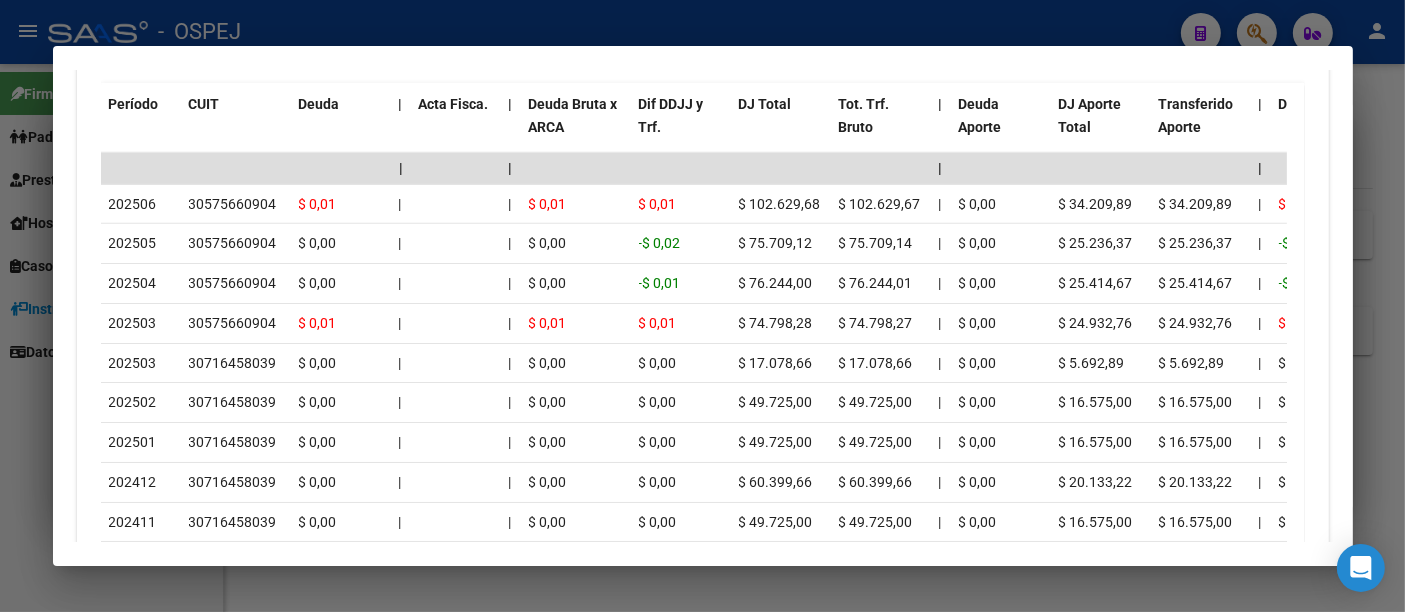 click at bounding box center [702, 306] 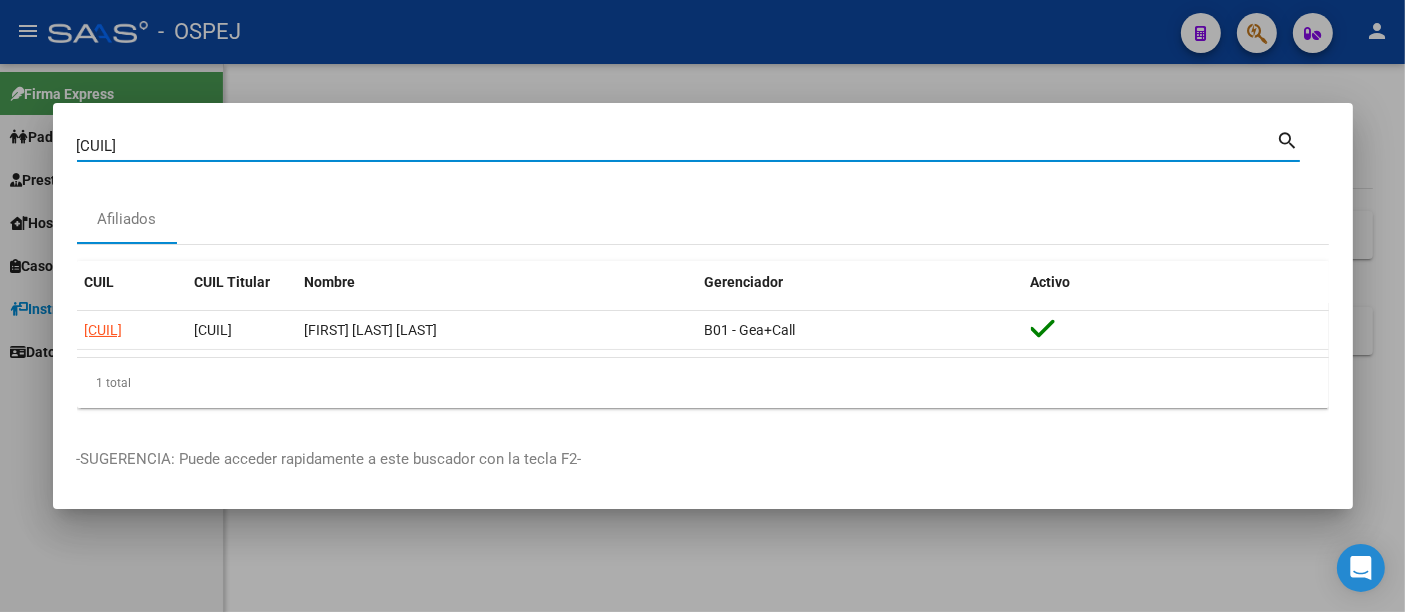 click on "[CUIL]" at bounding box center (677, 146) 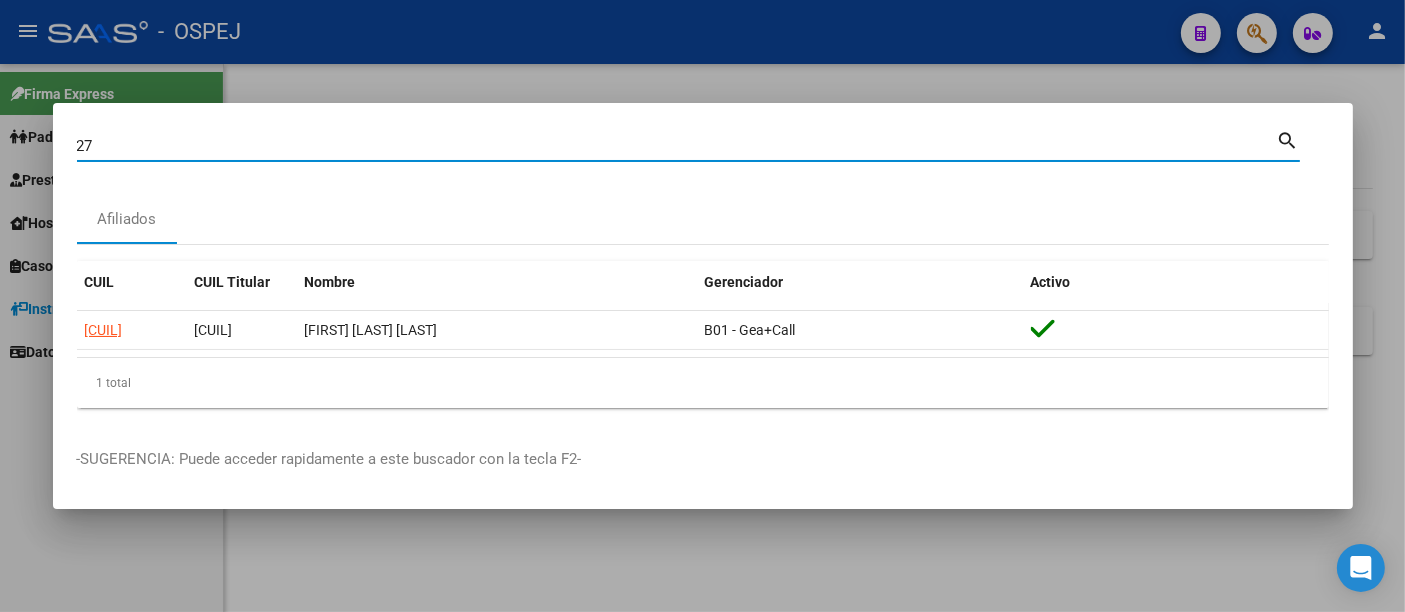 type on "2" 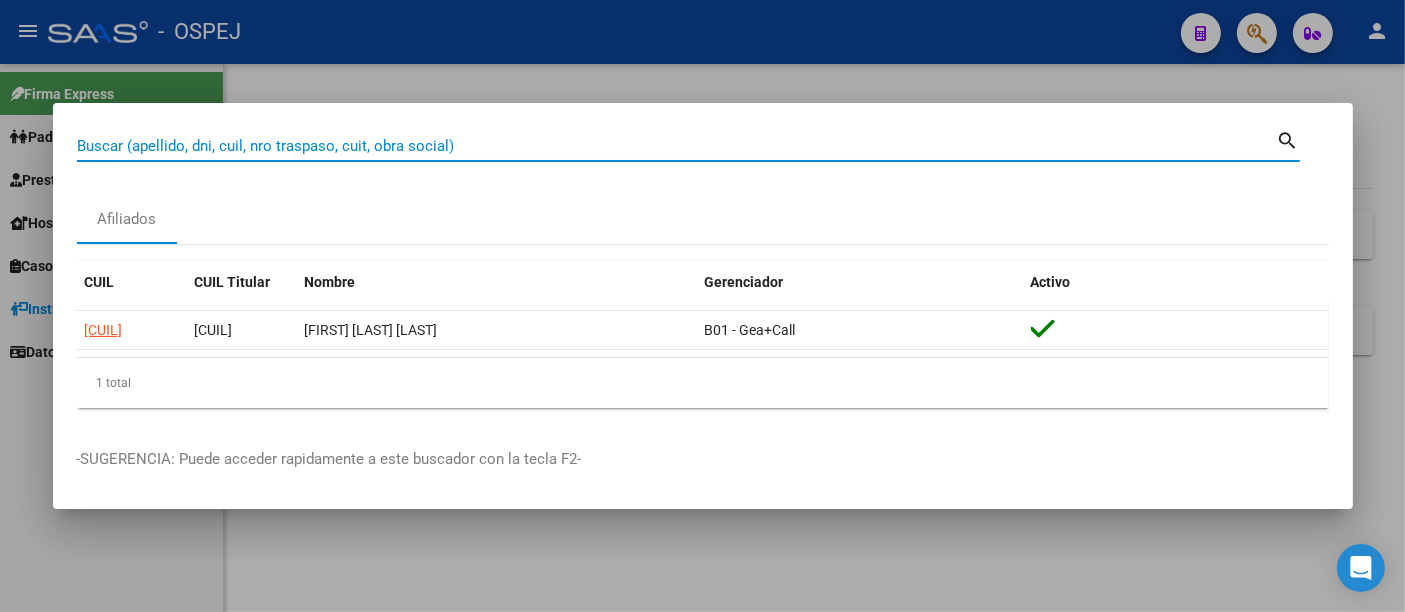 paste on "[CUIL]" 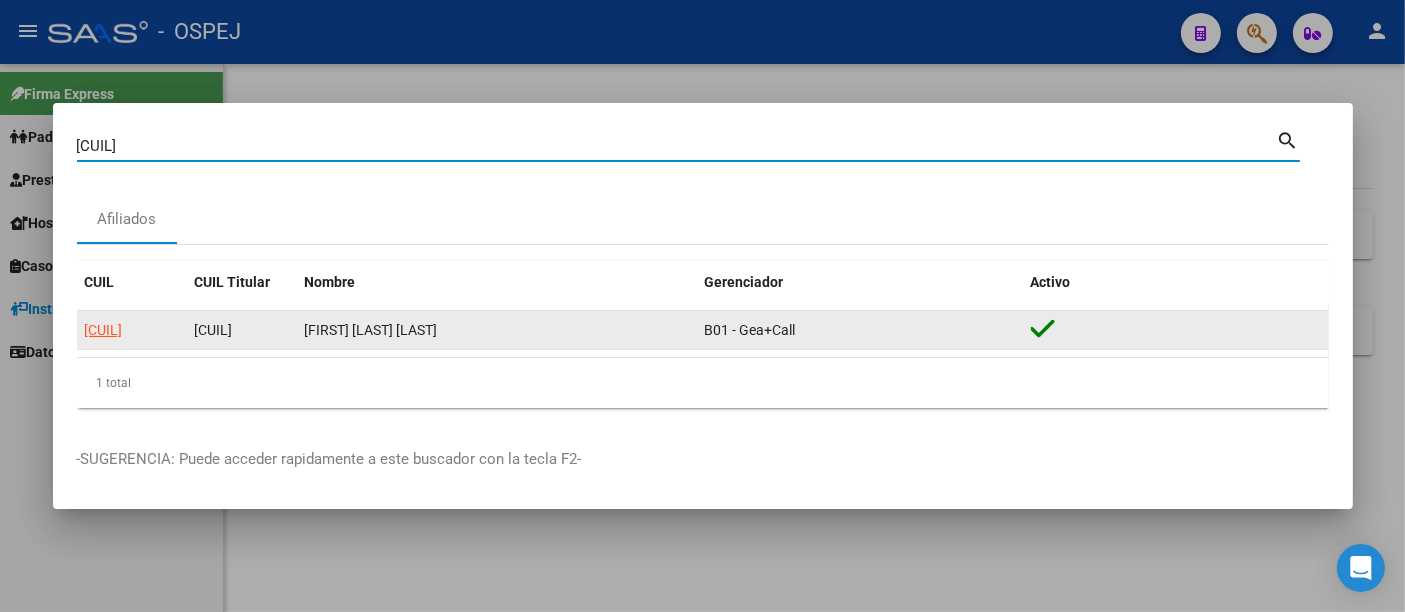 type on "[CUIL]" 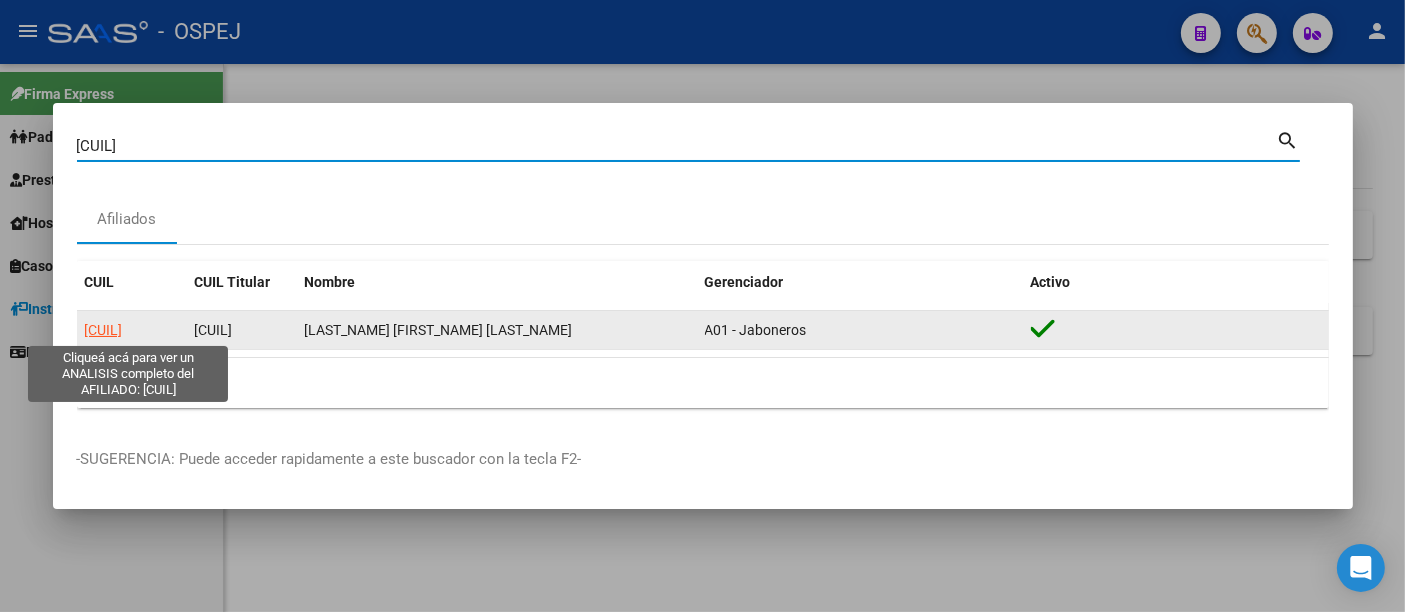 click on "[CUIL]" 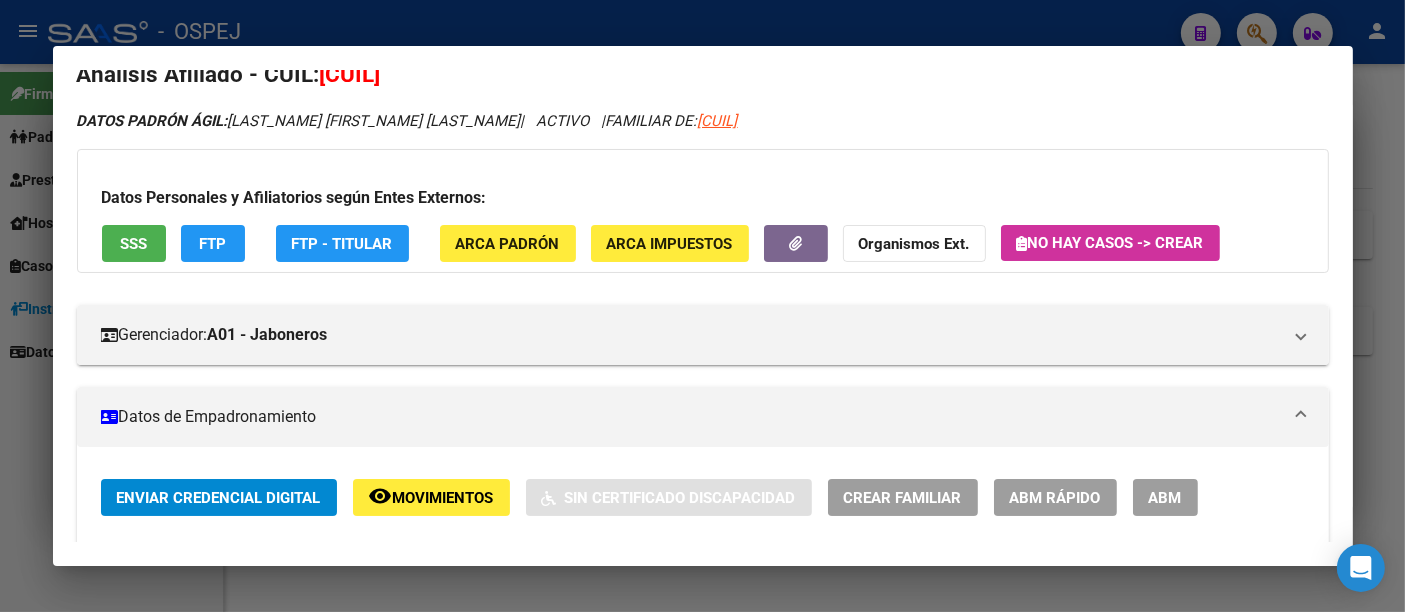 scroll, scrollTop: 0, scrollLeft: 0, axis: both 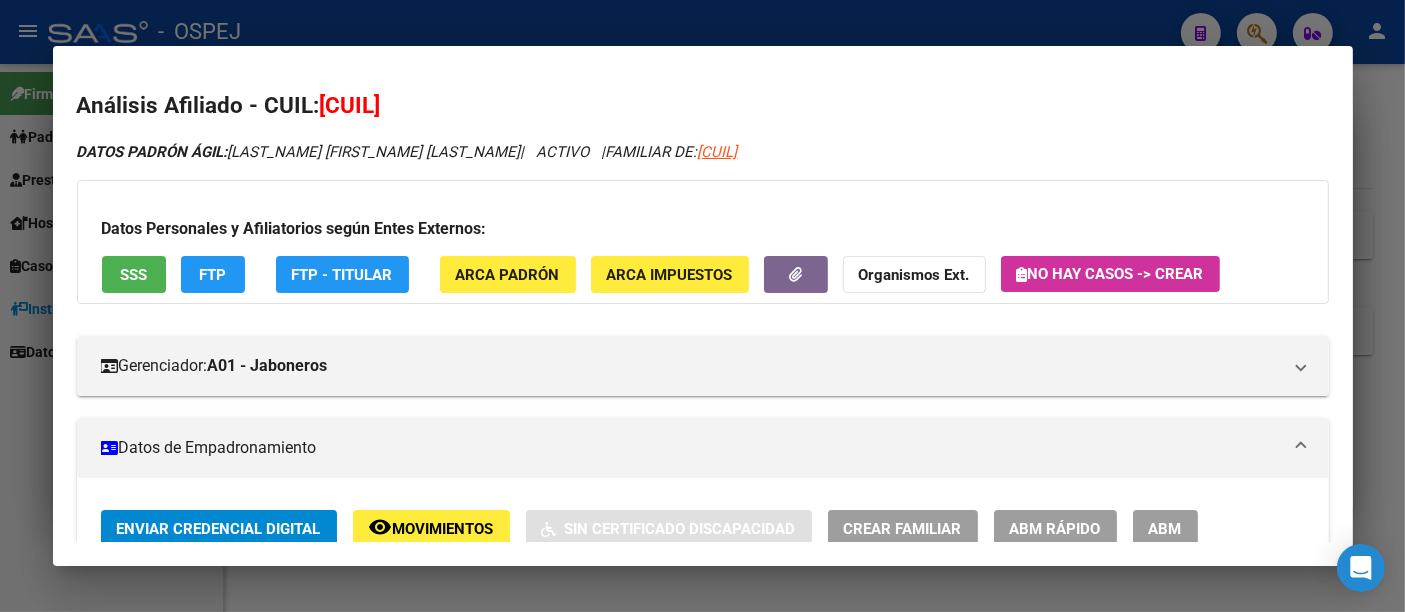 click at bounding box center [702, 306] 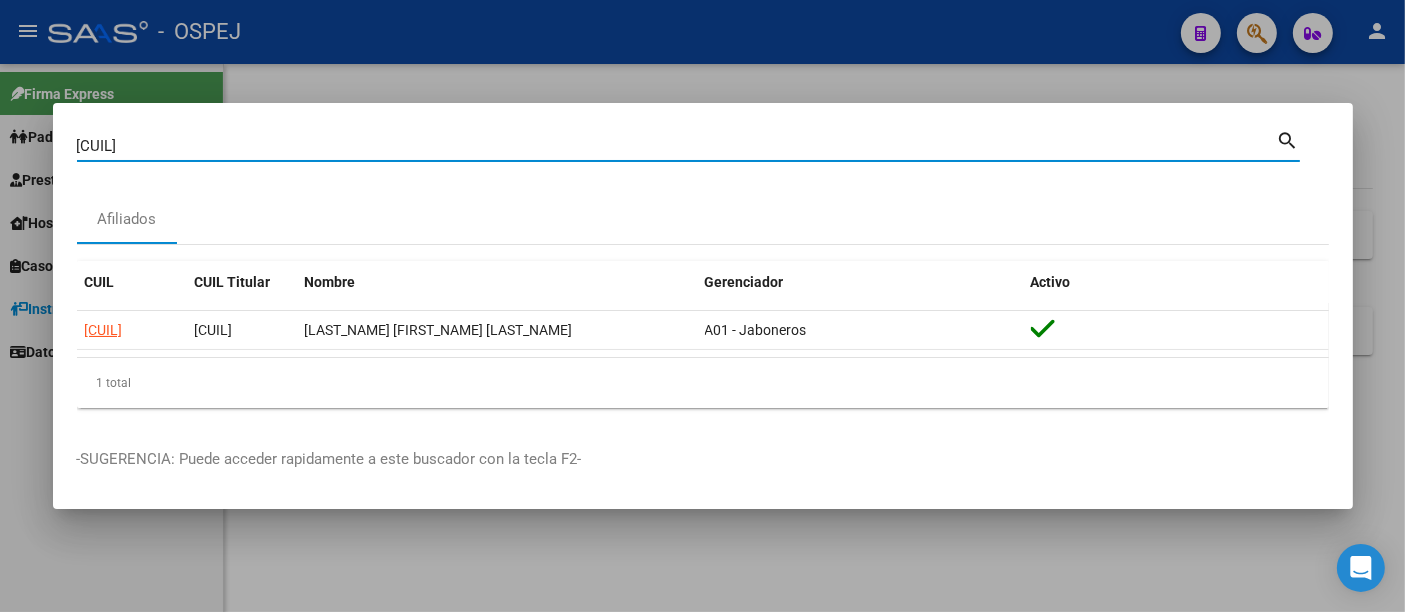 click on "[CUIL]" at bounding box center [677, 146] 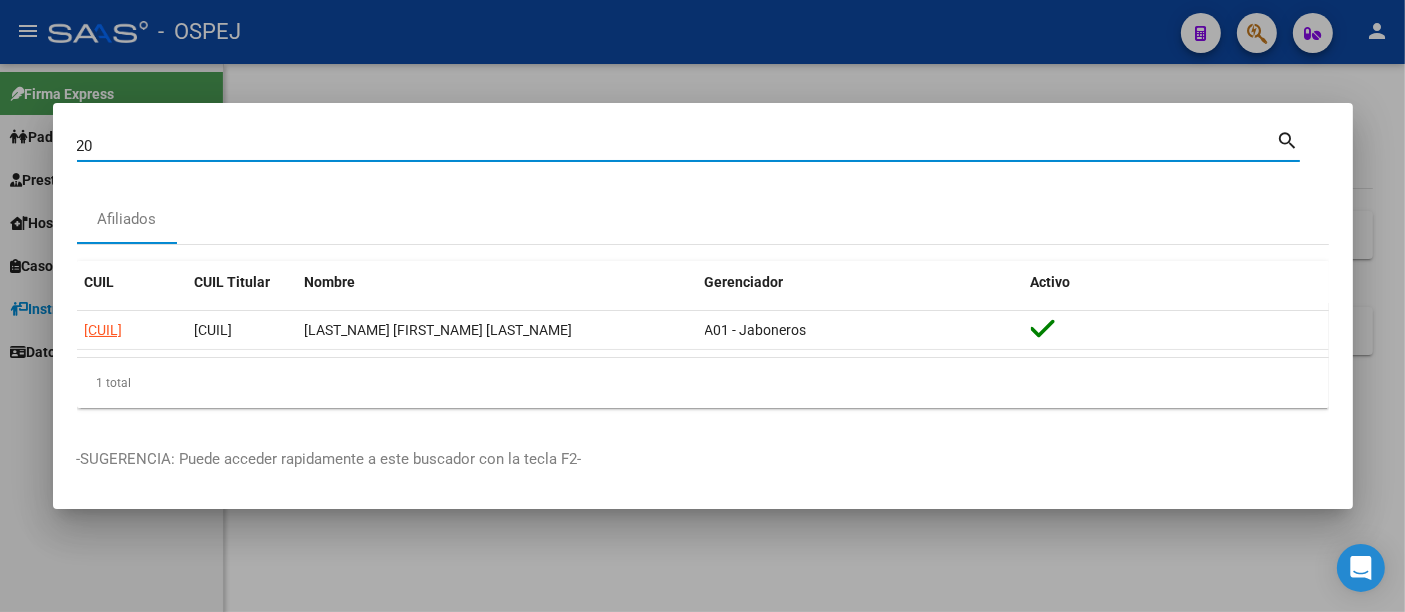 type on "2" 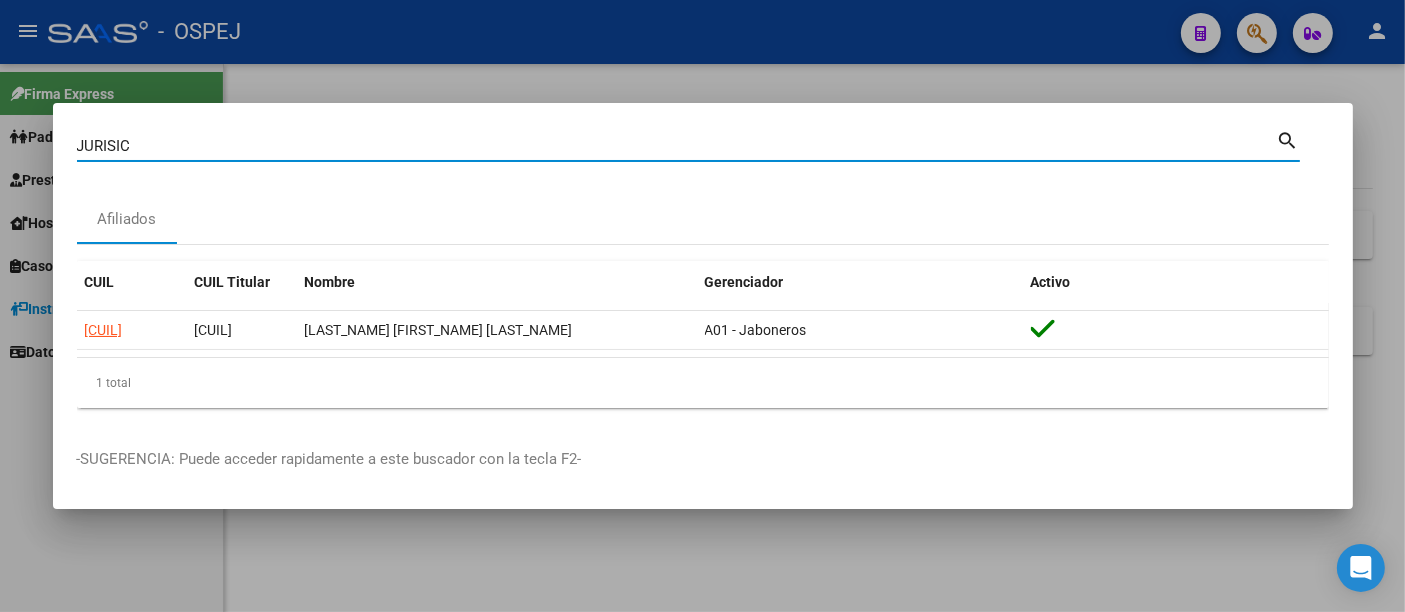 type on "JURISIC" 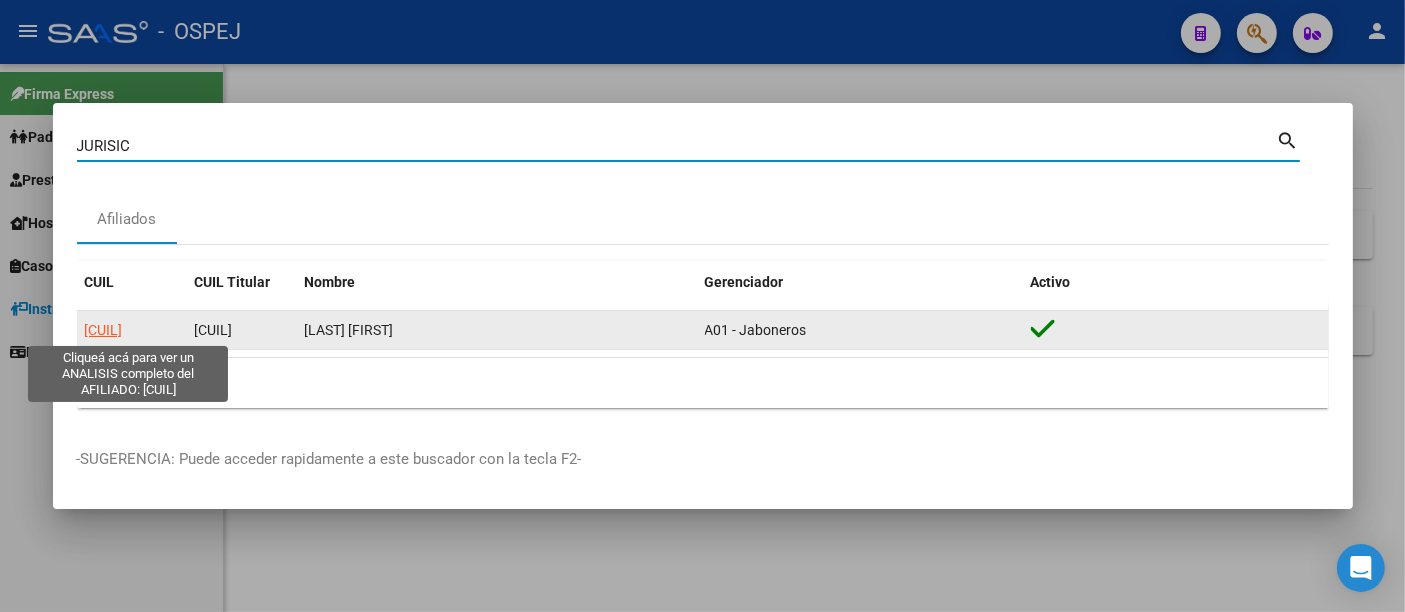 click on "[CUIL]" 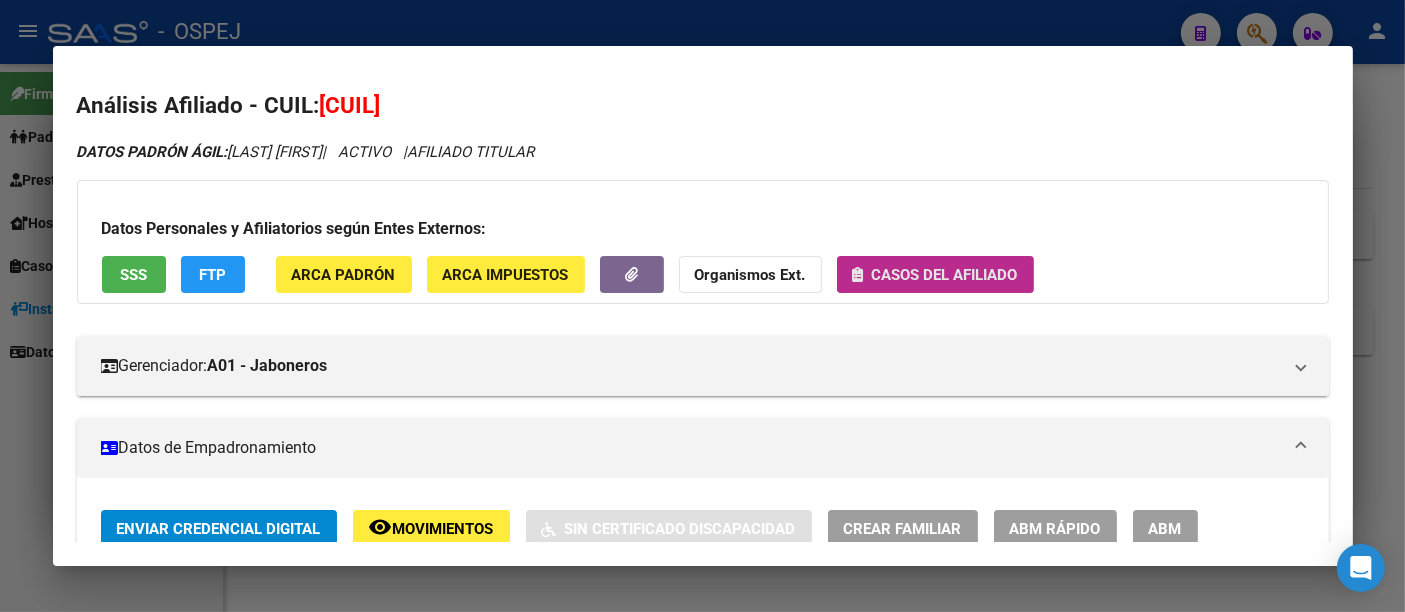 click on "Casos del afiliado" 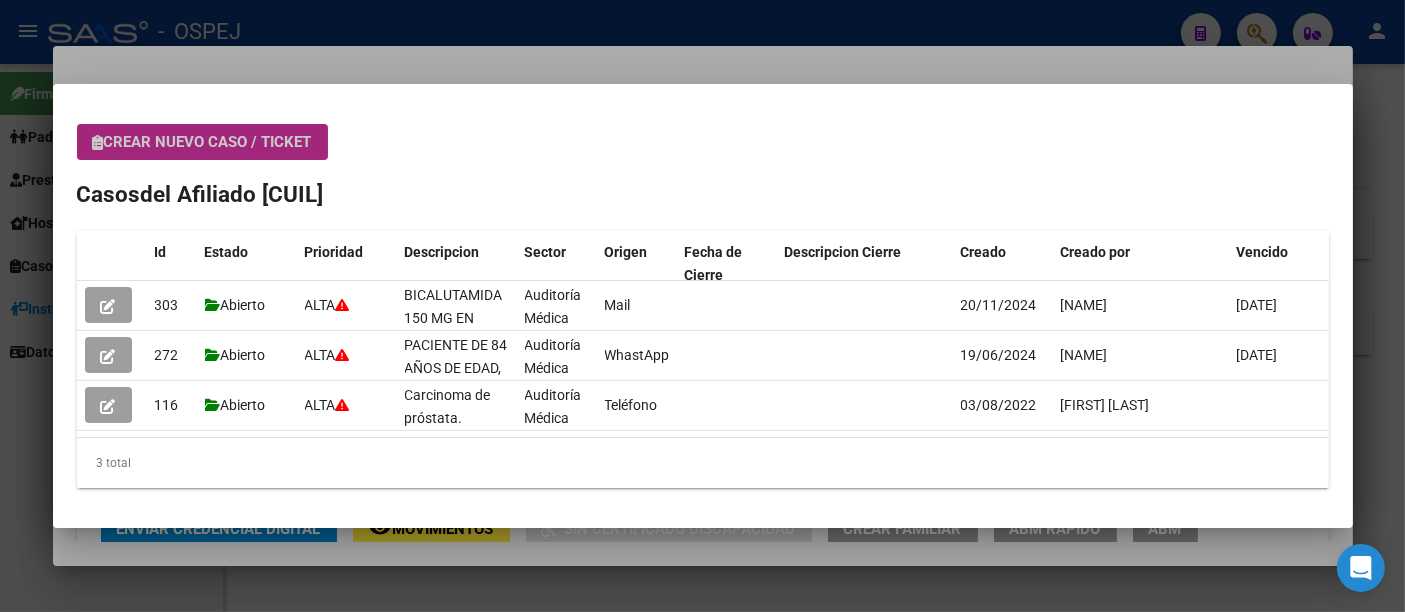 click on "Crear nuevo caso / ticket" at bounding box center (202, 142) 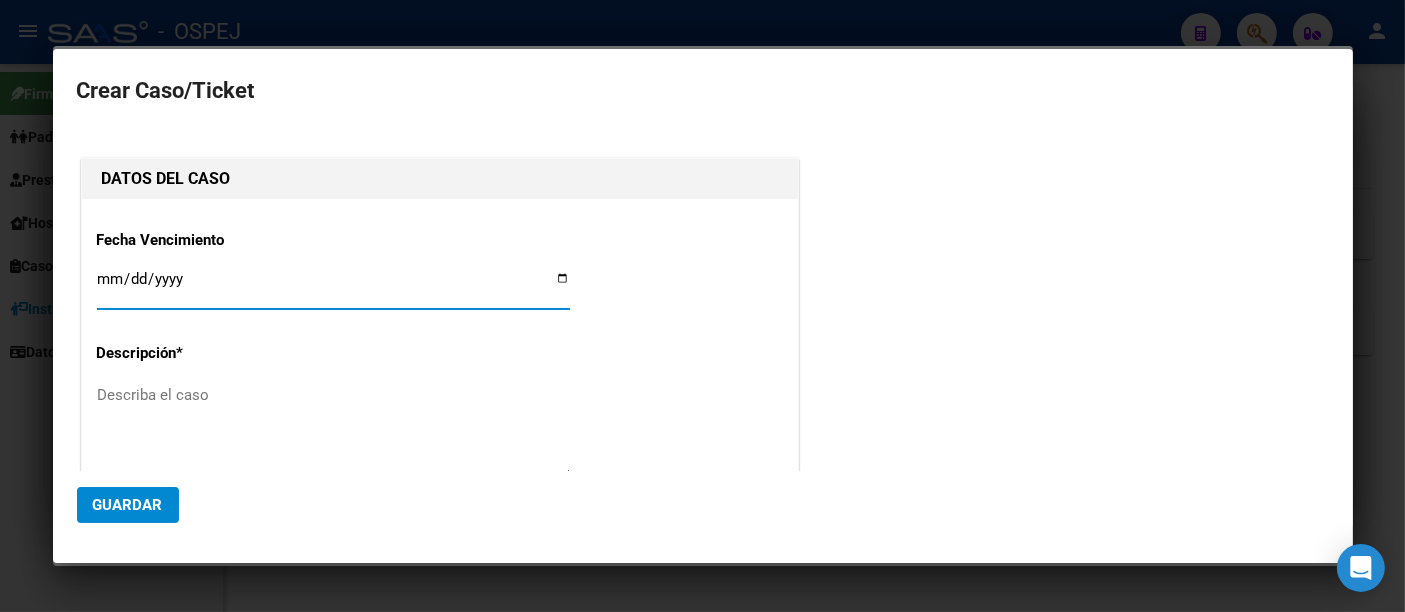 type on "[CUIL]" 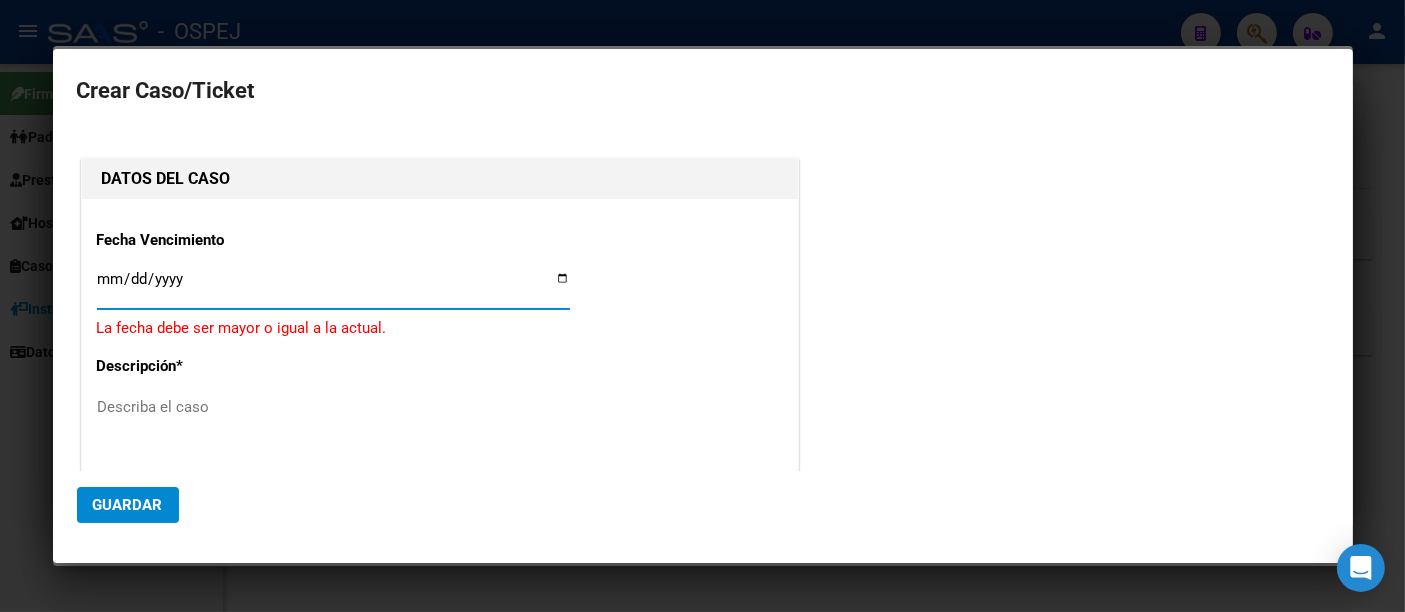 type on "[DATE]" 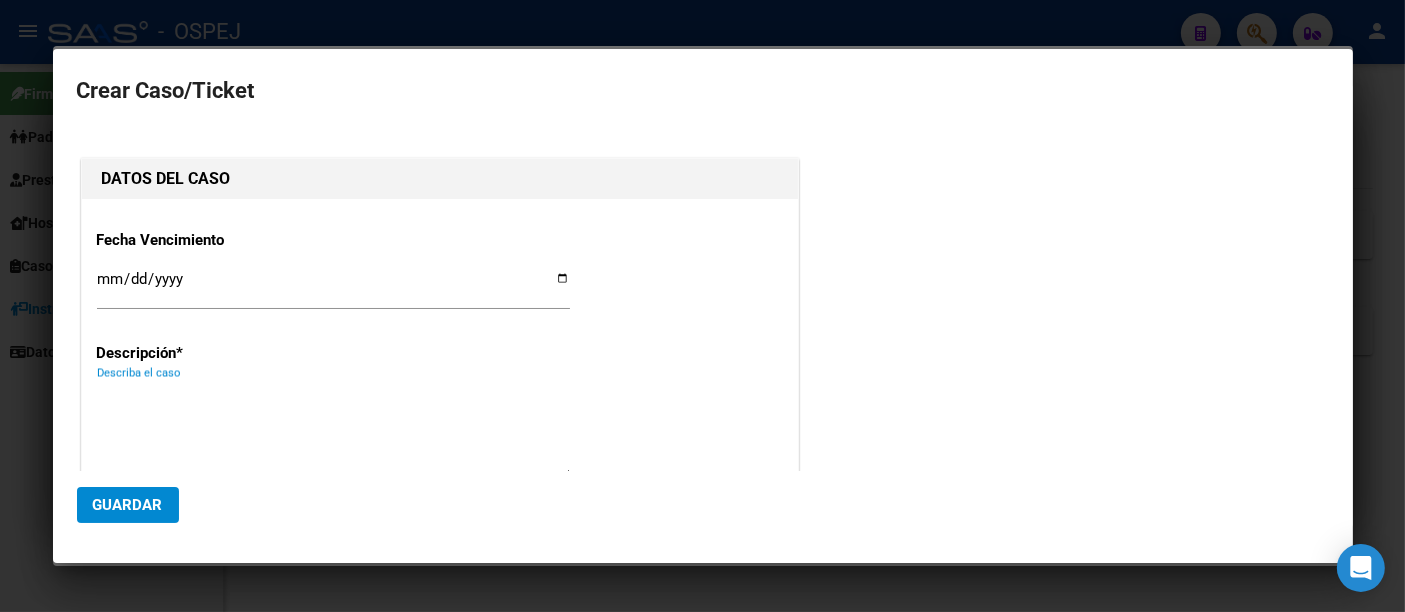click on "Describa el caso" at bounding box center [333, 431] 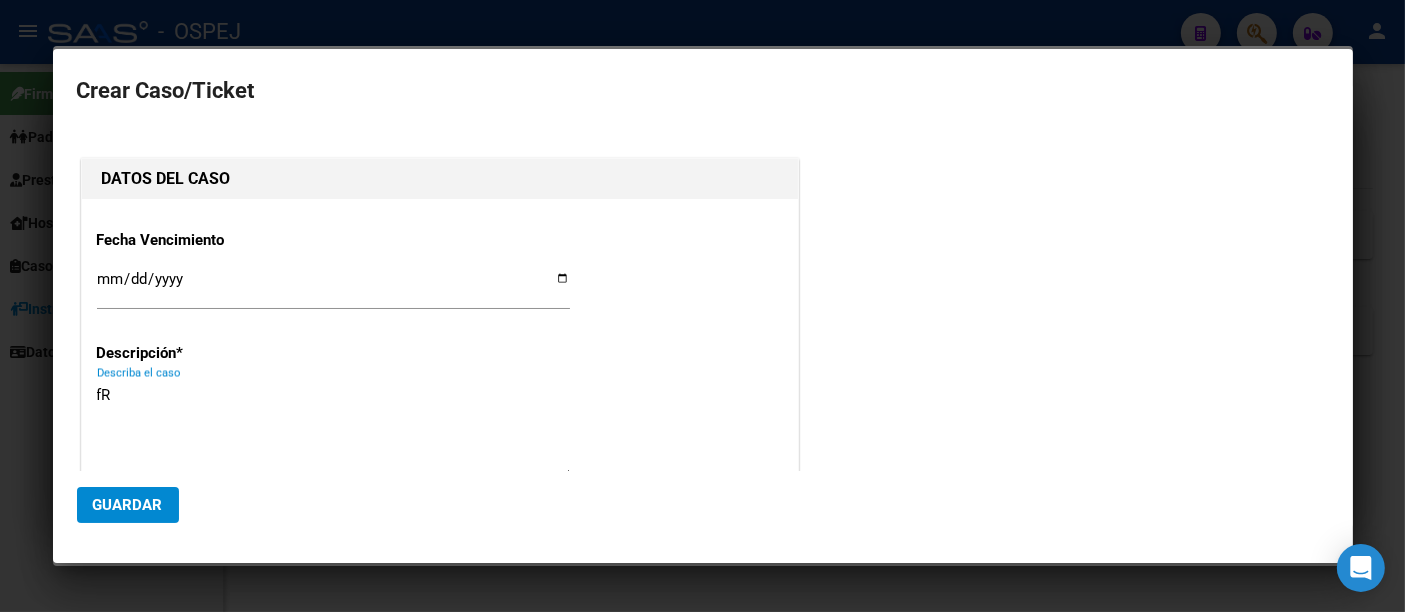 type on "f" 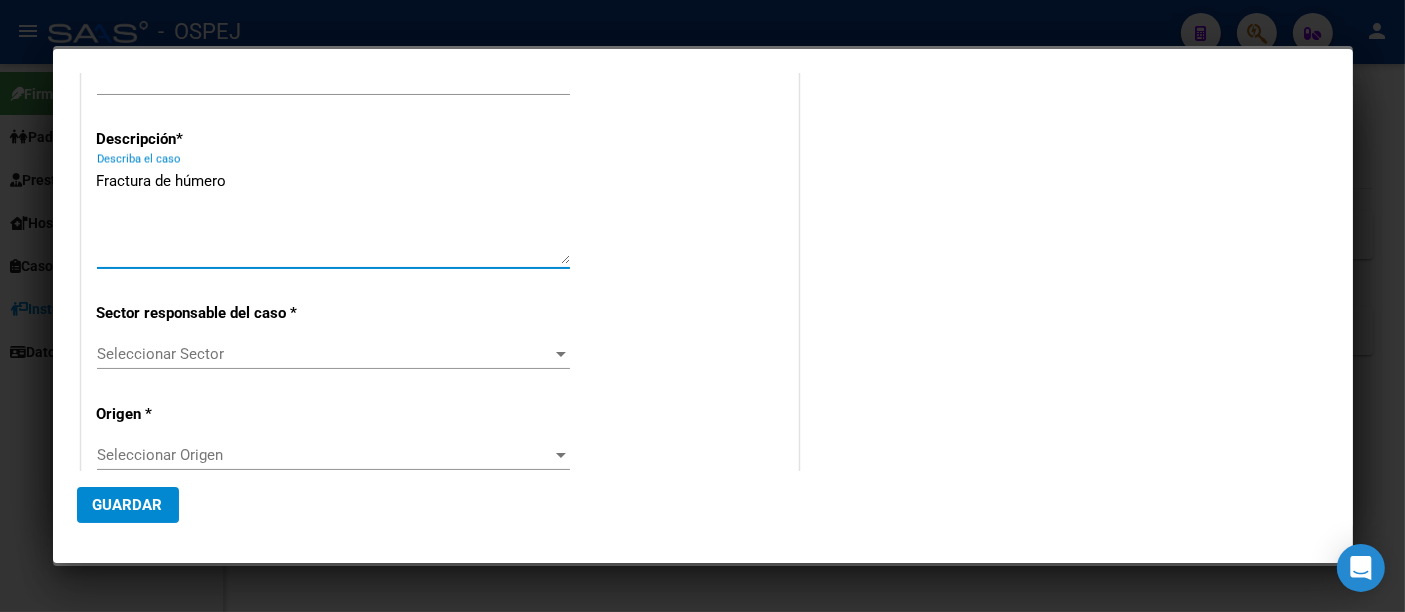 scroll, scrollTop: 222, scrollLeft: 0, axis: vertical 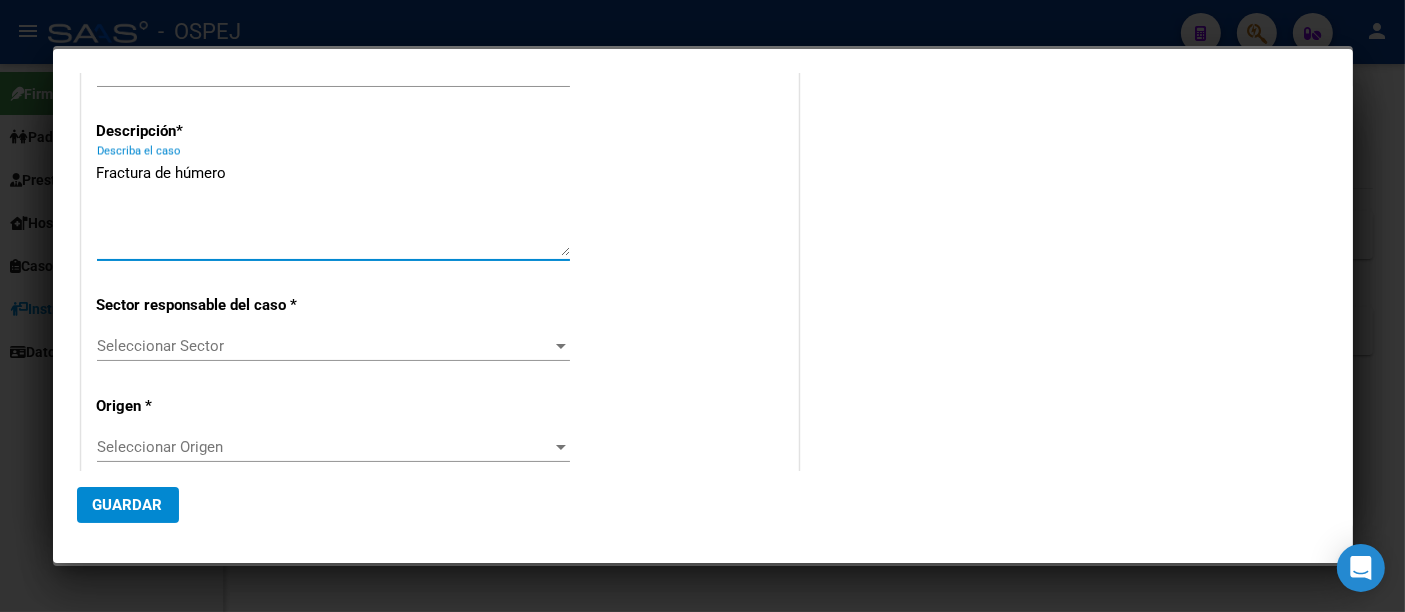 type on "Fractura de húmero" 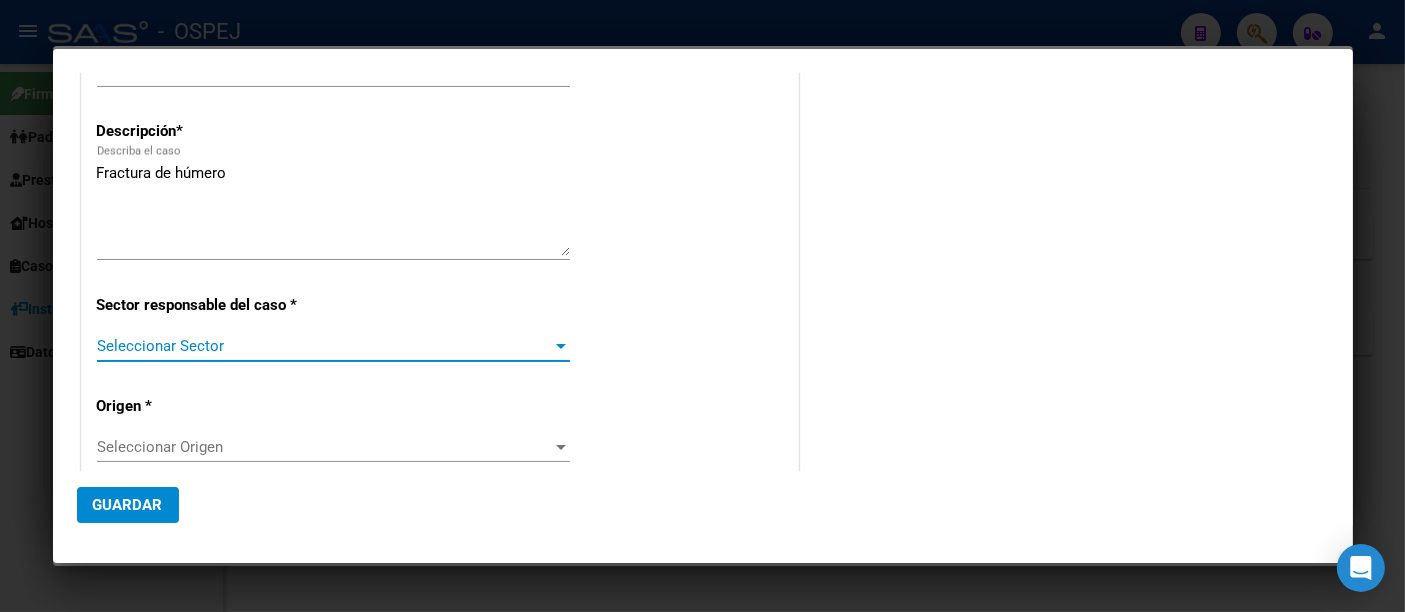 click on "Seleccionar Sector" at bounding box center [324, 346] 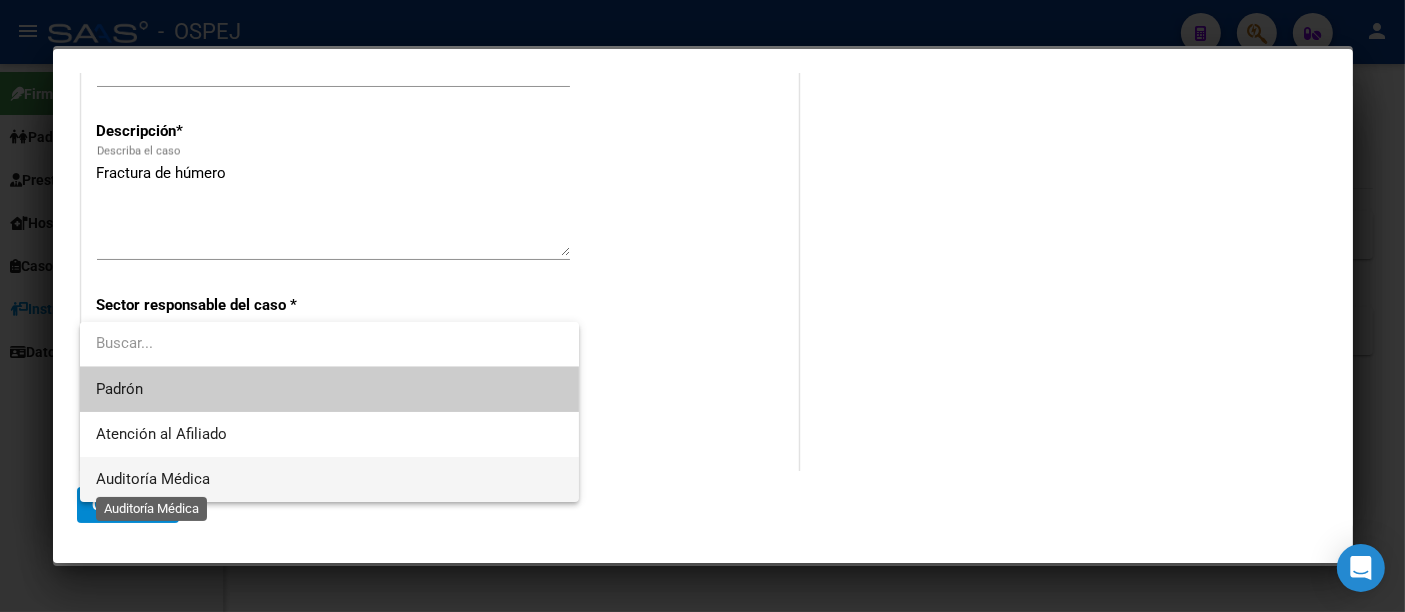 click on "Auditoría Médica" at bounding box center (153, 479) 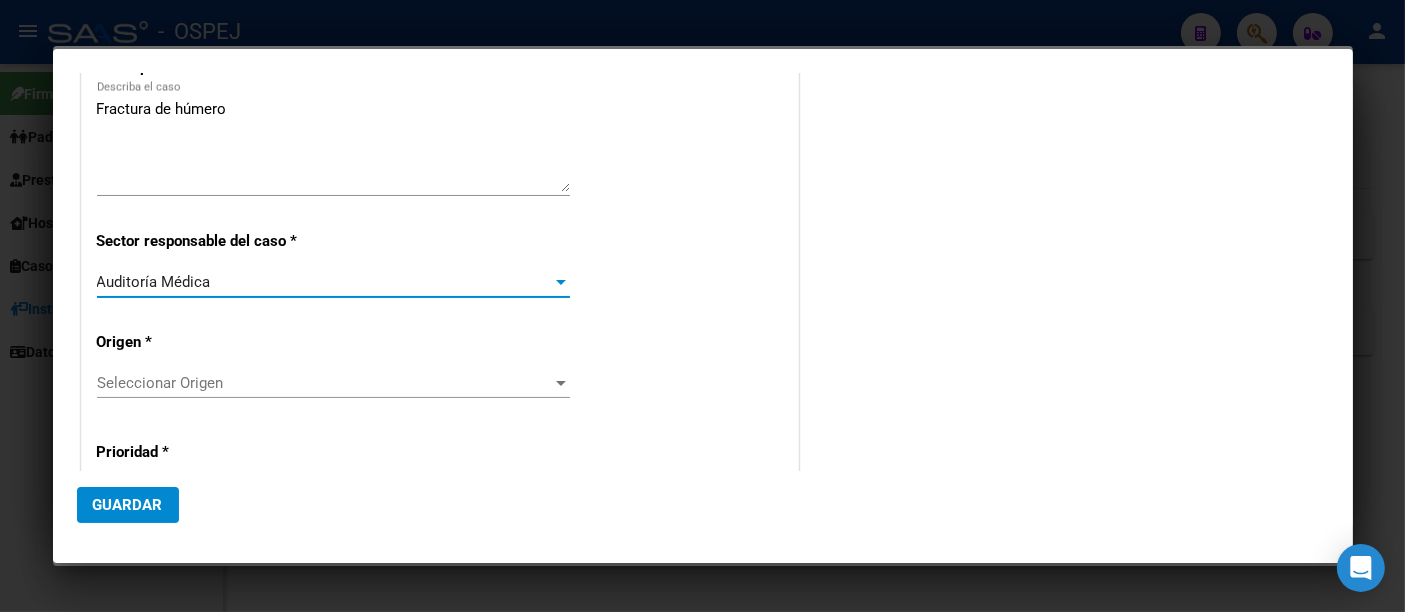 scroll, scrollTop: 333, scrollLeft: 0, axis: vertical 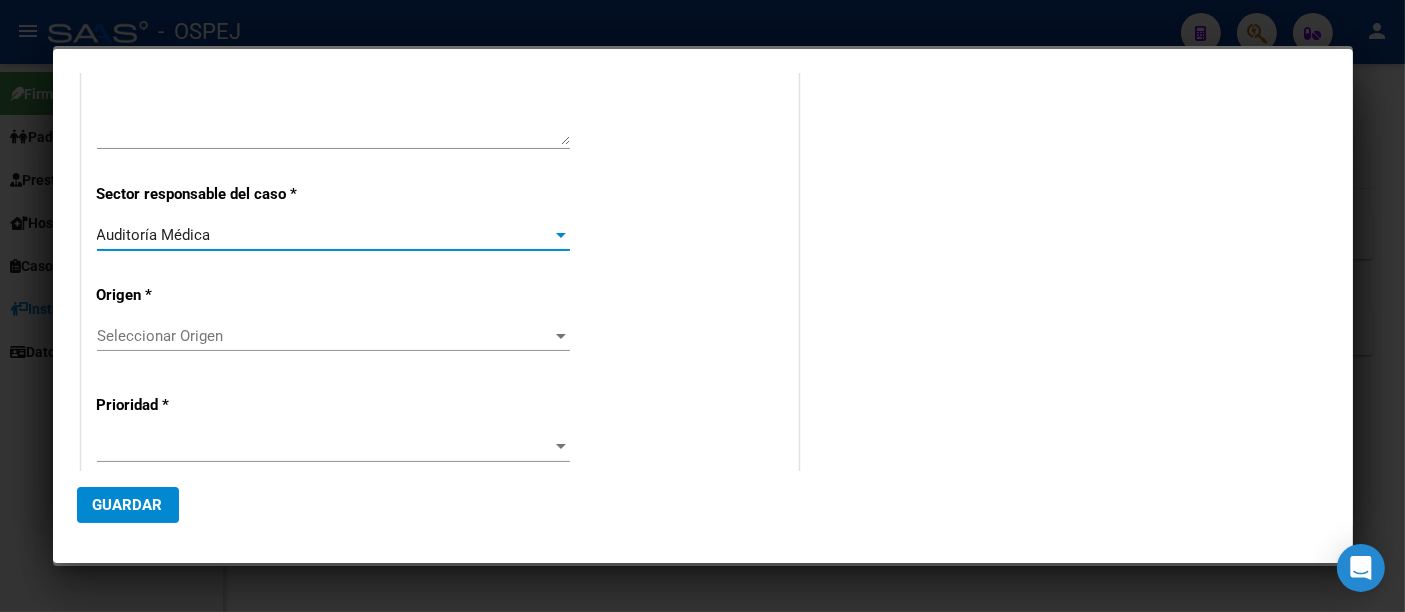 click on "Seleccionar Origen" at bounding box center [324, 336] 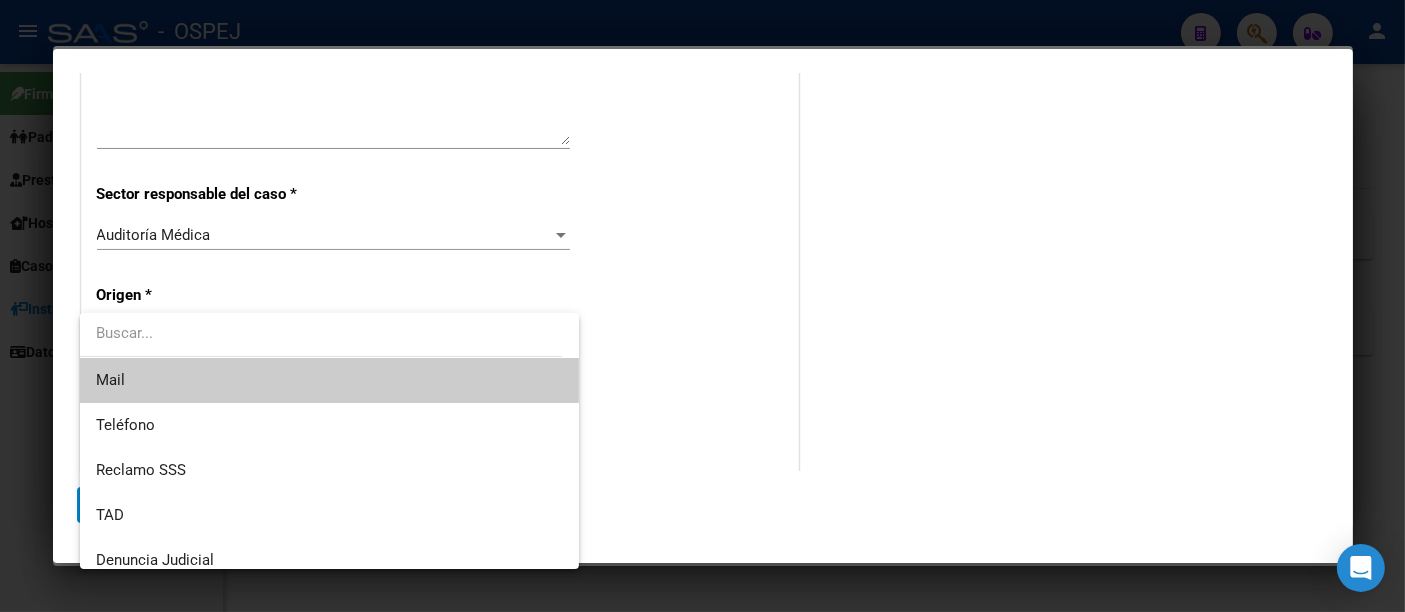 click on "Mail" at bounding box center (329, 380) 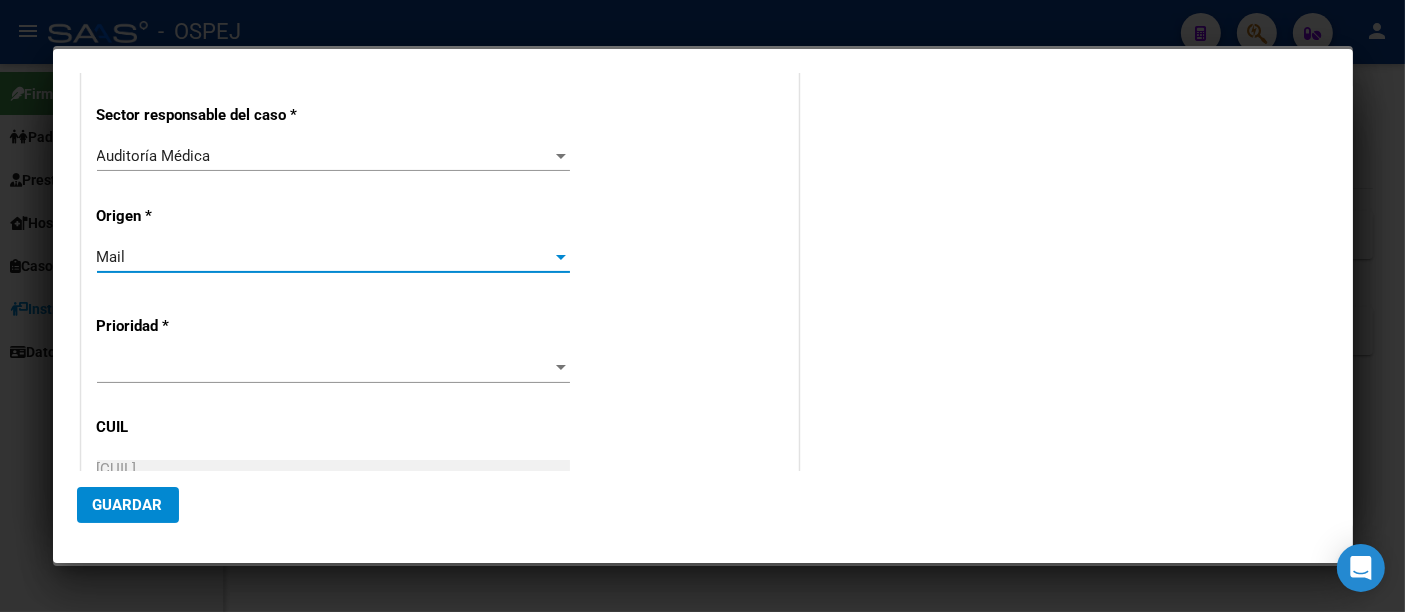 scroll, scrollTop: 444, scrollLeft: 0, axis: vertical 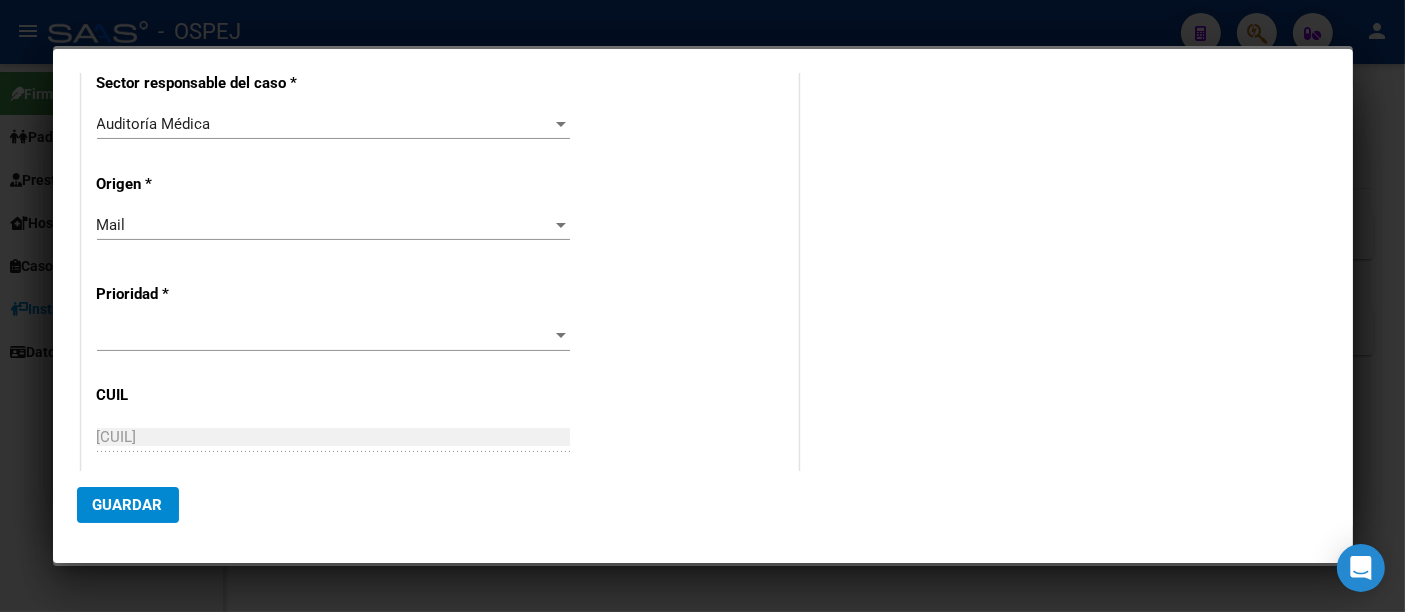 click at bounding box center [333, 336] 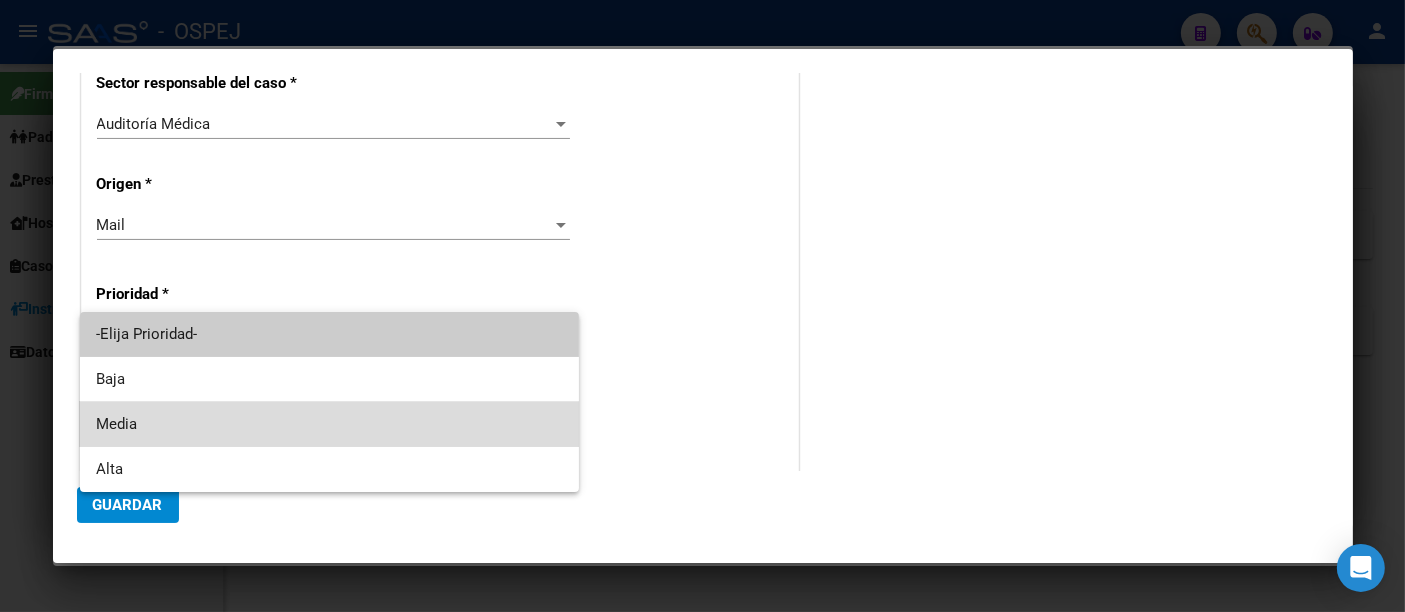 click on "Media" at bounding box center (329, 424) 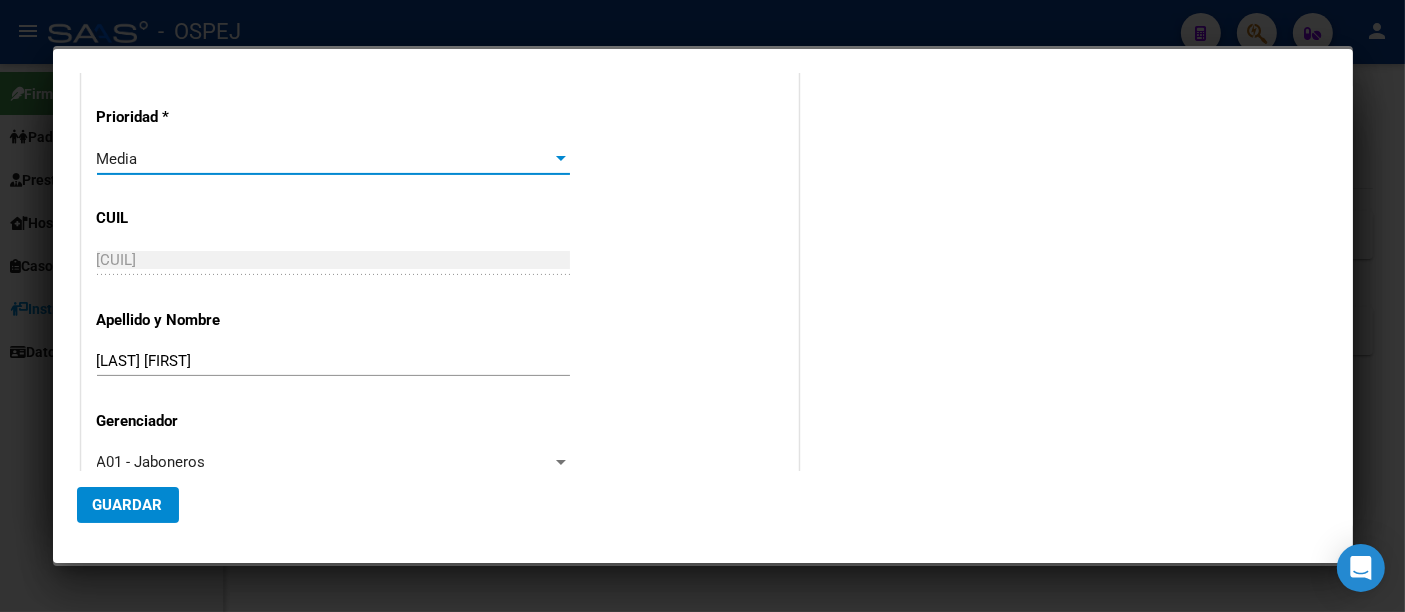 scroll, scrollTop: 664, scrollLeft: 0, axis: vertical 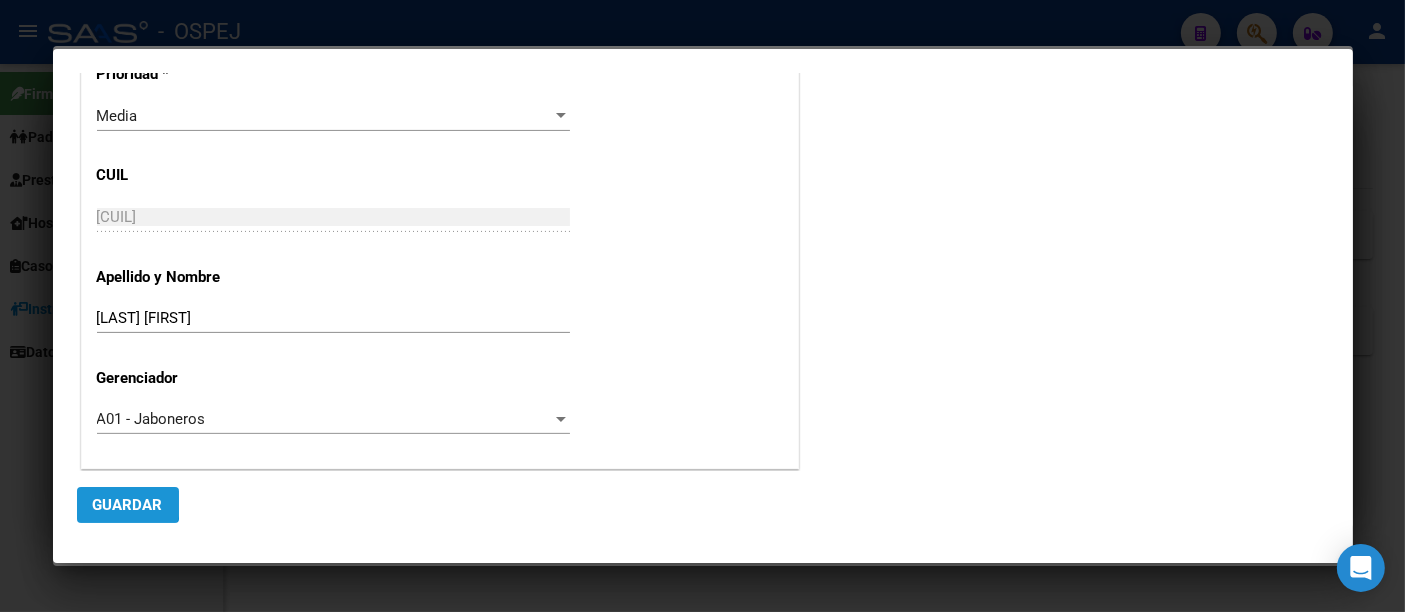 click on "Guardar" 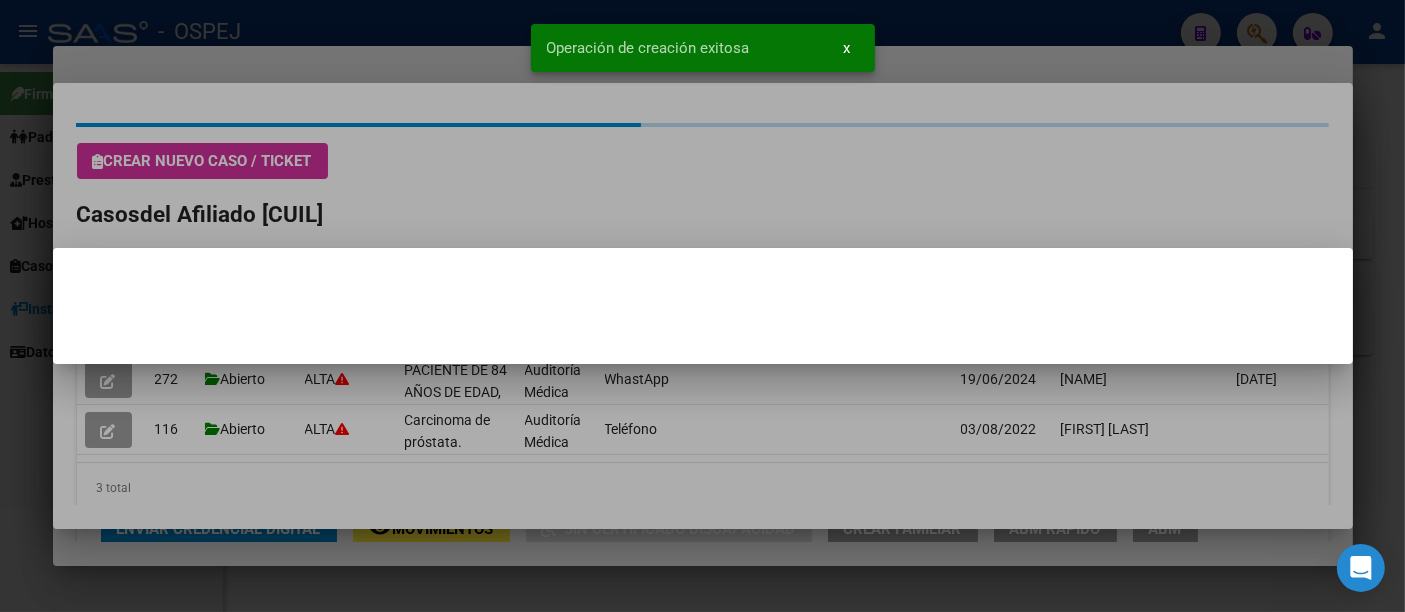 scroll, scrollTop: 0, scrollLeft: 0, axis: both 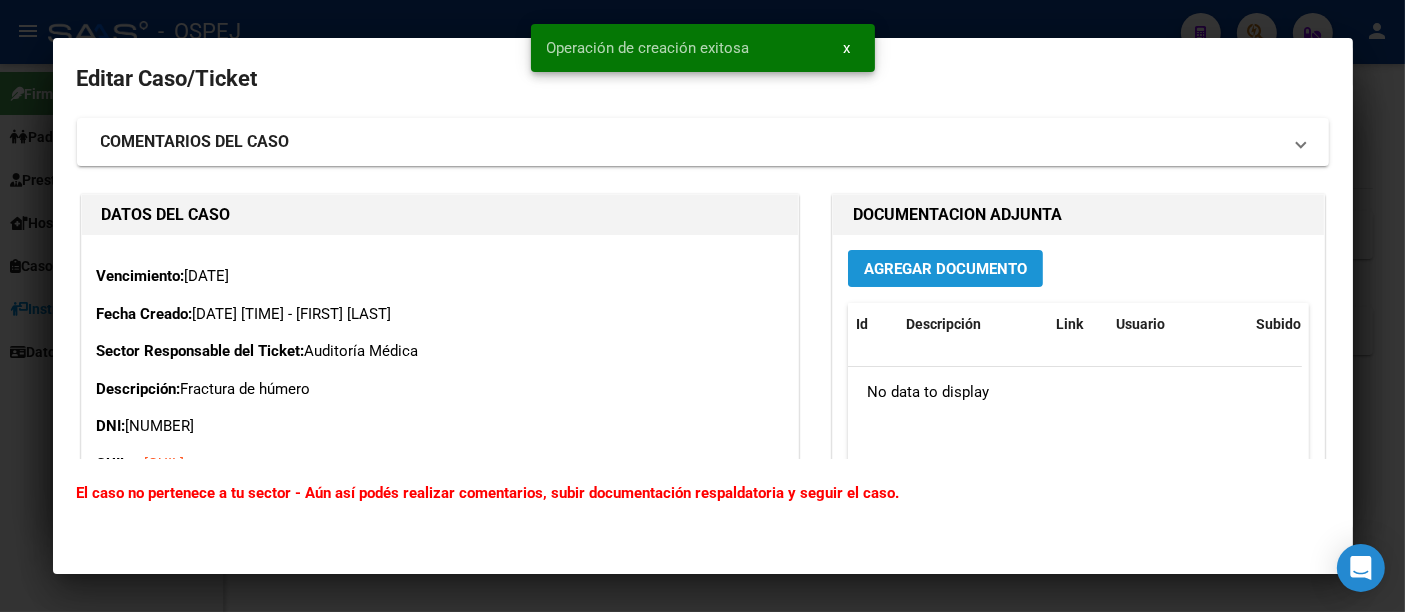 click on "Agregar Documento" at bounding box center [945, 269] 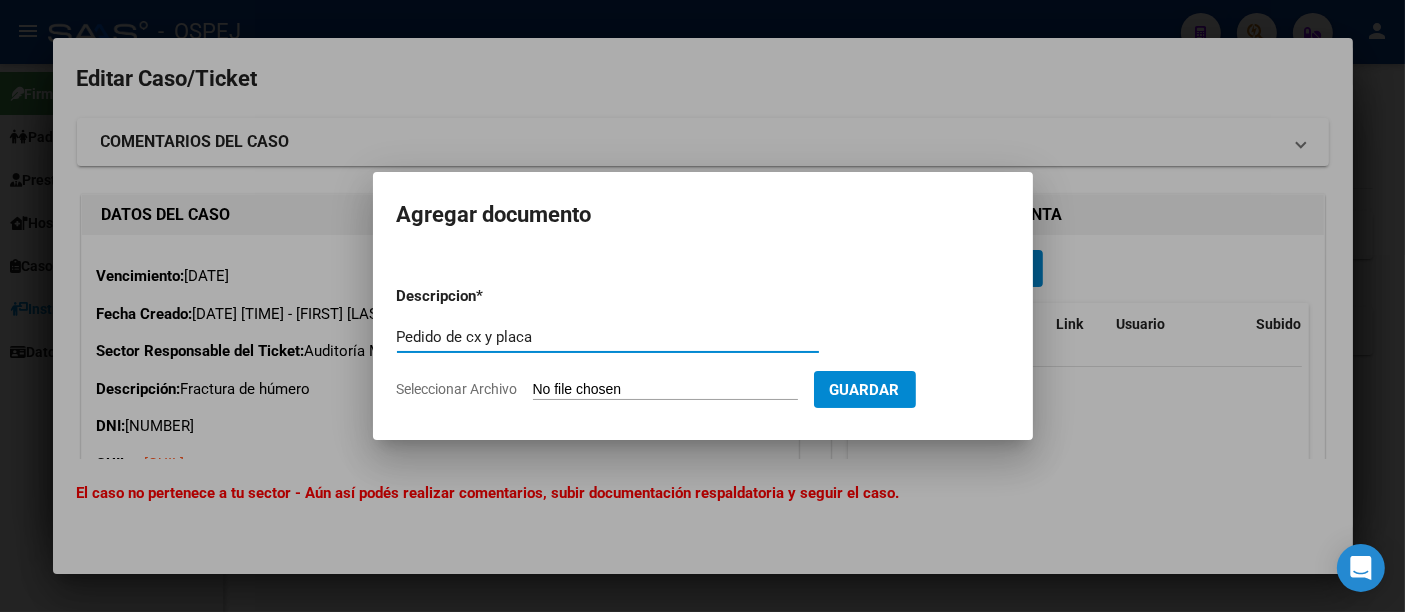type on "Pedido de cx y placa" 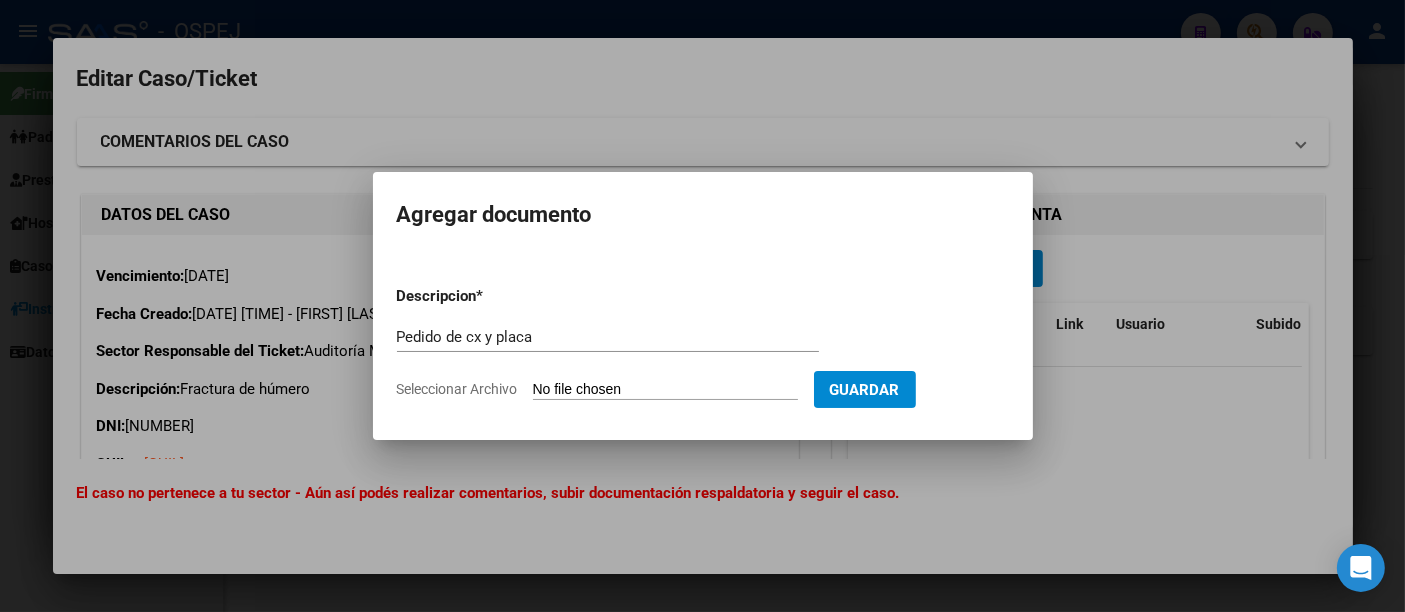 type on "C:\fakepath\Osteosíntesis humeral.pdf" 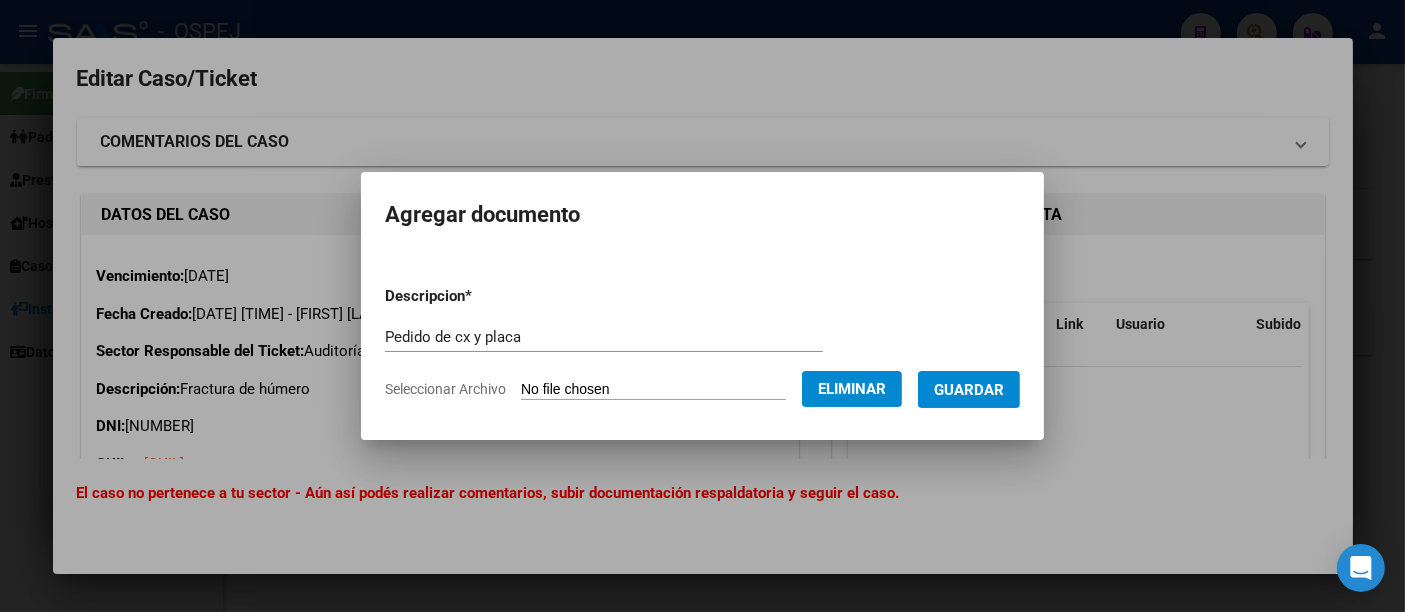 click on "Guardar" at bounding box center (969, 390) 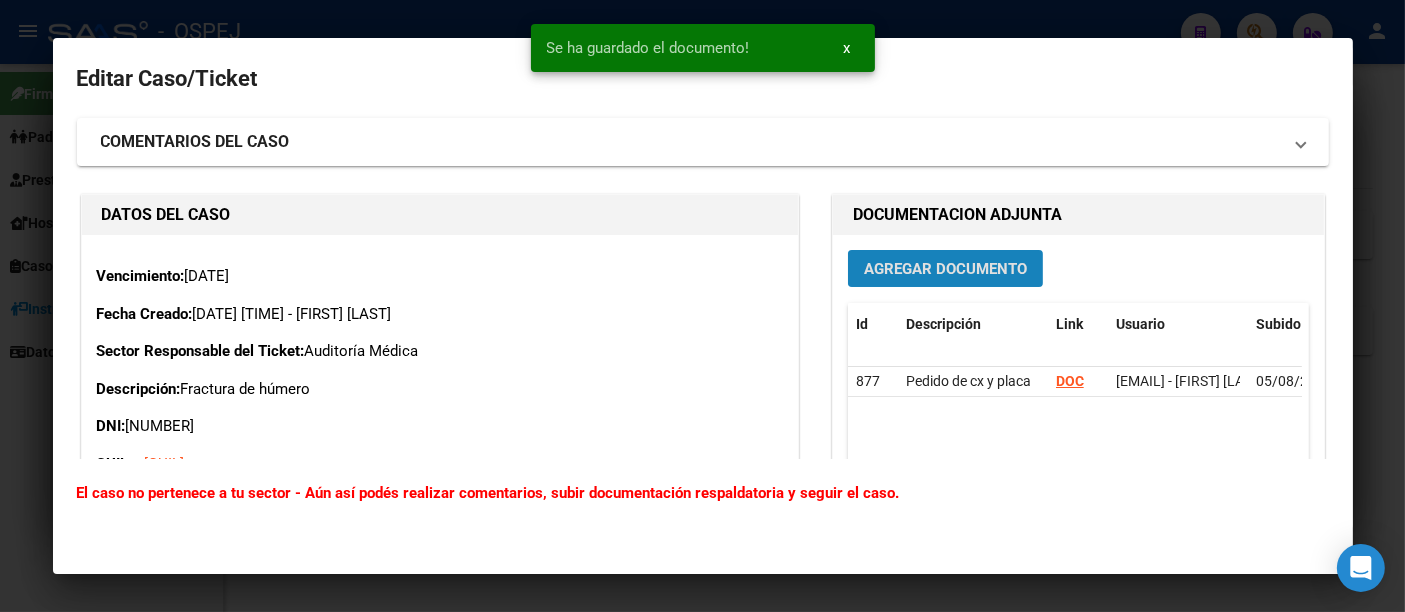 click on "Agregar Documento" at bounding box center (945, 269) 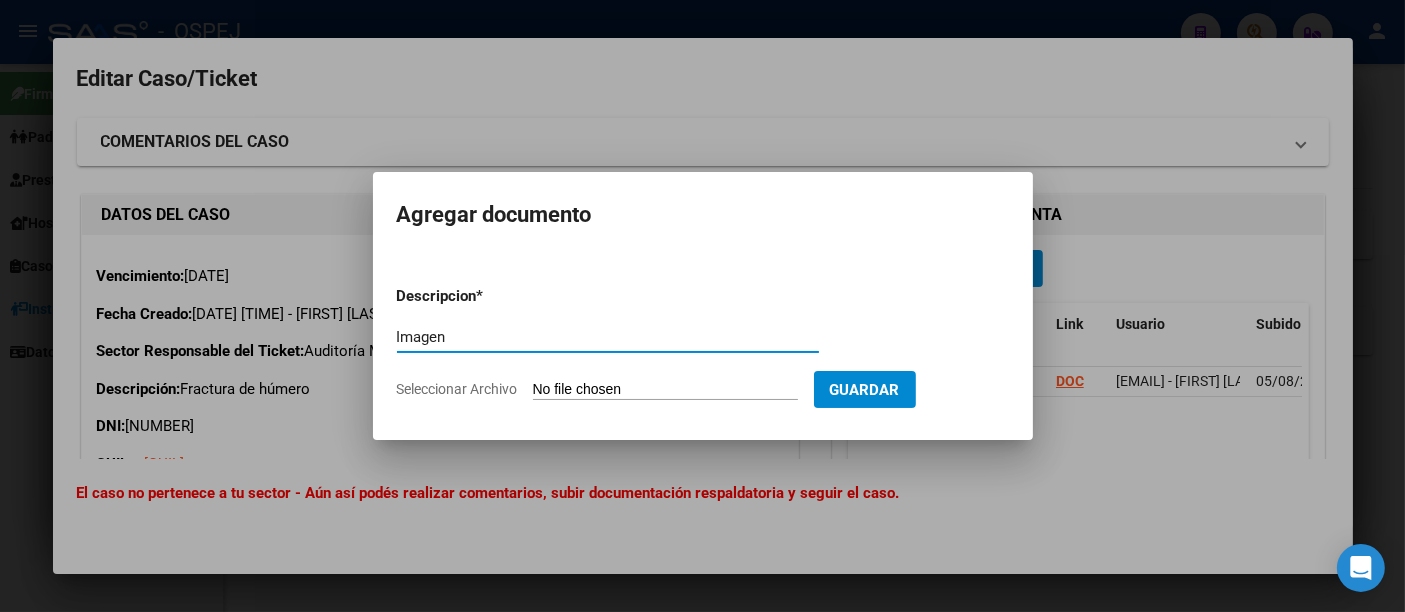 type on "Imagen" 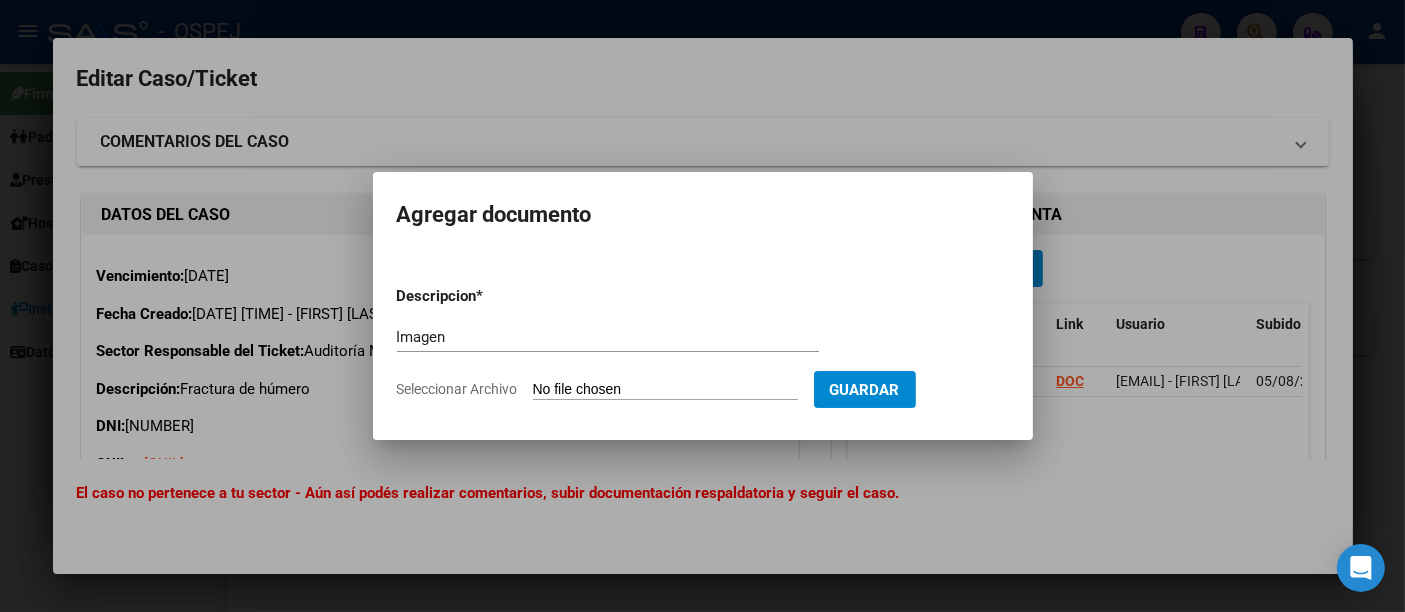 click on "Seleccionar Archivo" at bounding box center (665, 390) 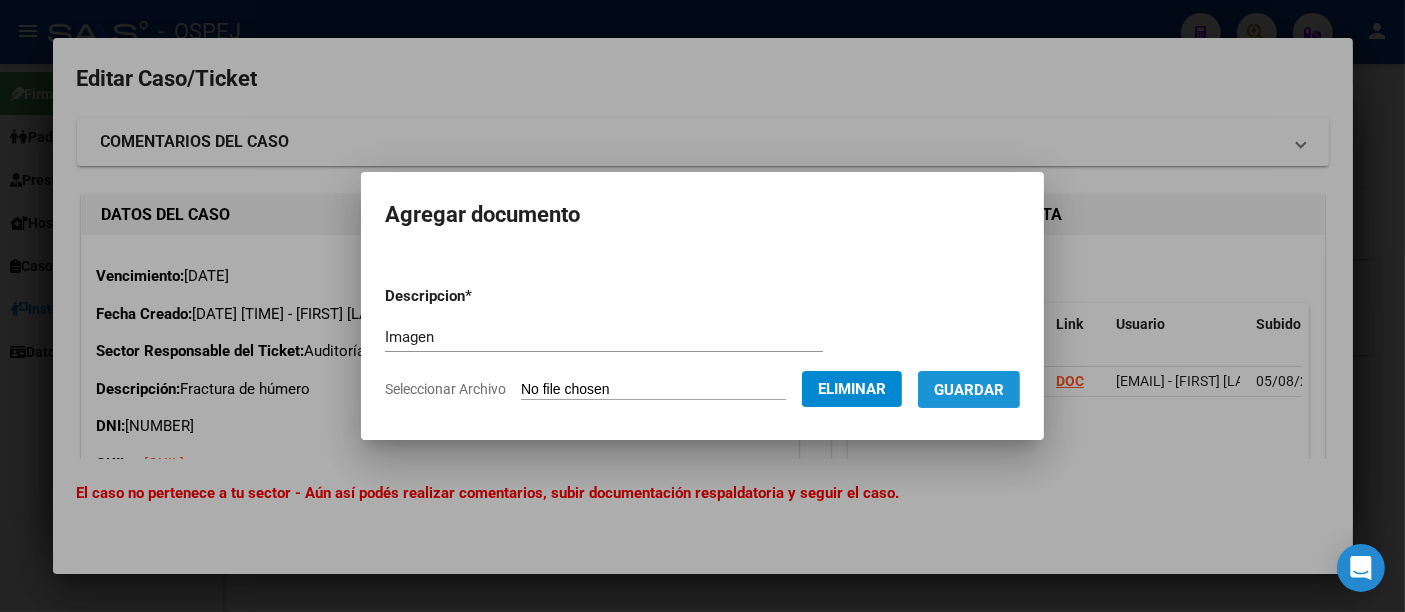 click on "Guardar" at bounding box center (969, 390) 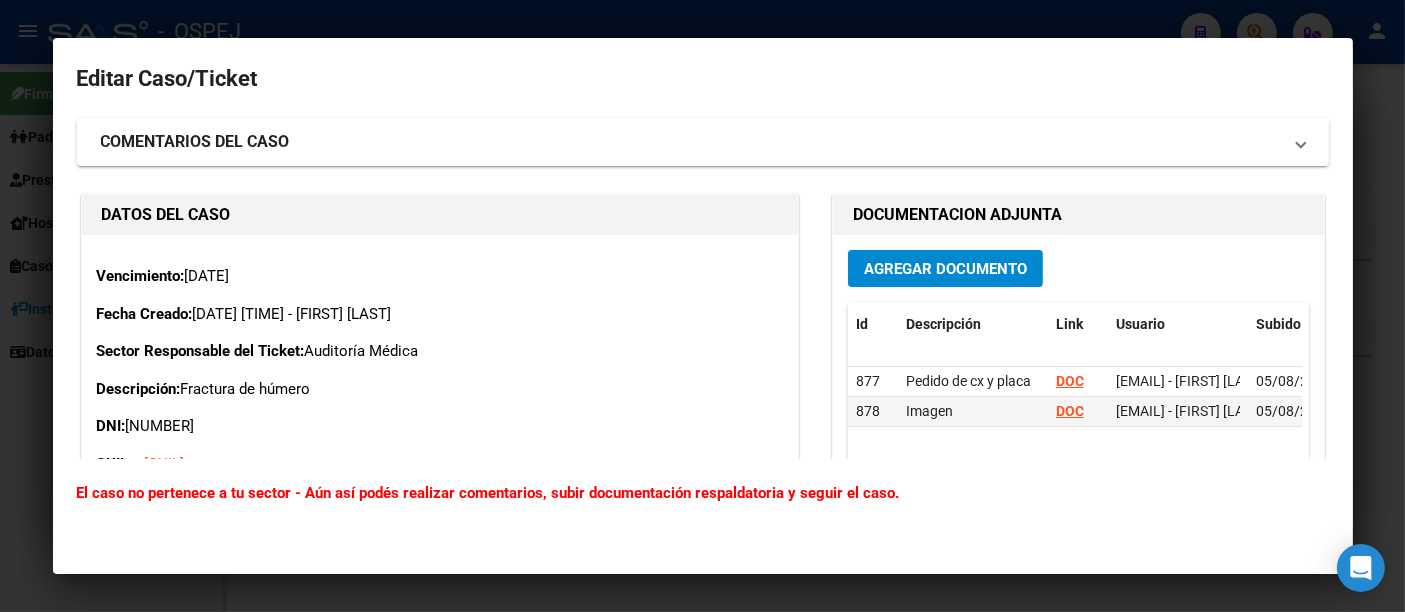 click at bounding box center (702, 306) 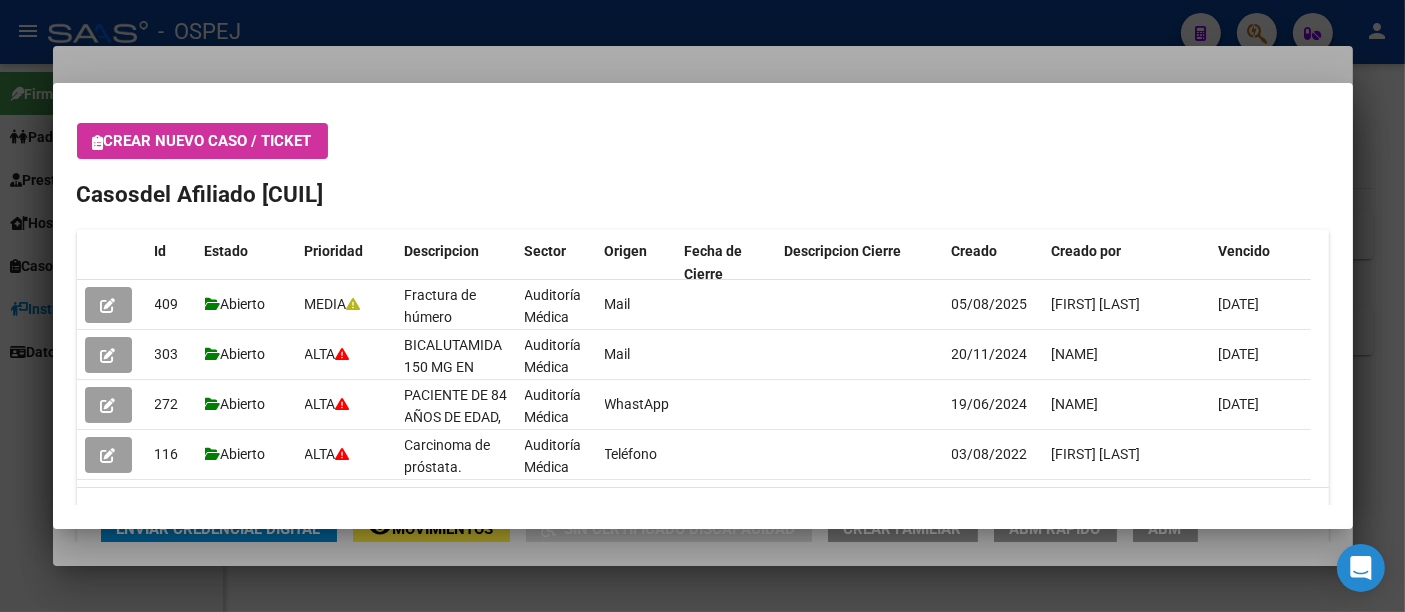 click at bounding box center [702, 306] 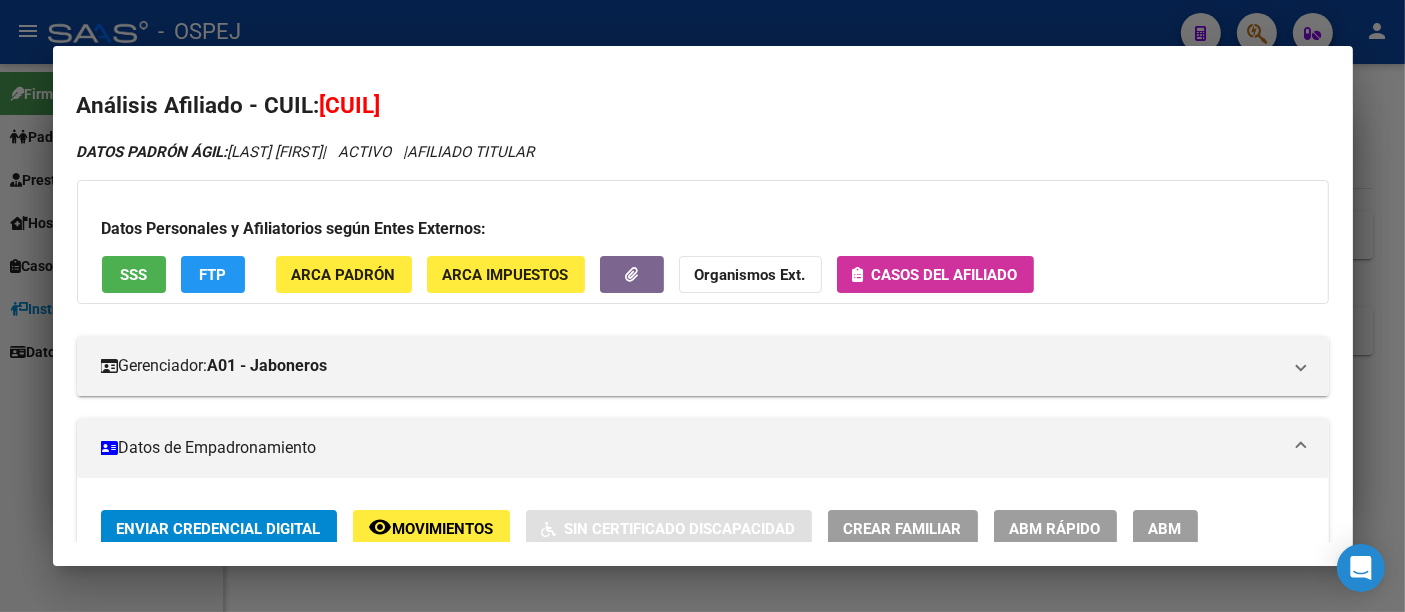 click at bounding box center [702, 306] 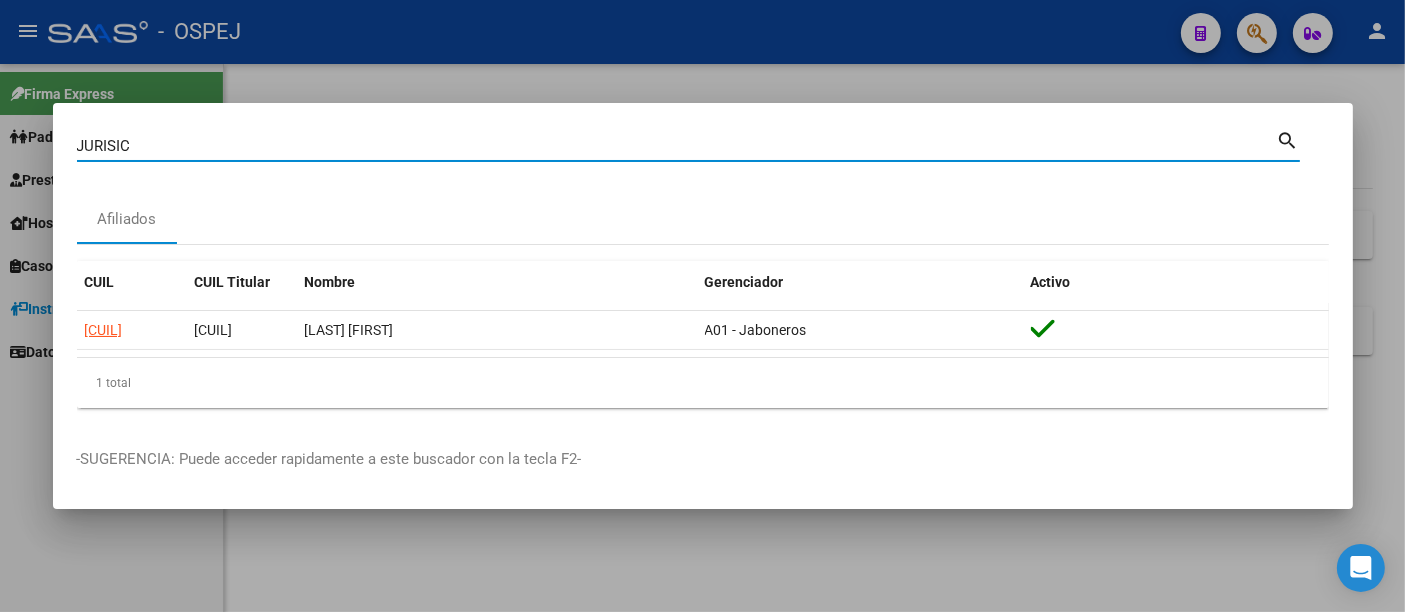 click on "JURISIC" at bounding box center [677, 146] 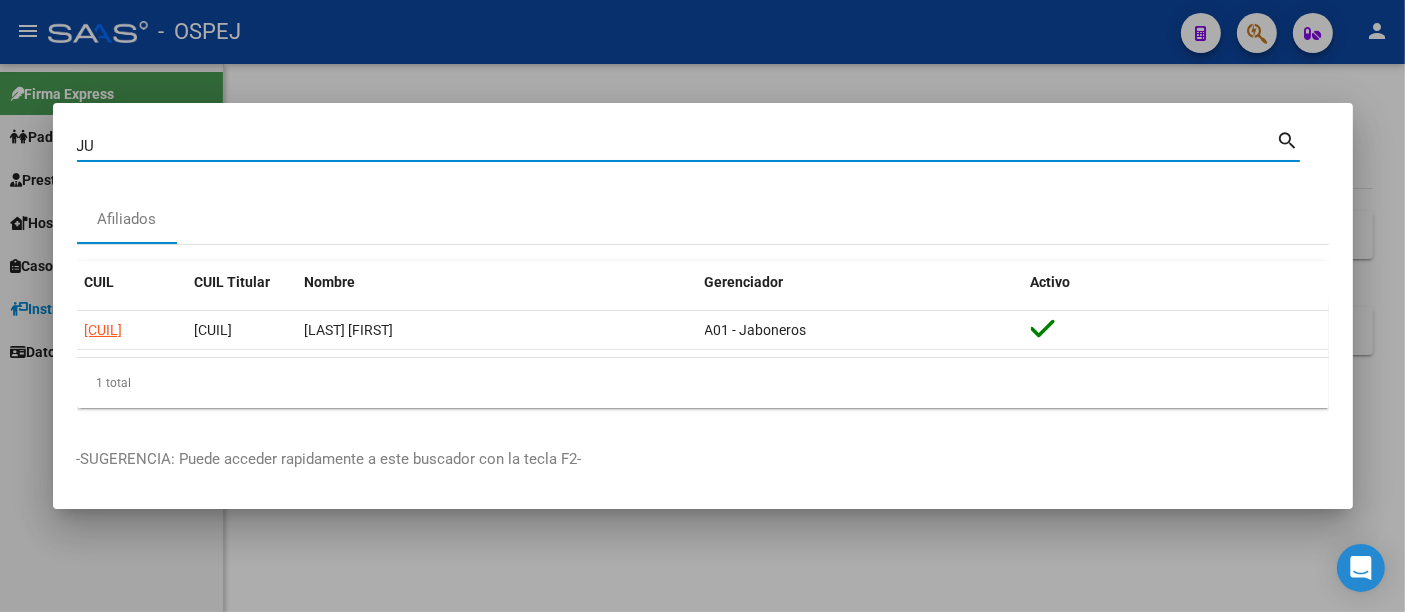 type on "J" 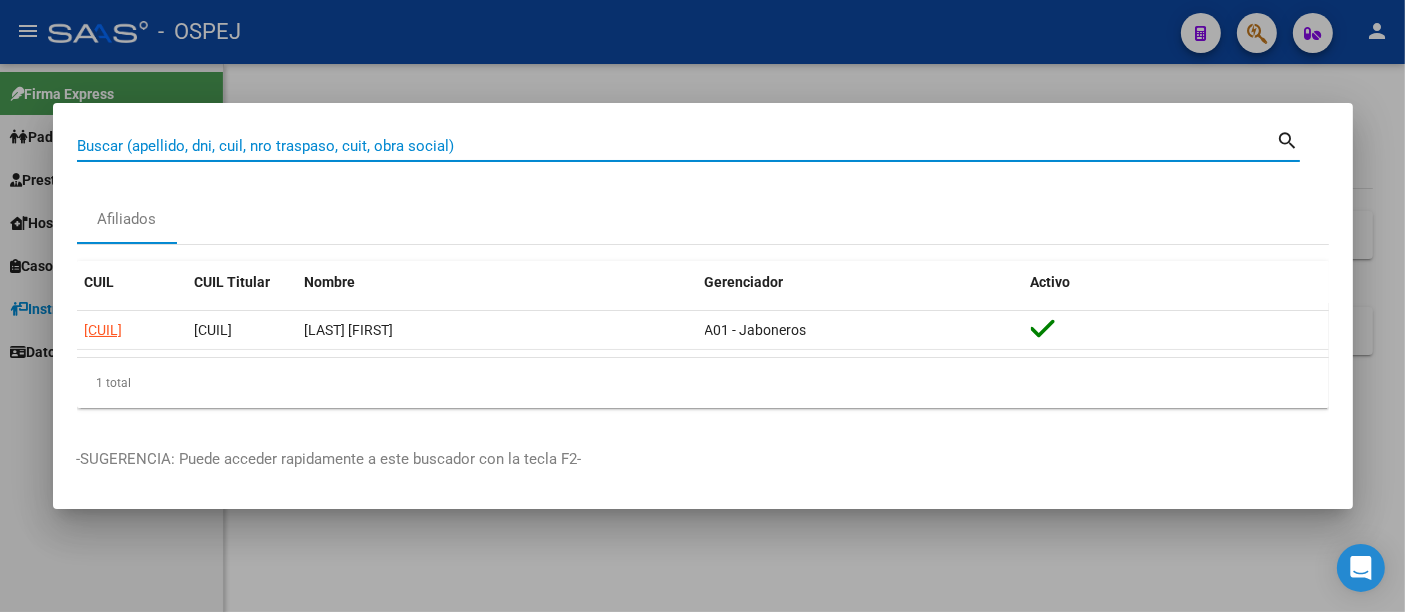 paste on "[CUIL]" 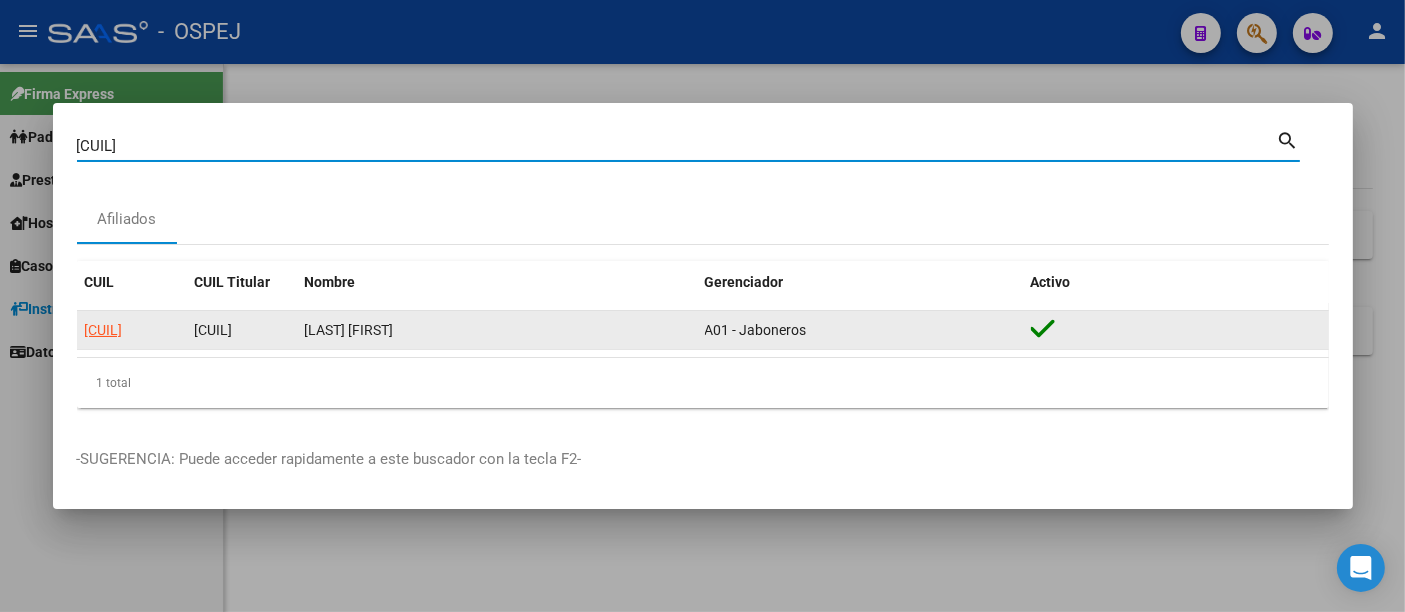 type on "[CUIL]" 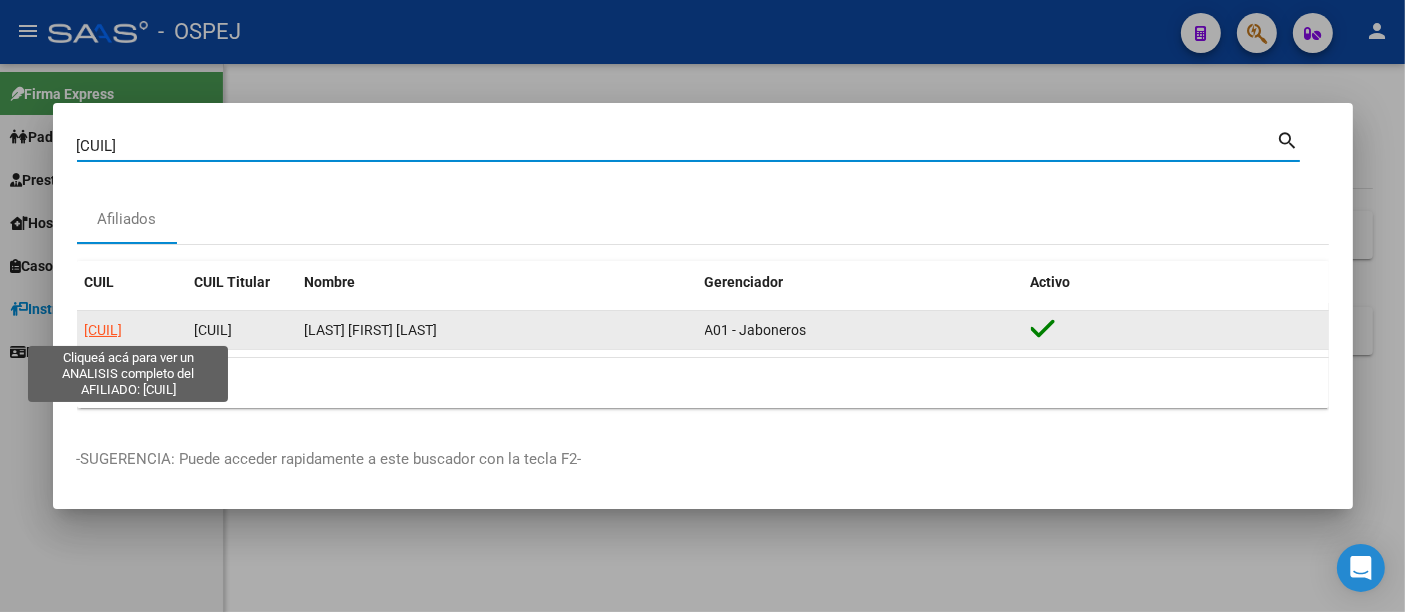 click on "[CUIL]" 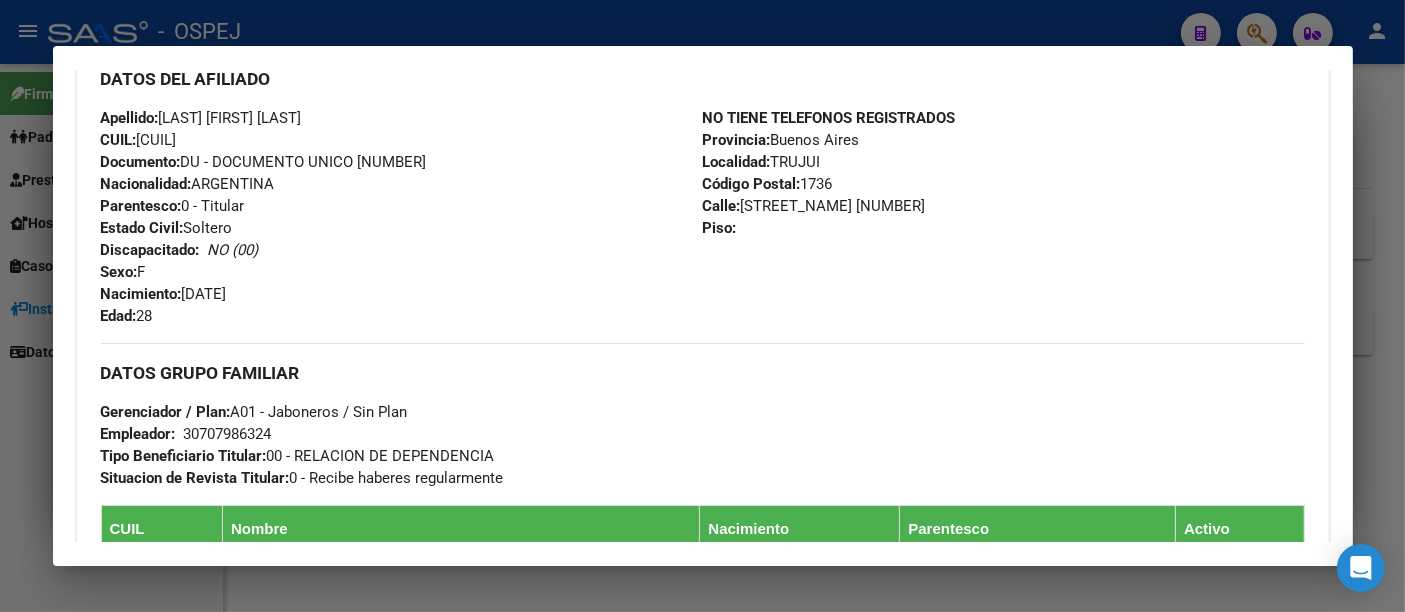 scroll, scrollTop: 666, scrollLeft: 0, axis: vertical 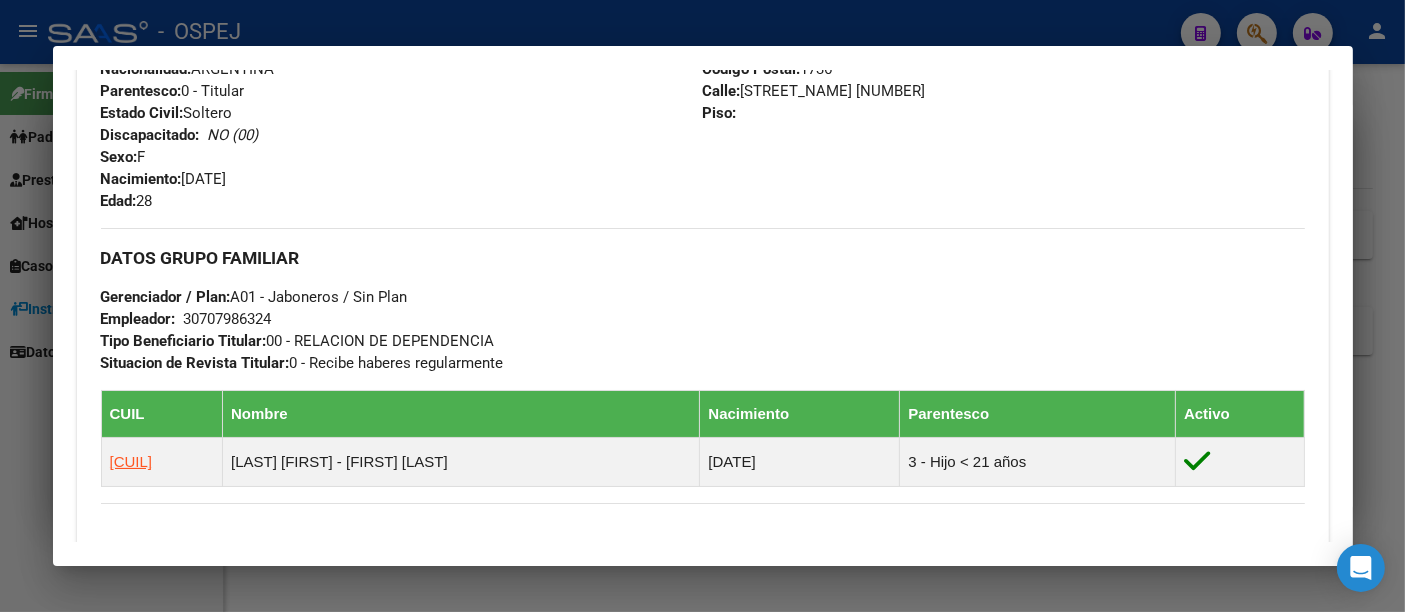 click at bounding box center (702, 306) 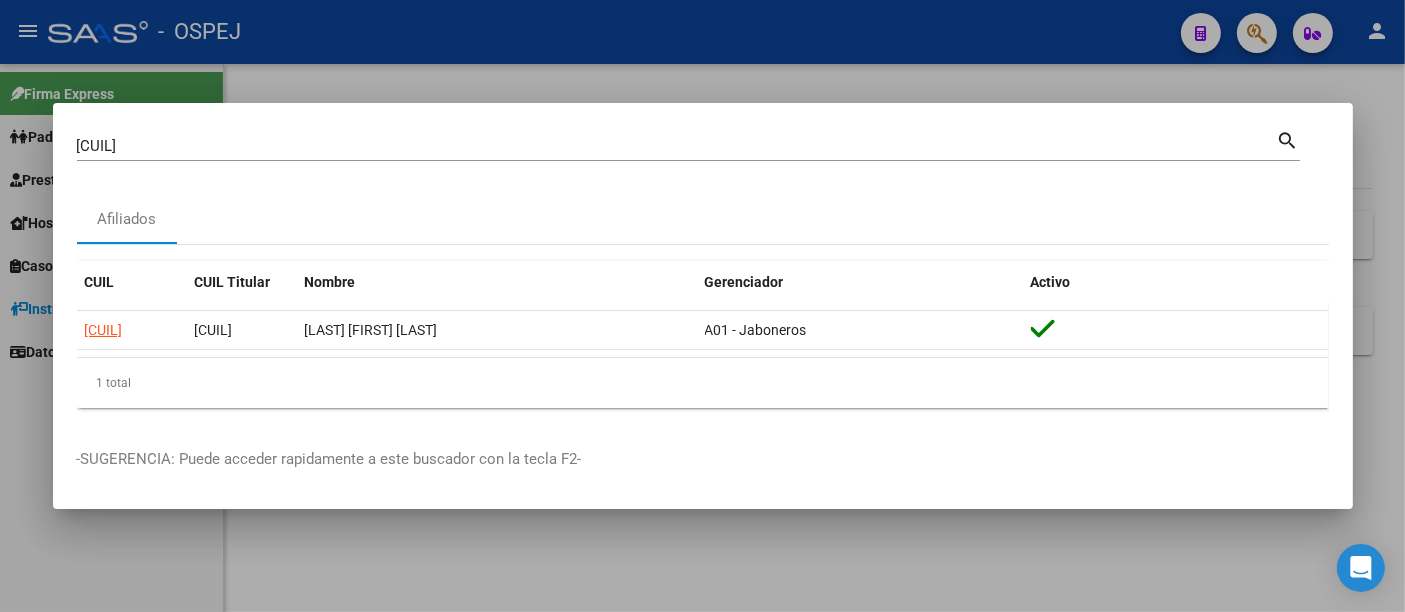 click on "[CUIL]" at bounding box center (677, 146) 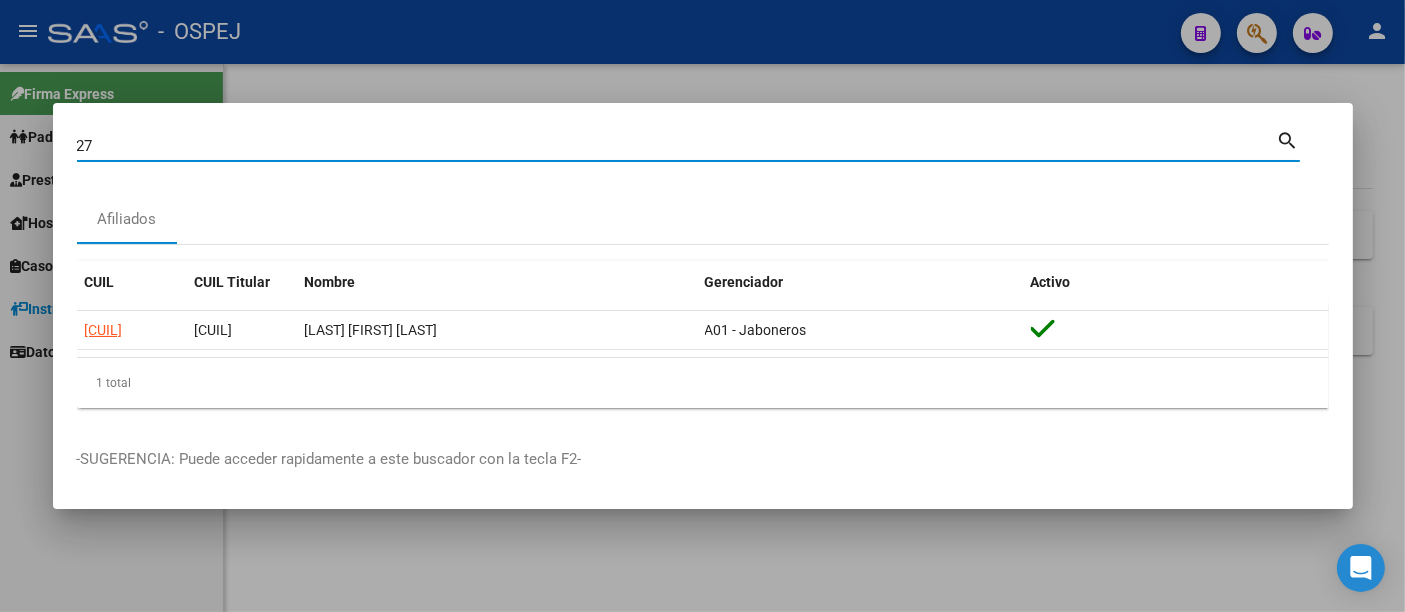 type on "2" 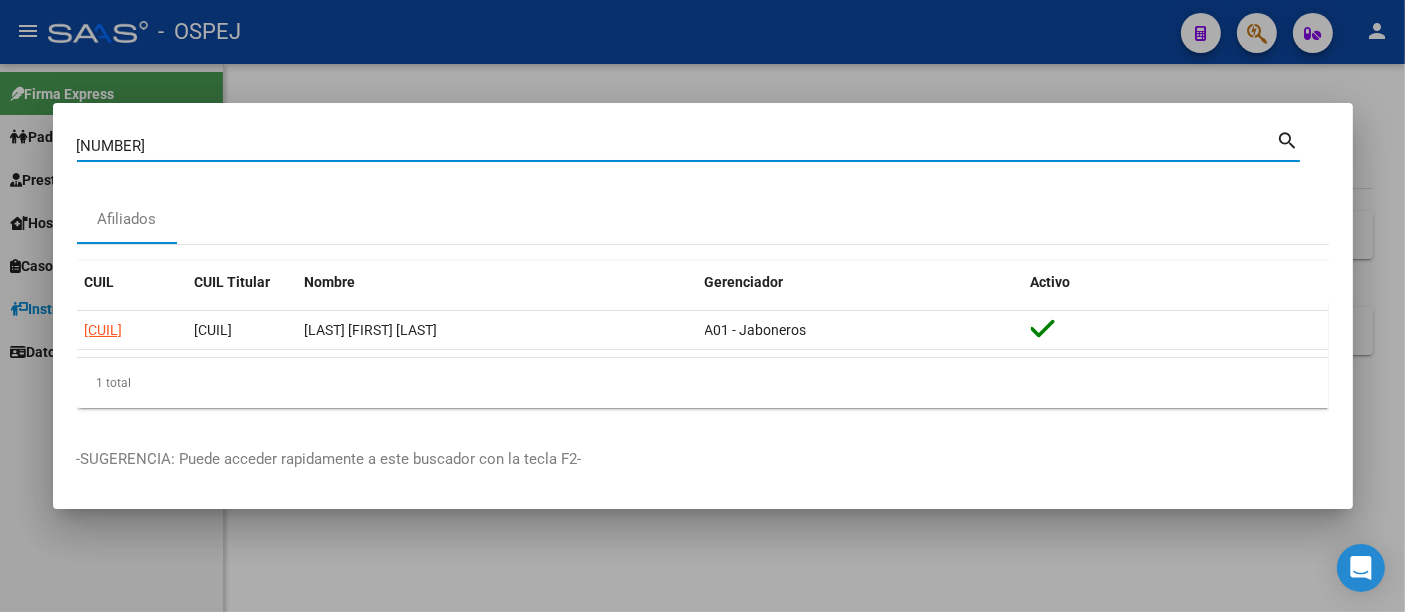 type on "[NUMBER]" 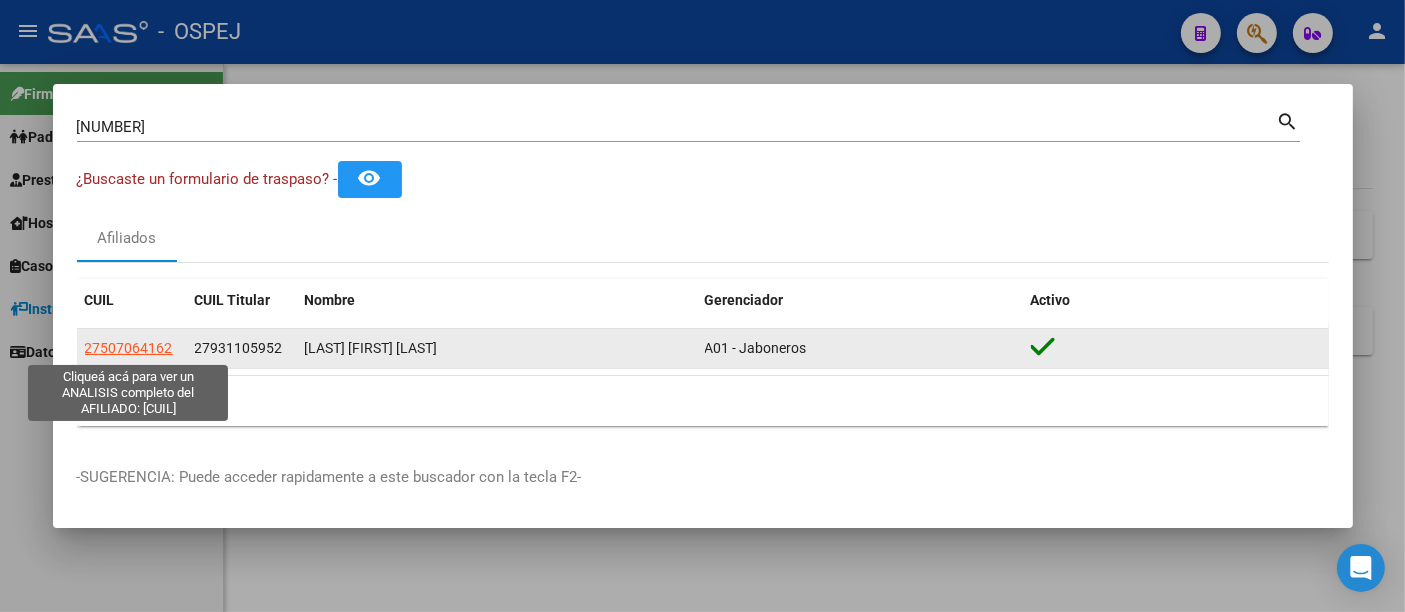 click on "27507064162" 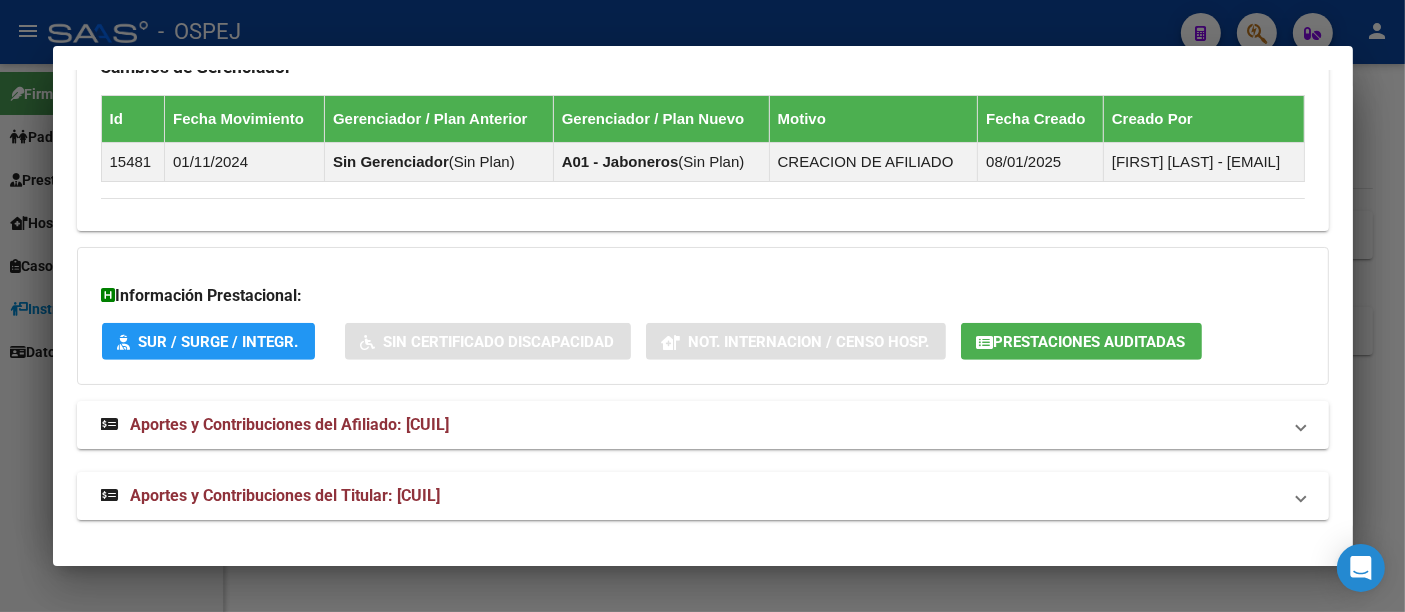 scroll, scrollTop: 1310, scrollLeft: 0, axis: vertical 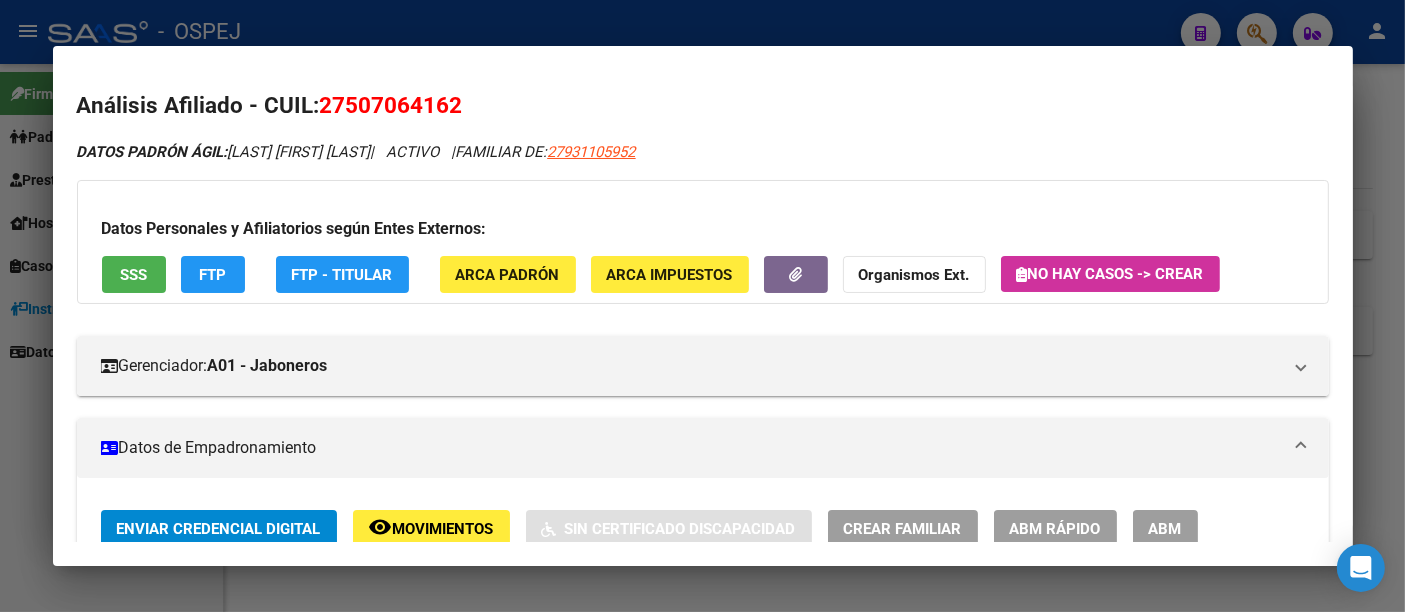 click at bounding box center [702, 306] 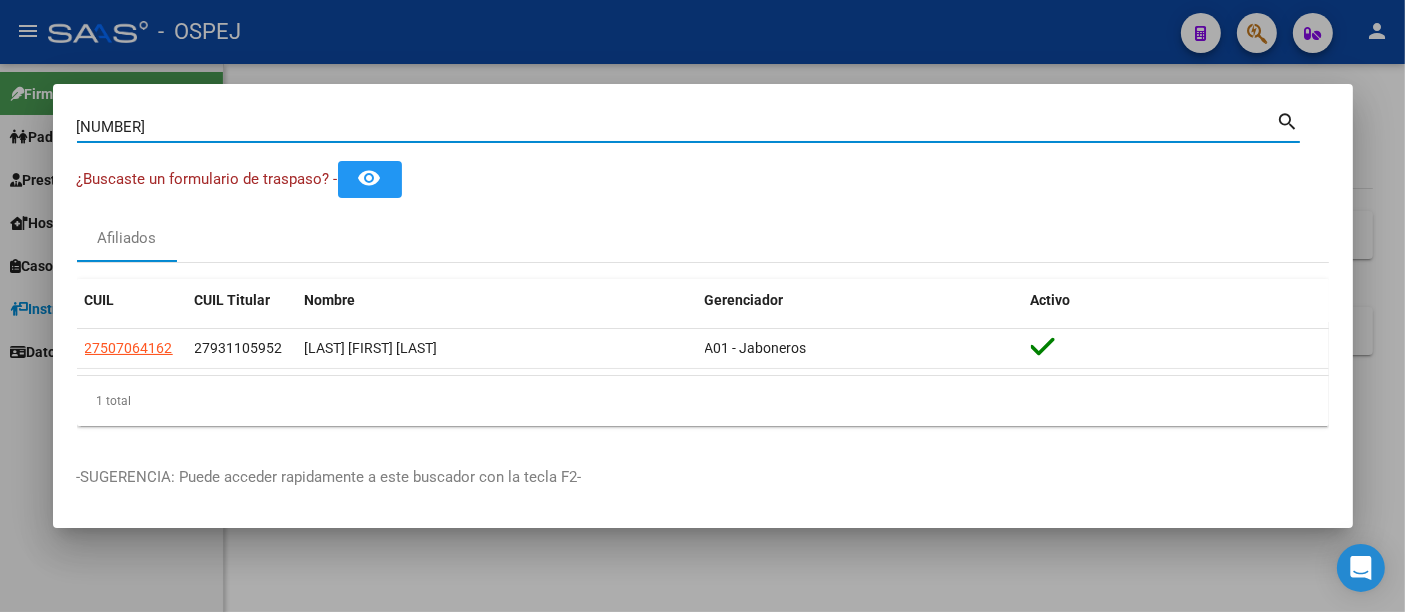 click on "[NUMBER]" at bounding box center (677, 127) 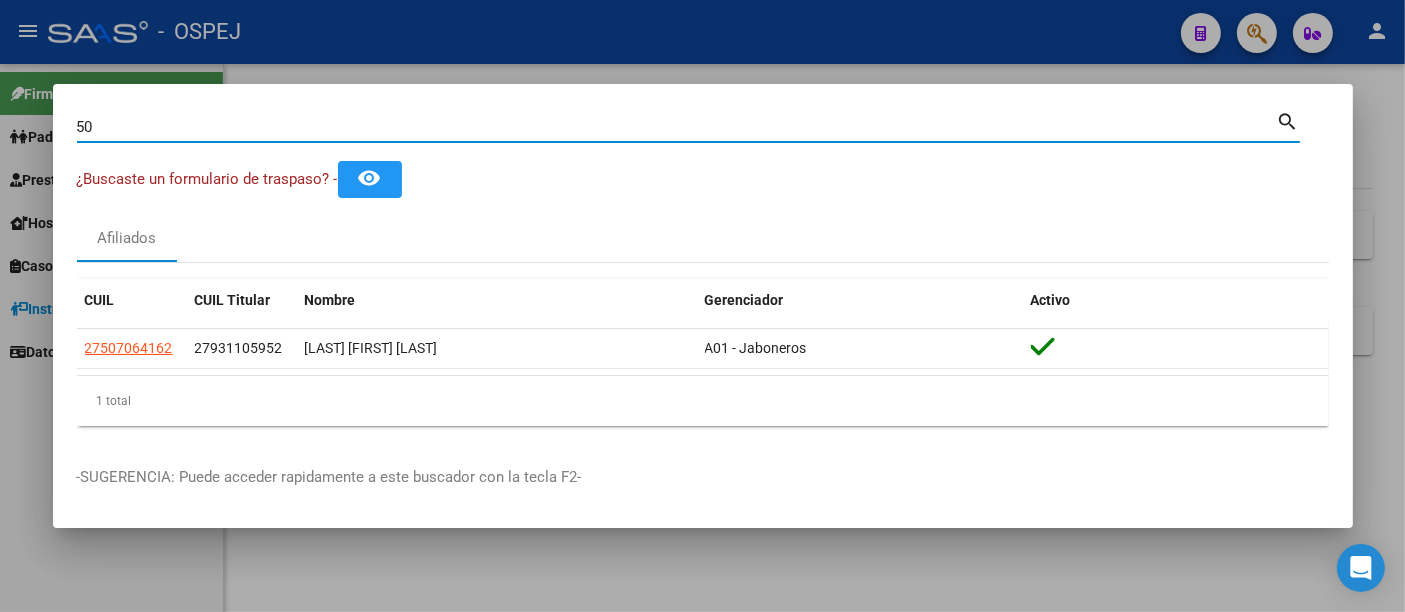 type on "5" 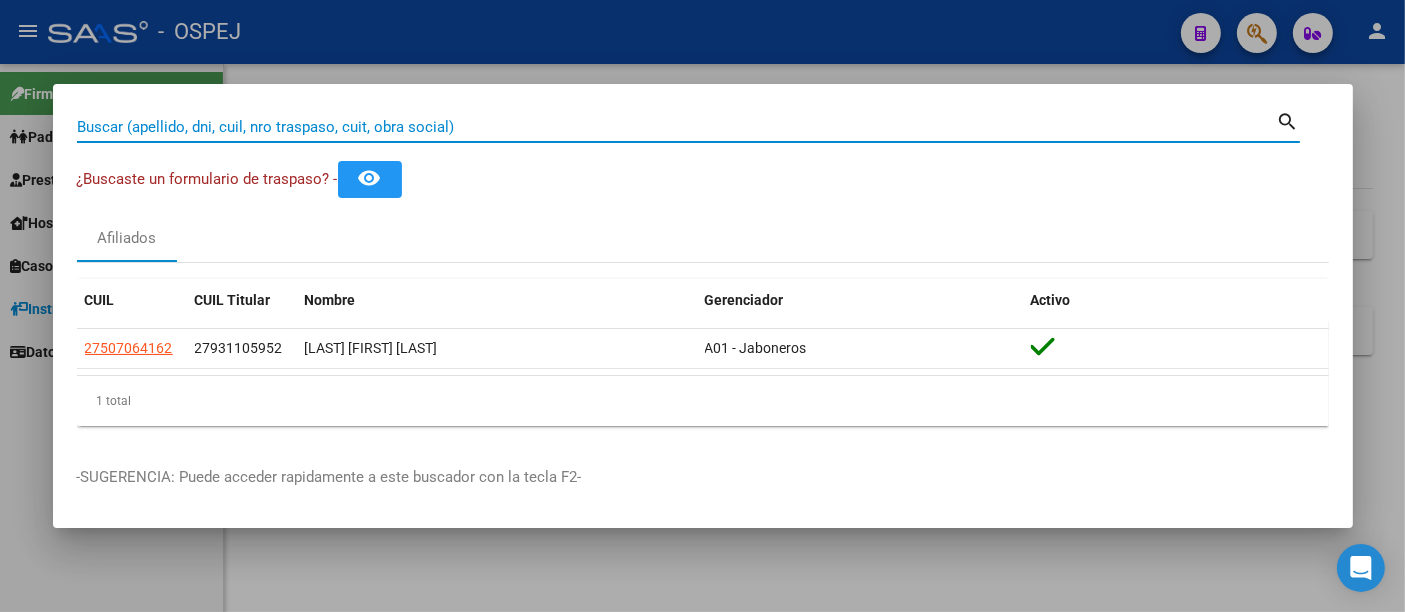 paste on "[CUIL]" 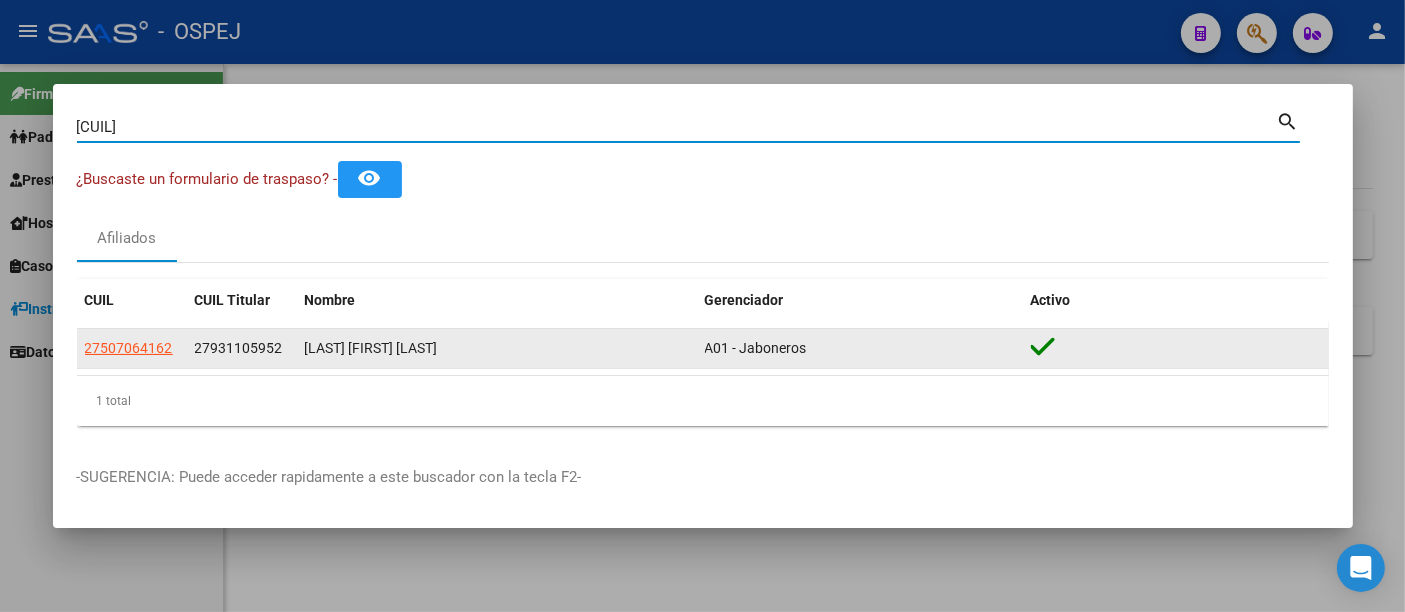 type on "[CUIL]" 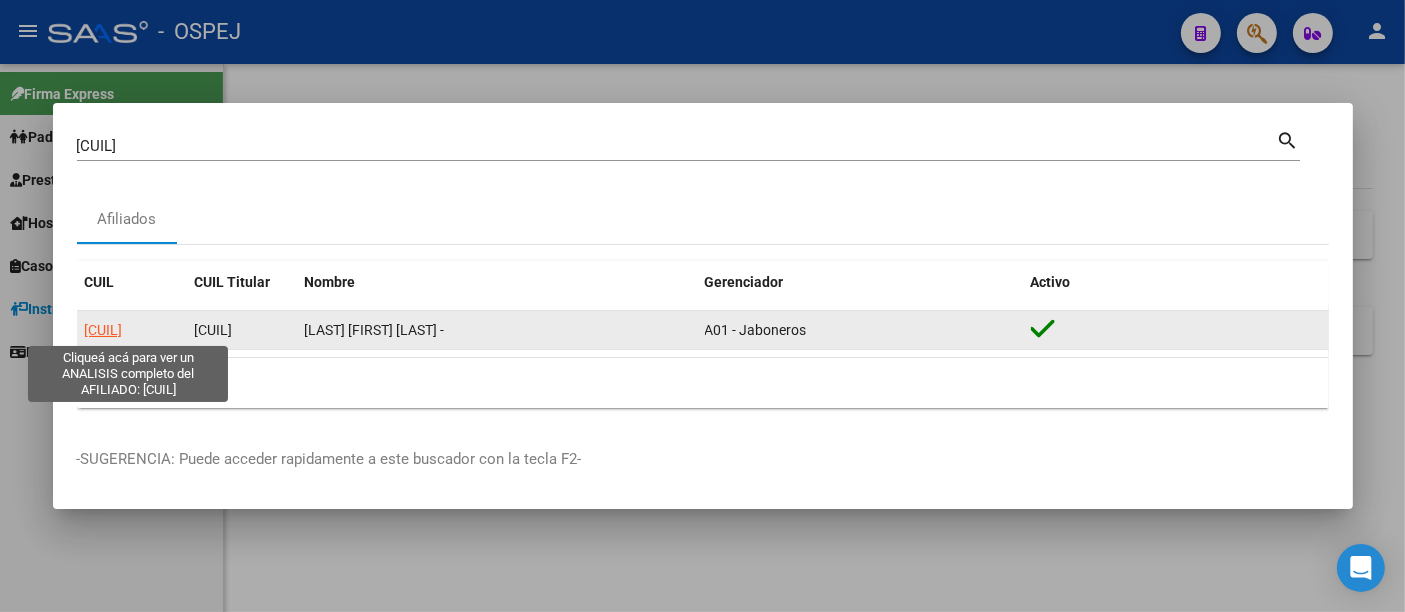 click on "[CUIL]" 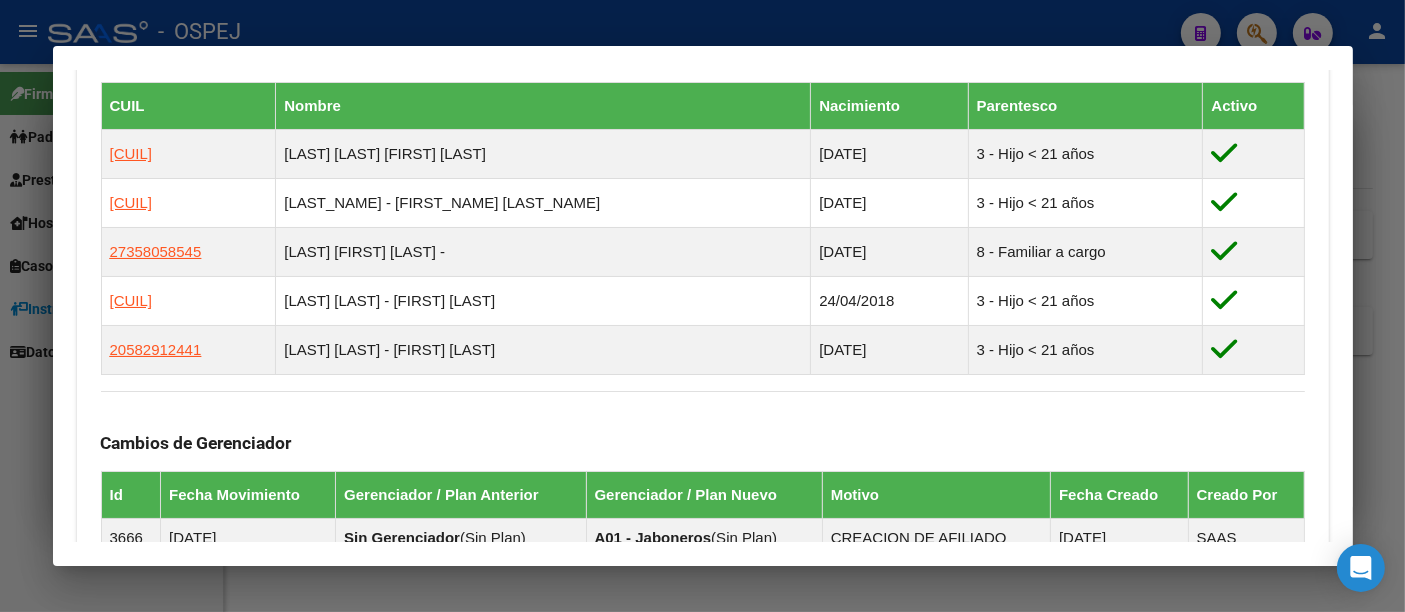 scroll, scrollTop: 1111, scrollLeft: 0, axis: vertical 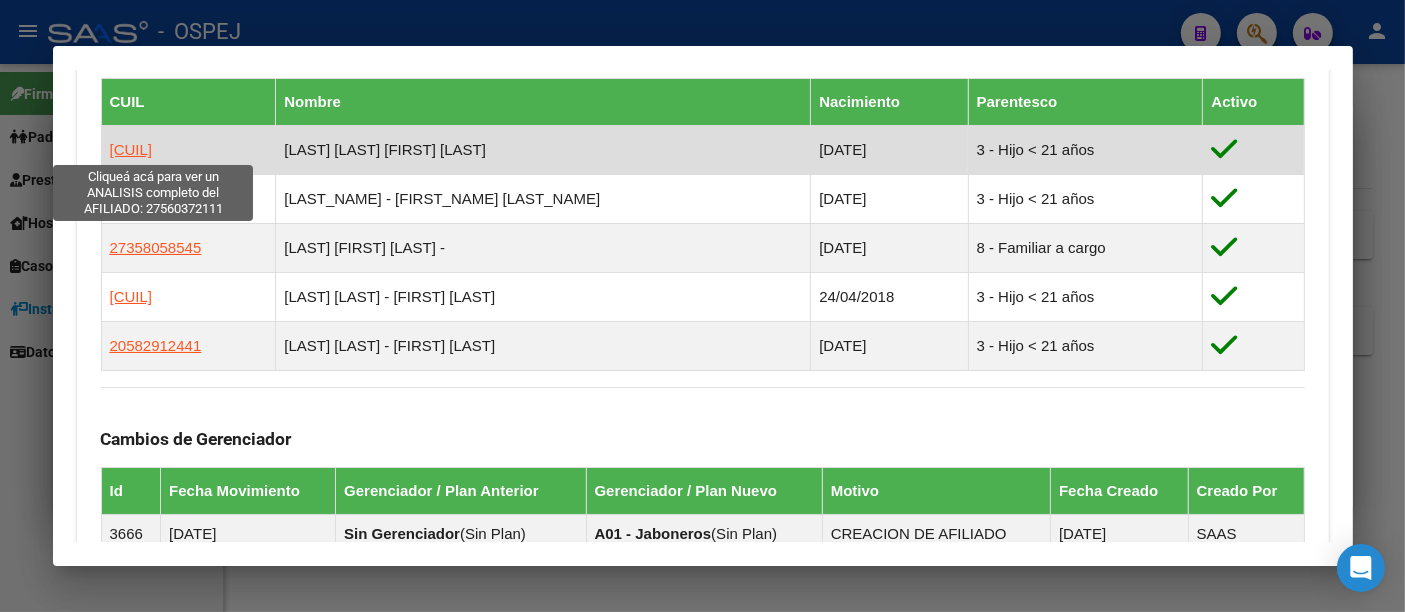 click on "[CUIL]" at bounding box center (131, 149) 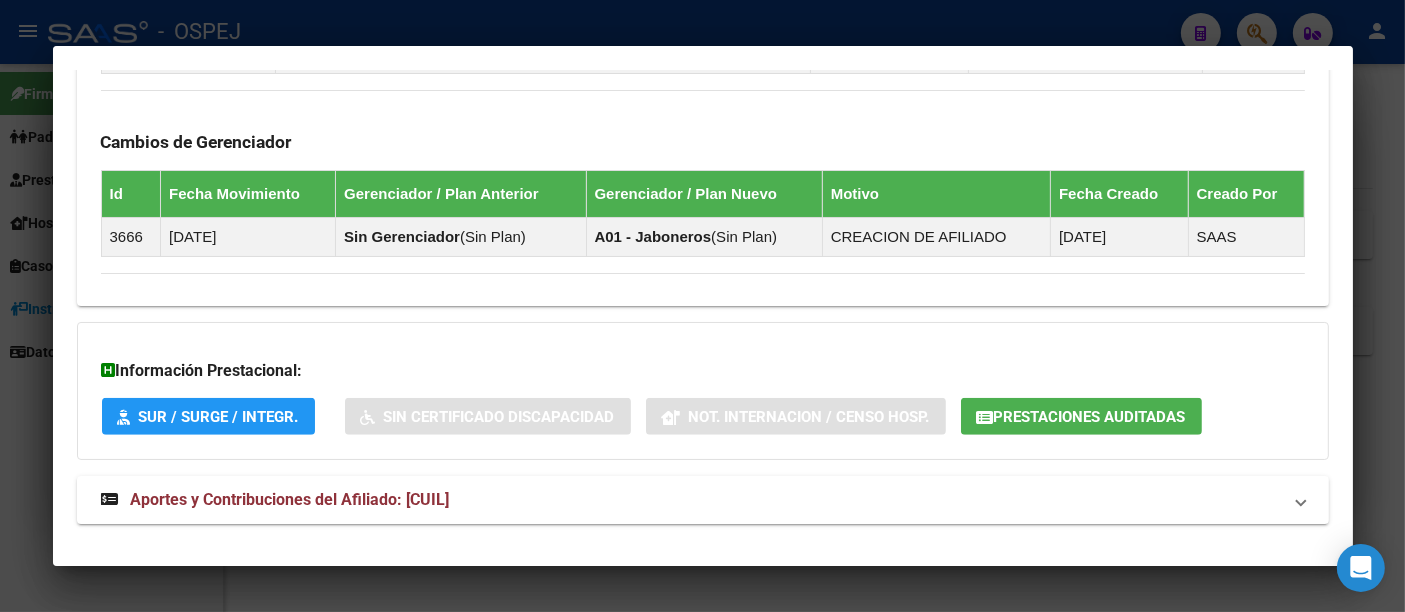 scroll, scrollTop: 1475, scrollLeft: 0, axis: vertical 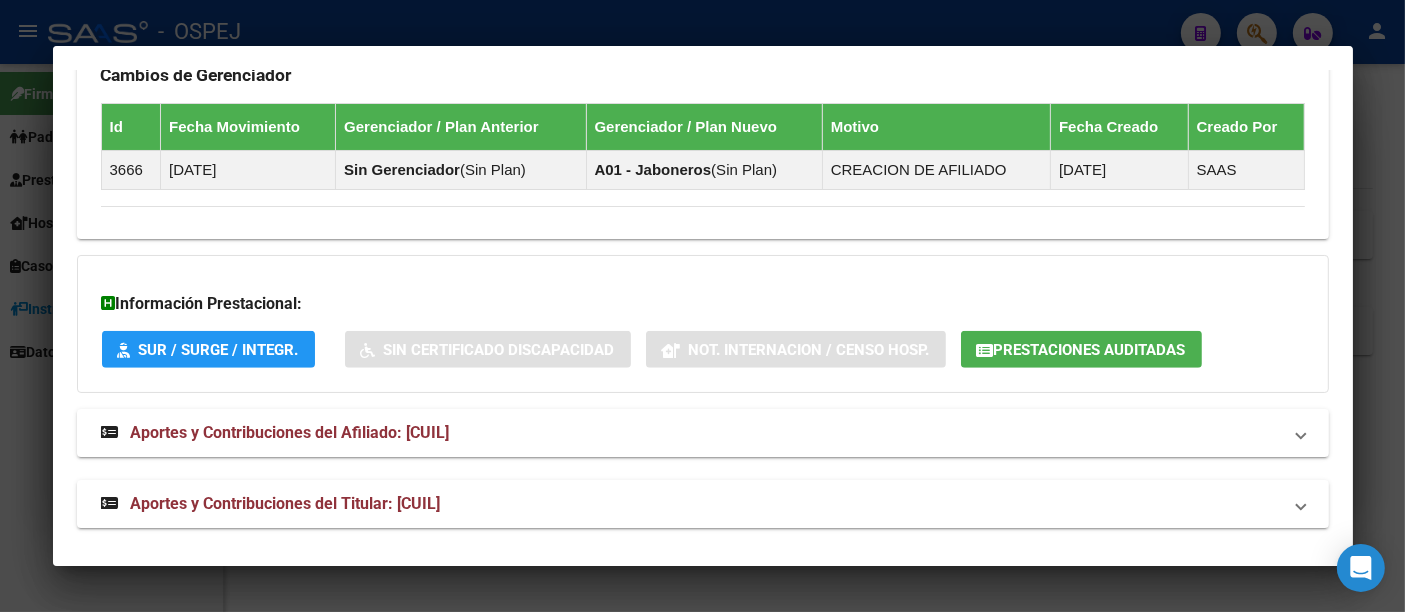 click on "Prestaciones Auditadas" 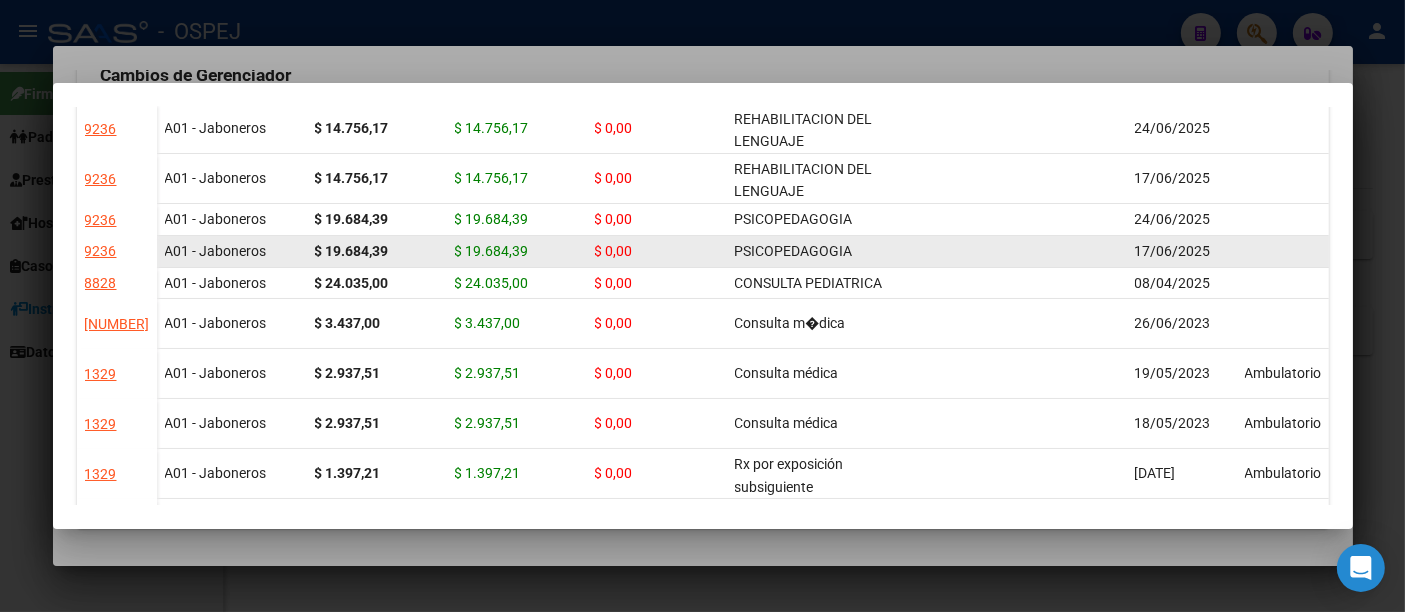 scroll, scrollTop: 0, scrollLeft: 0, axis: both 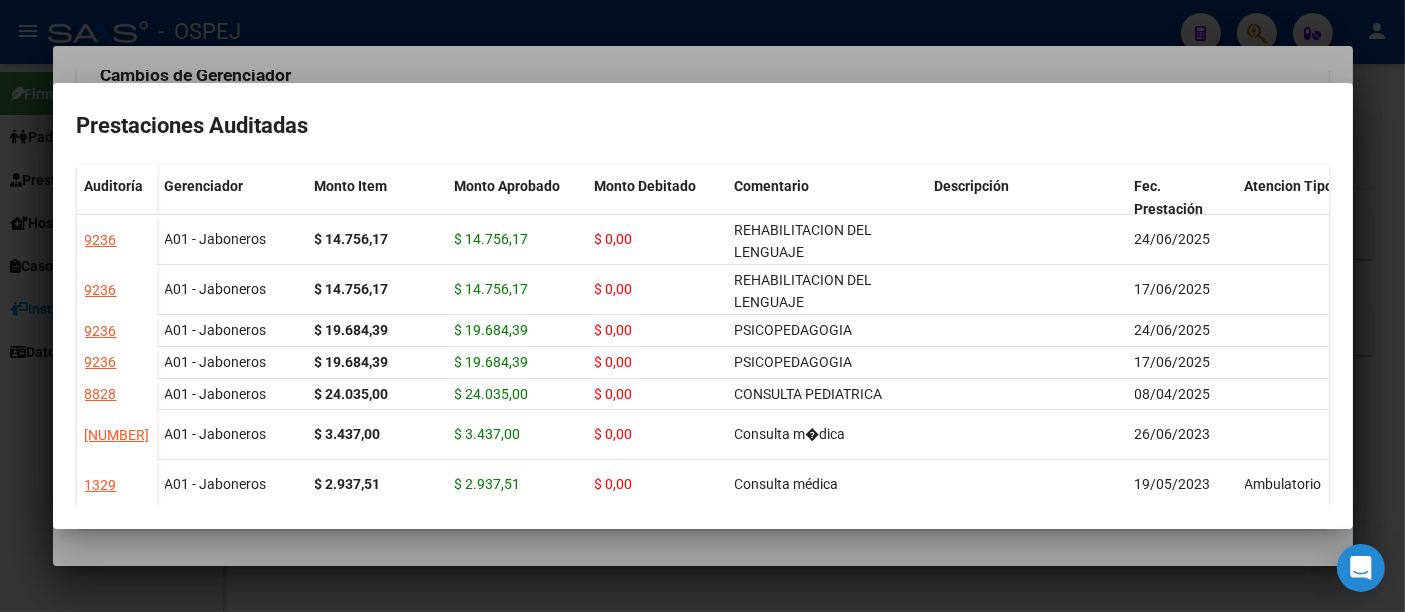 click at bounding box center [702, 306] 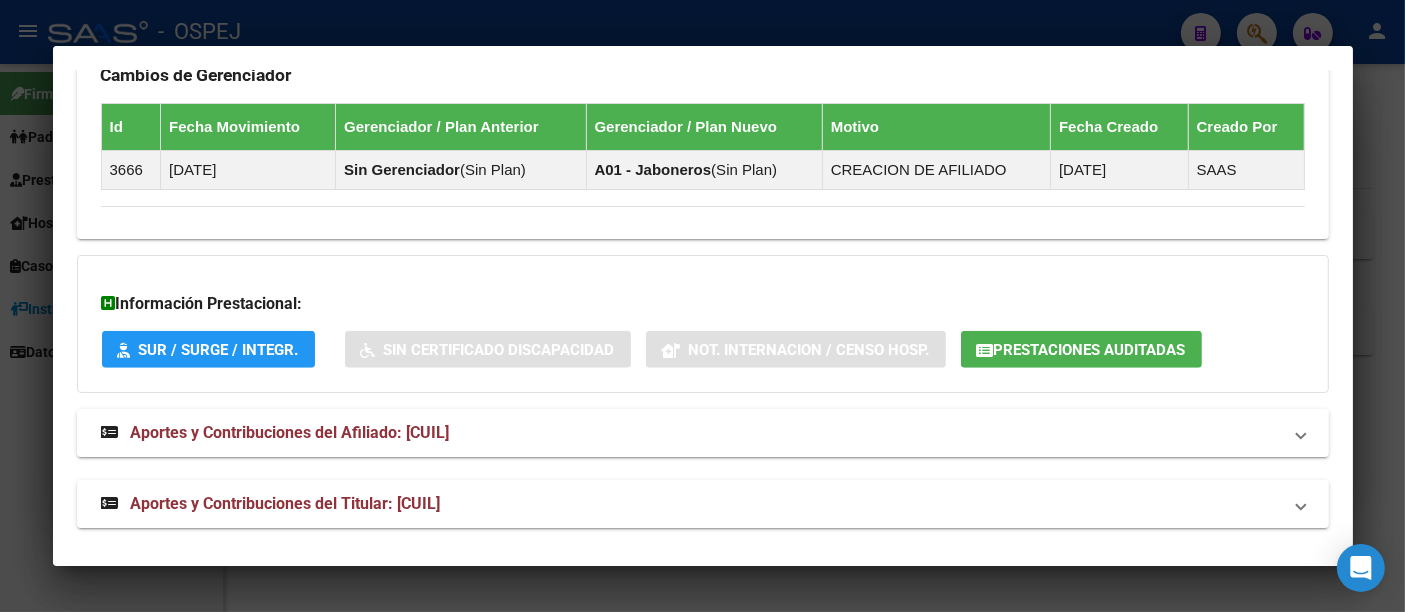 click at bounding box center (702, 306) 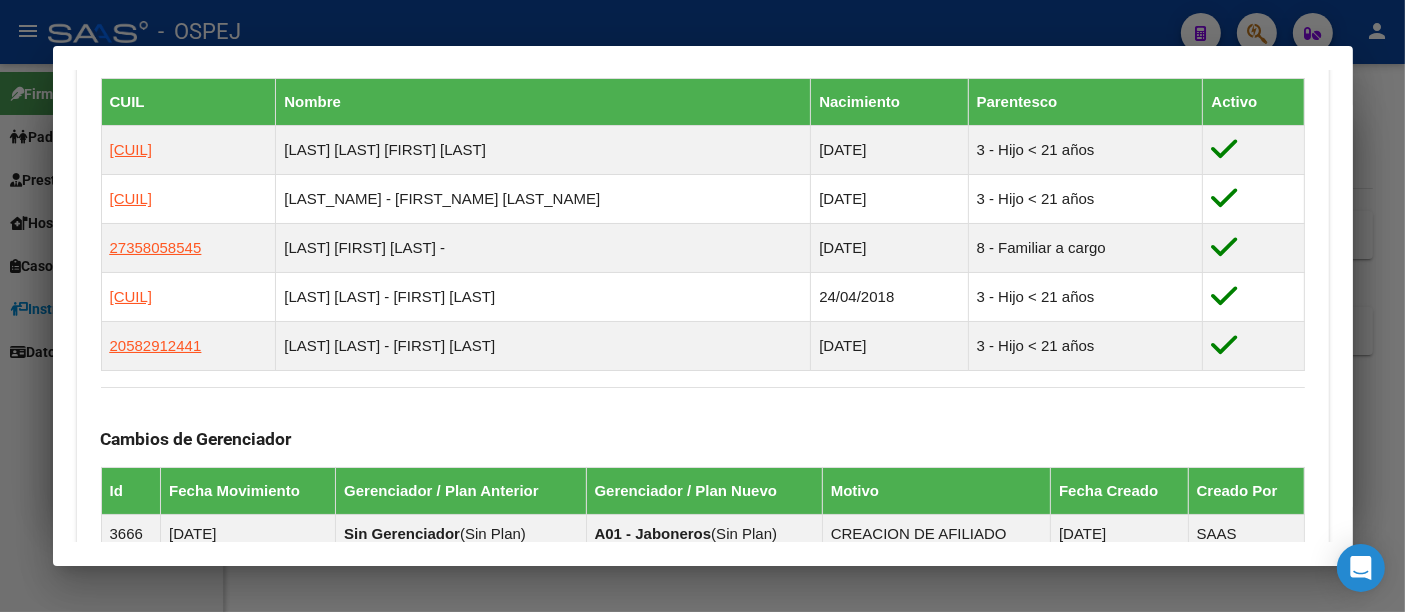 click at bounding box center [702, 306] 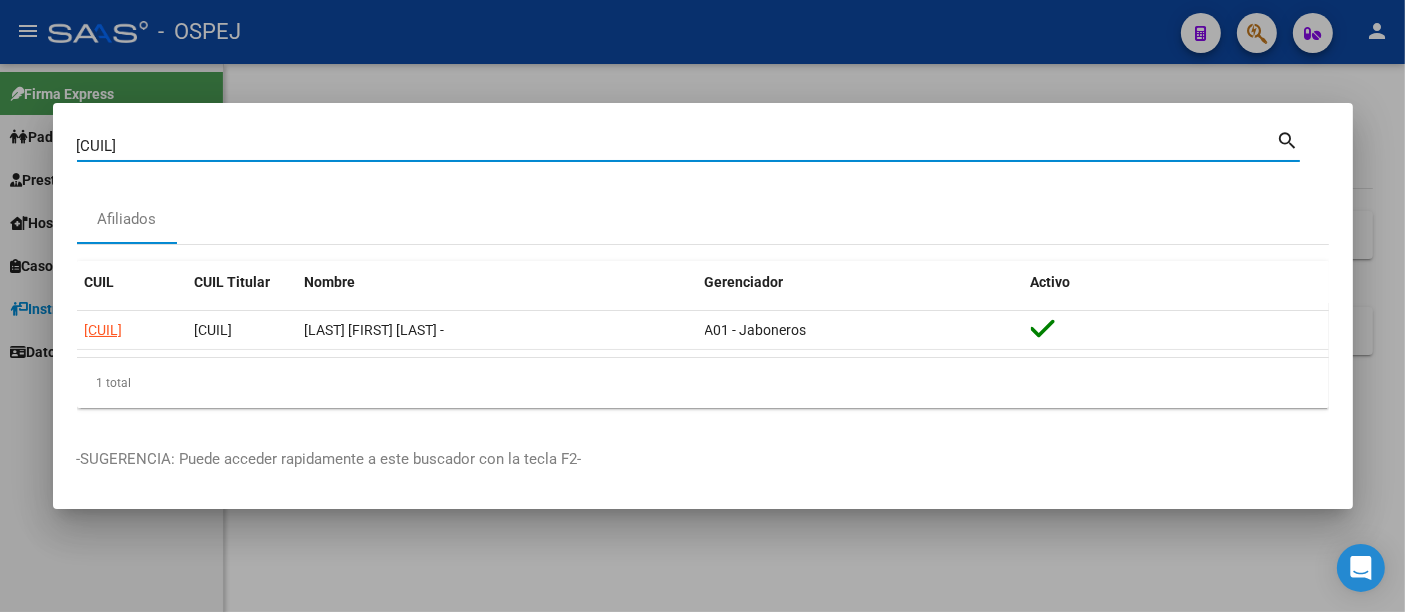 click on "[CUIL]" at bounding box center [677, 146] 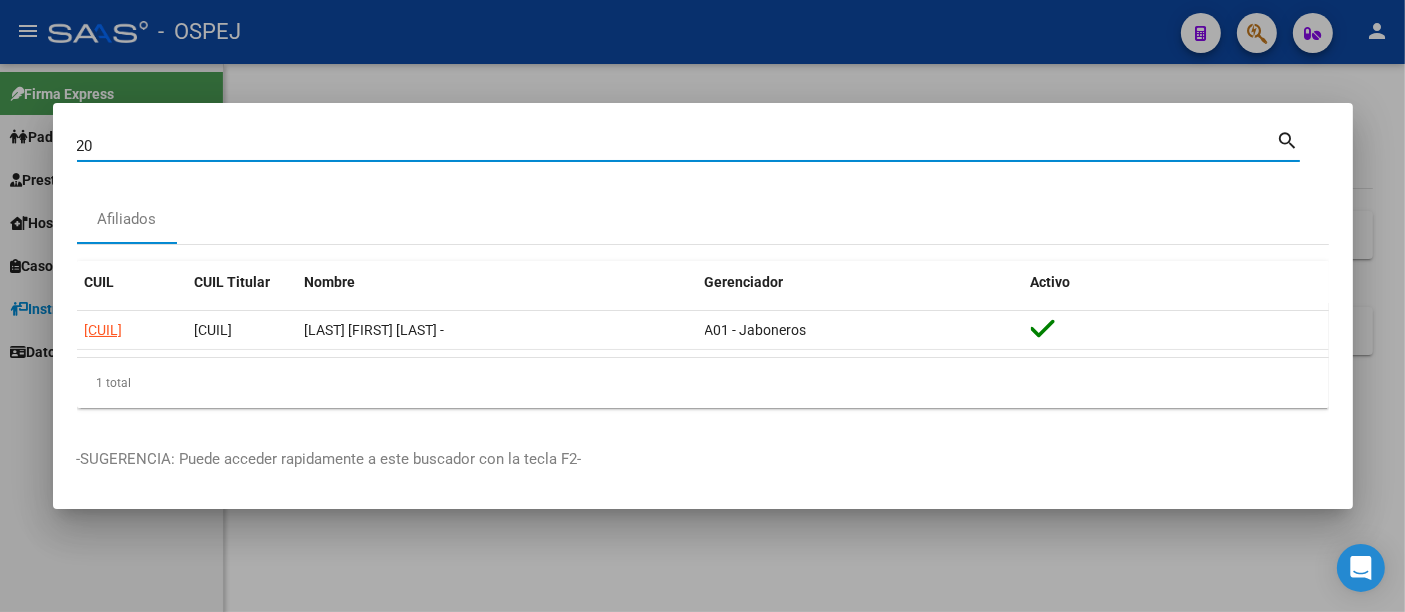 type on "2" 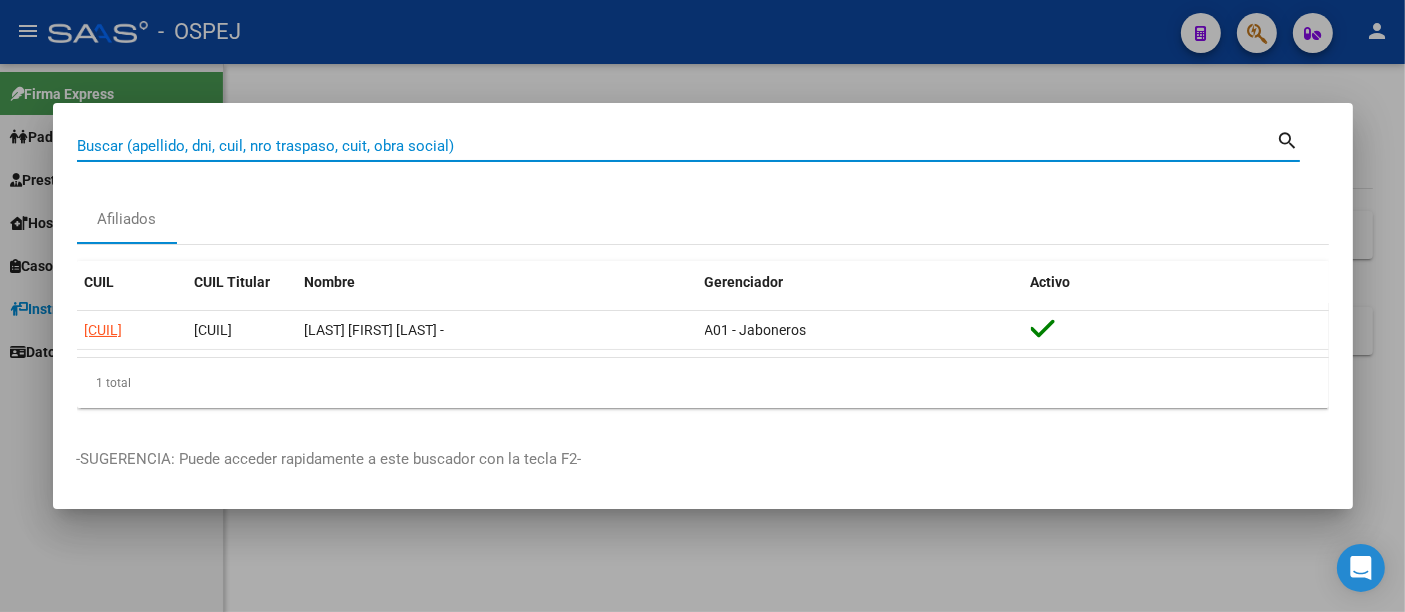 paste on "[CUIL]" 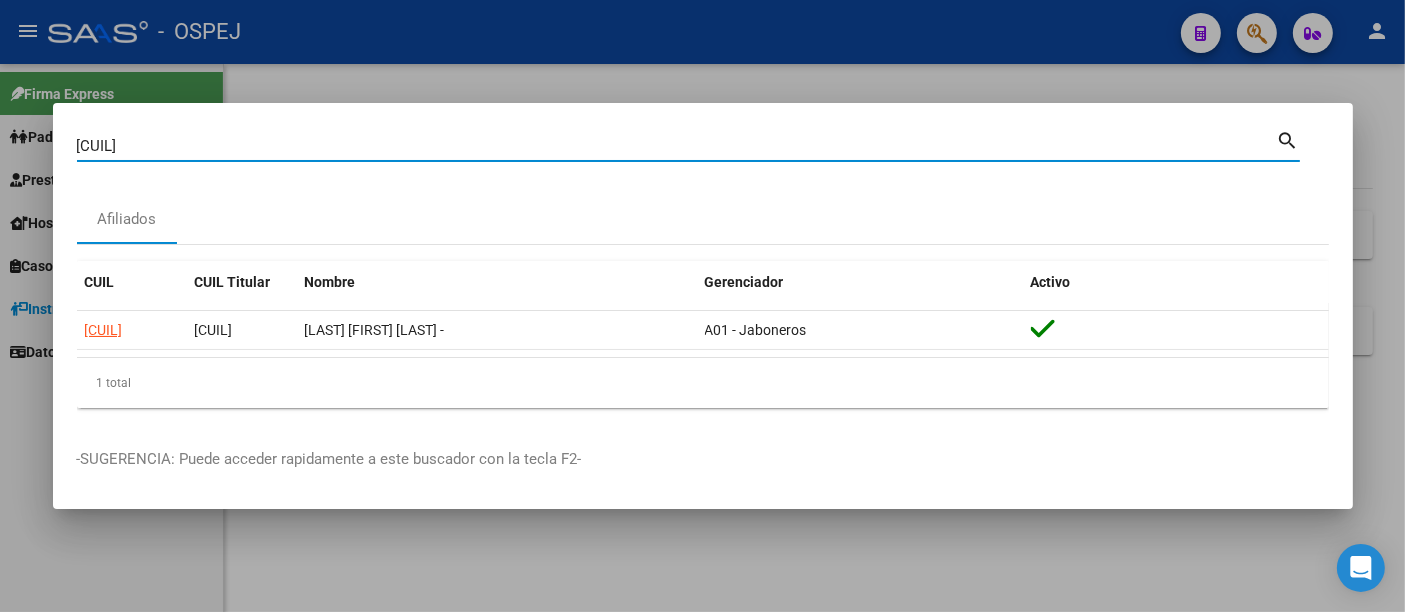 type on "[CUIL]" 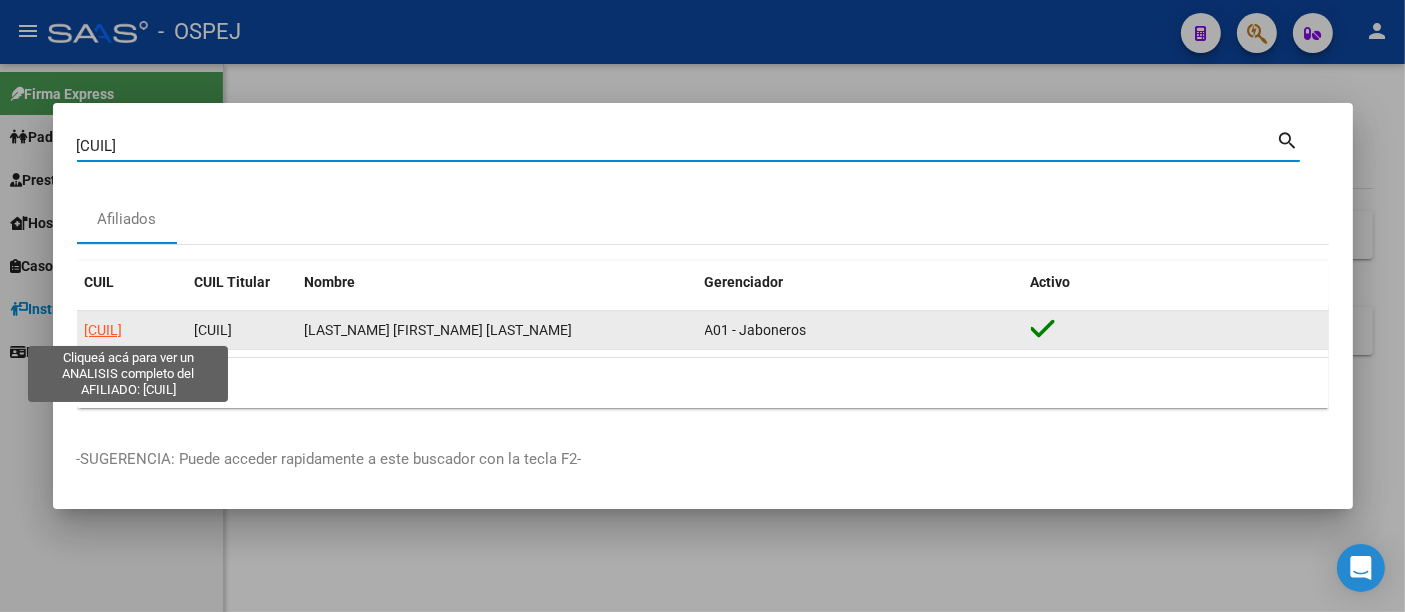 click on "[CUIL]" 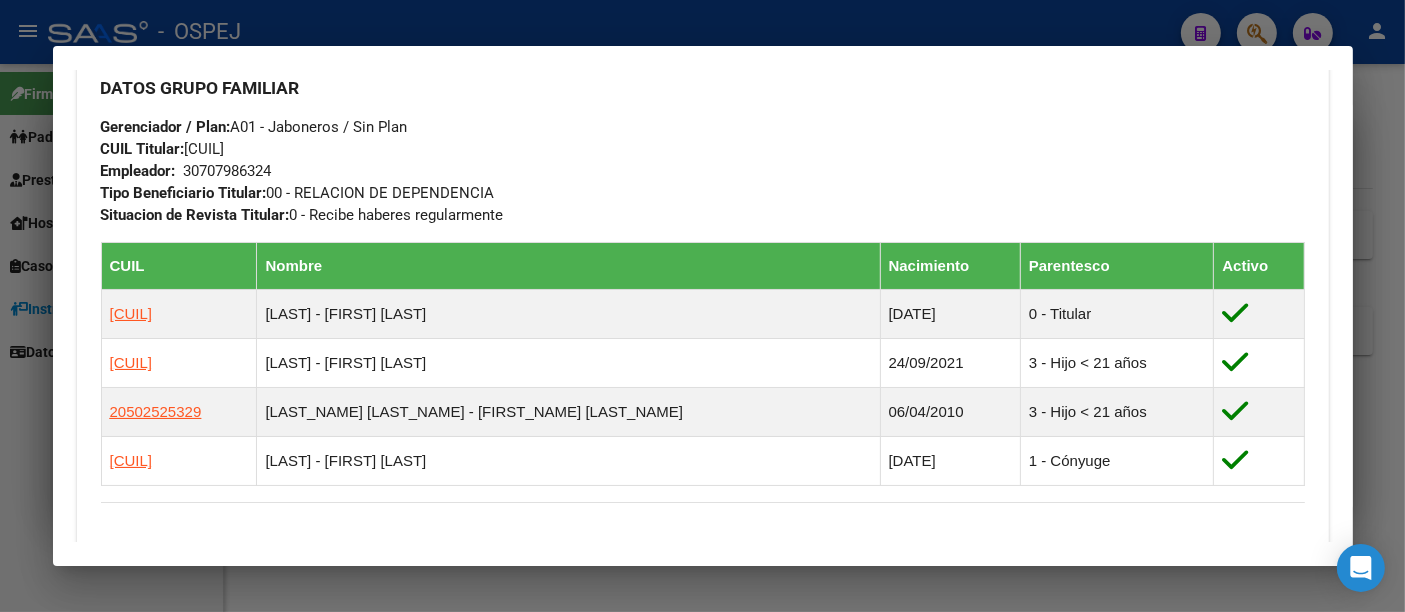 scroll, scrollTop: 1000, scrollLeft: 0, axis: vertical 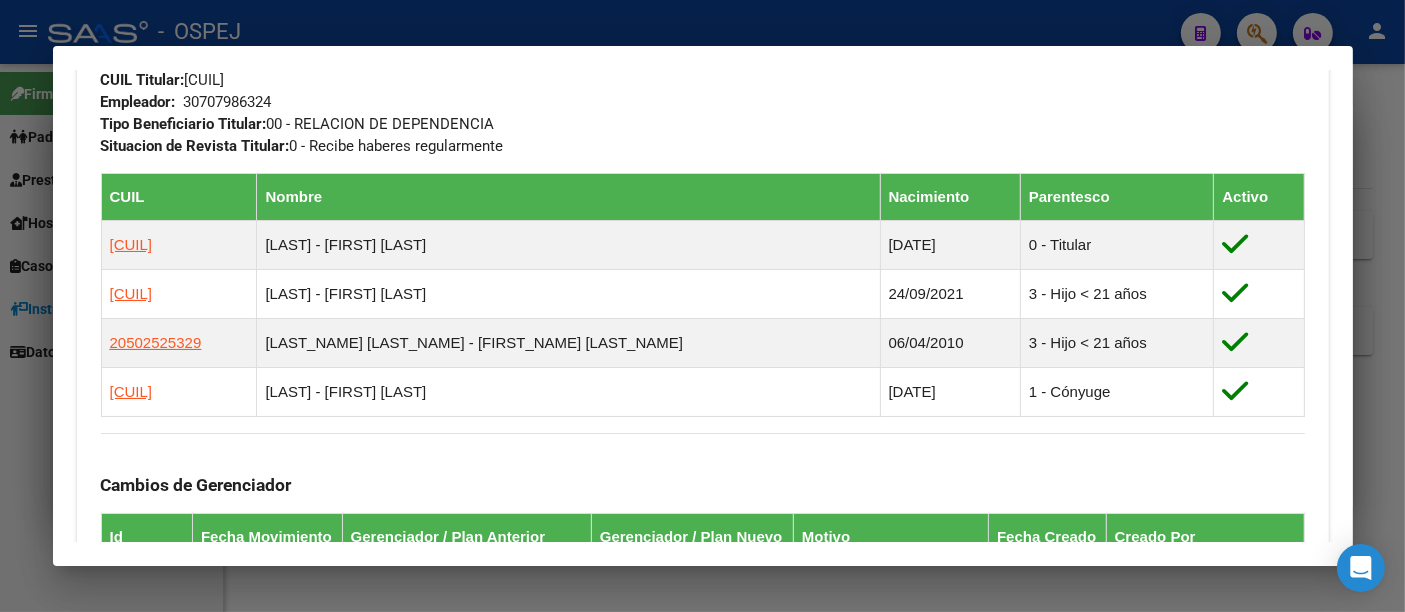click at bounding box center [702, 306] 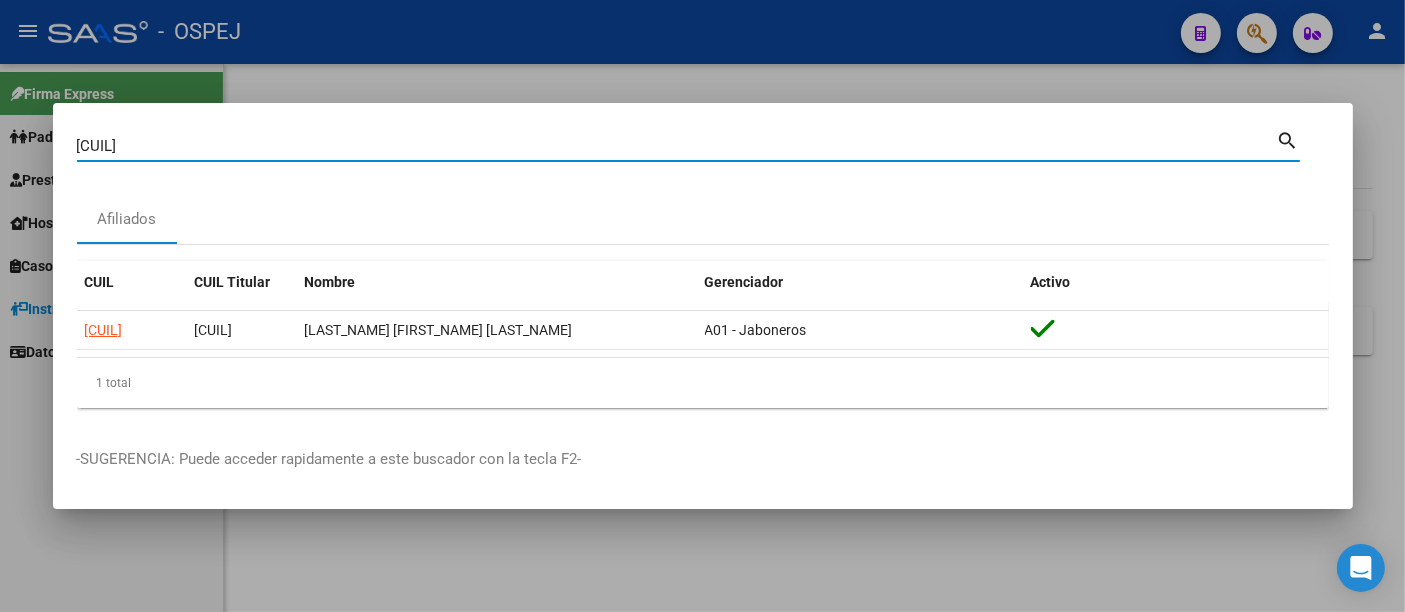 click on "[CUIL]" at bounding box center (677, 146) 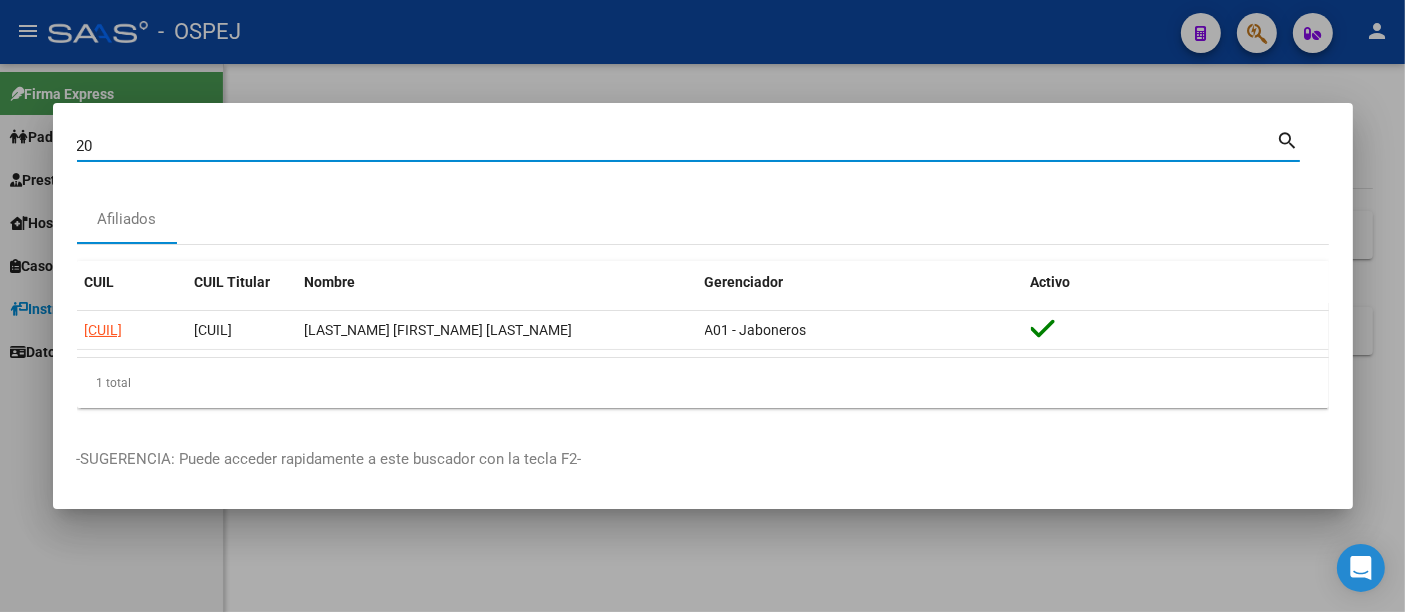type on "2" 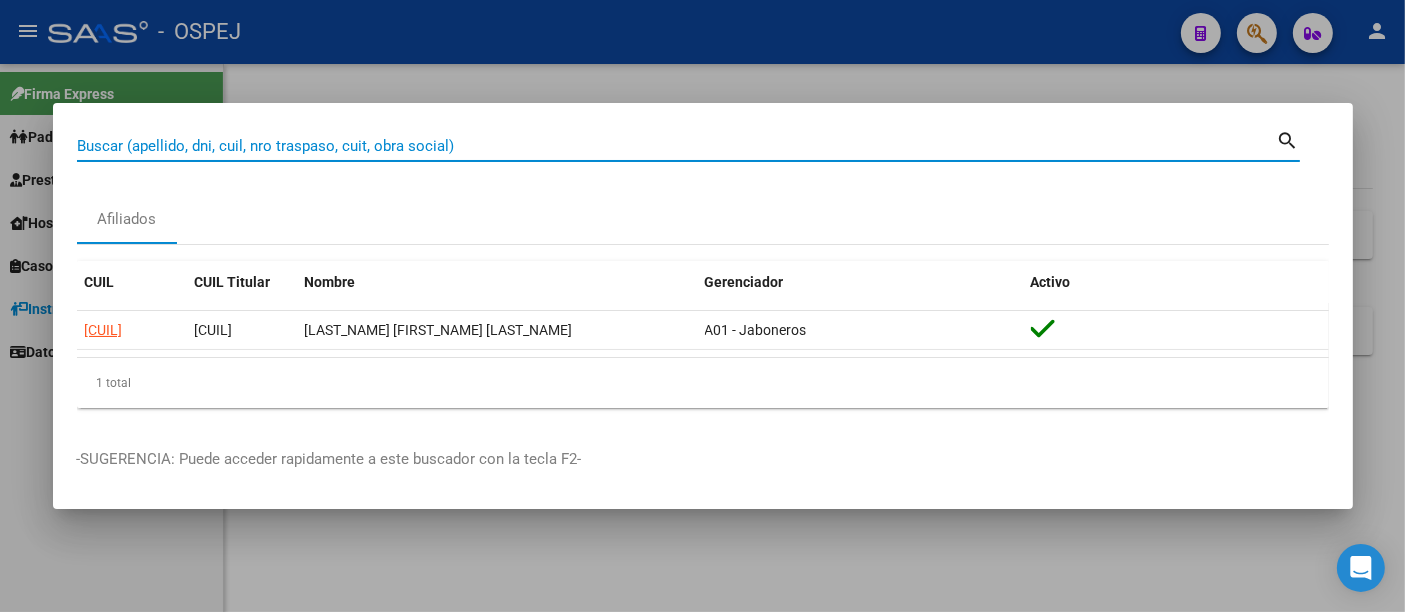 paste on "[CUIL]" 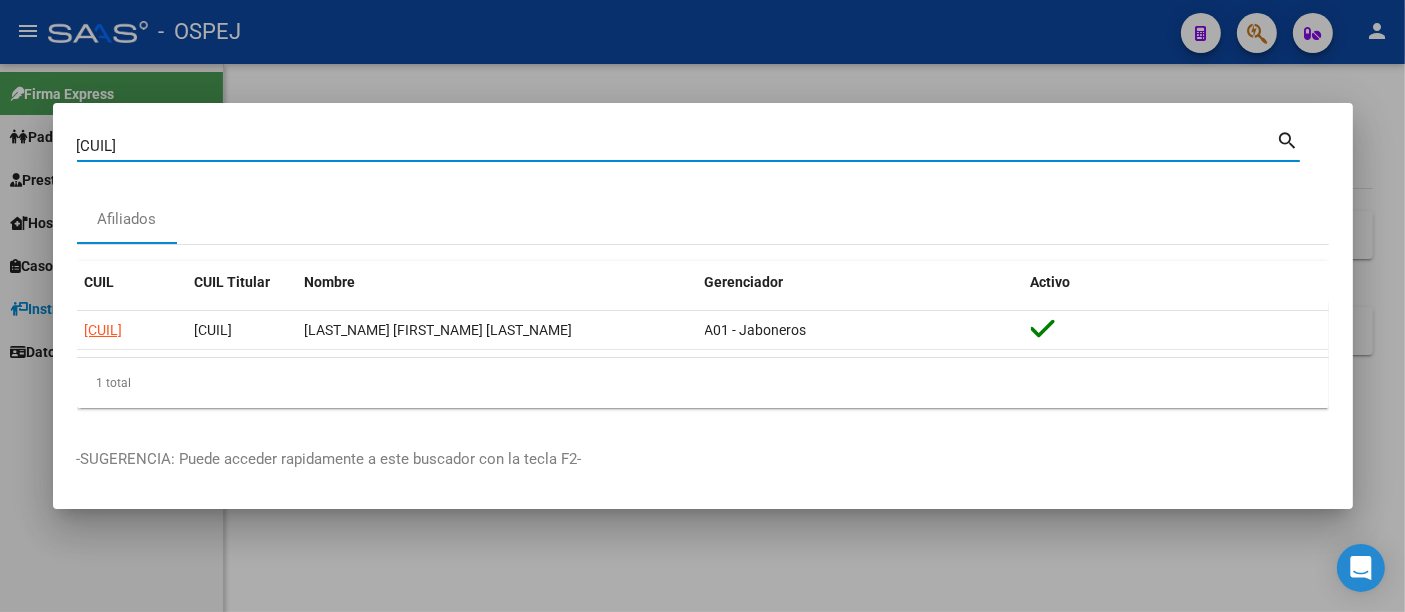 type on "[CUIL]" 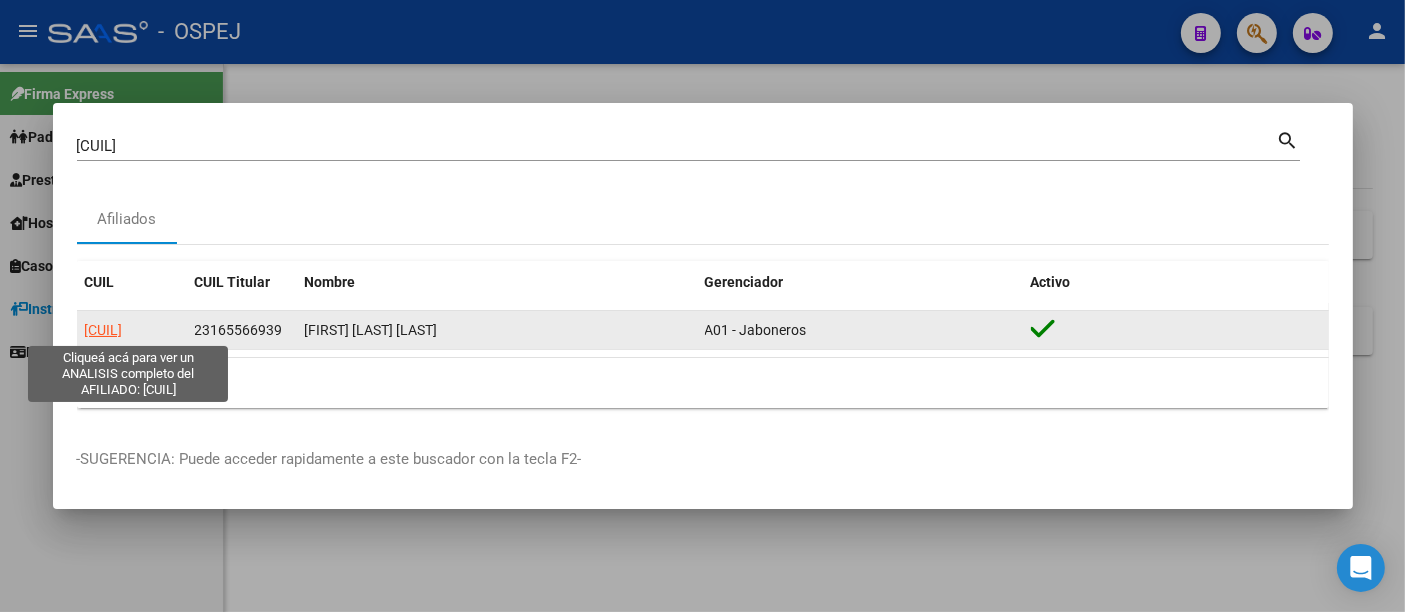 click on "[CUIL]" 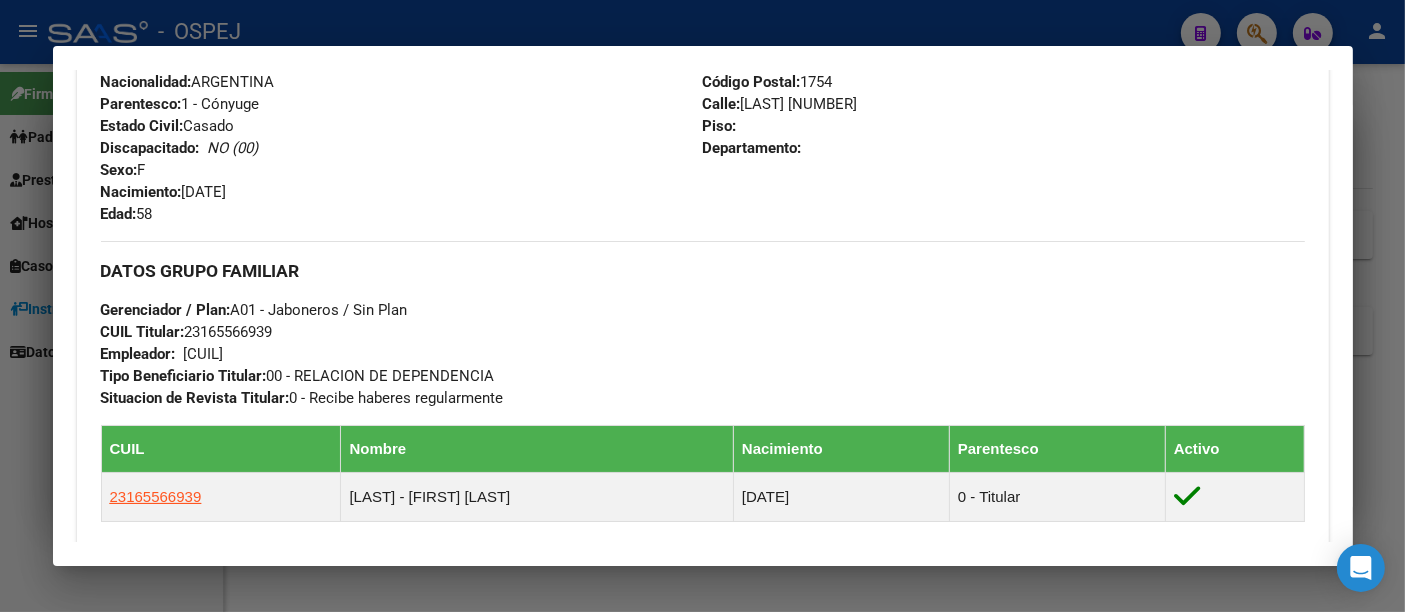 scroll, scrollTop: 789, scrollLeft: 0, axis: vertical 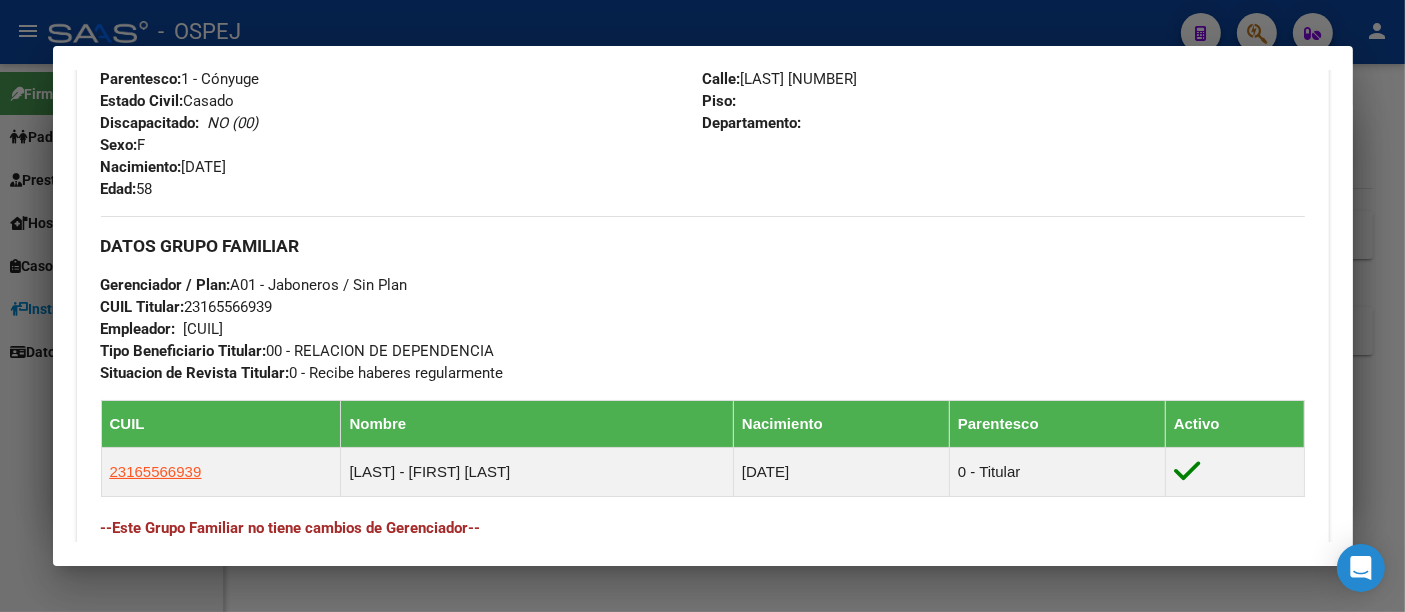 click on "[CUIL]" at bounding box center (204, 329) 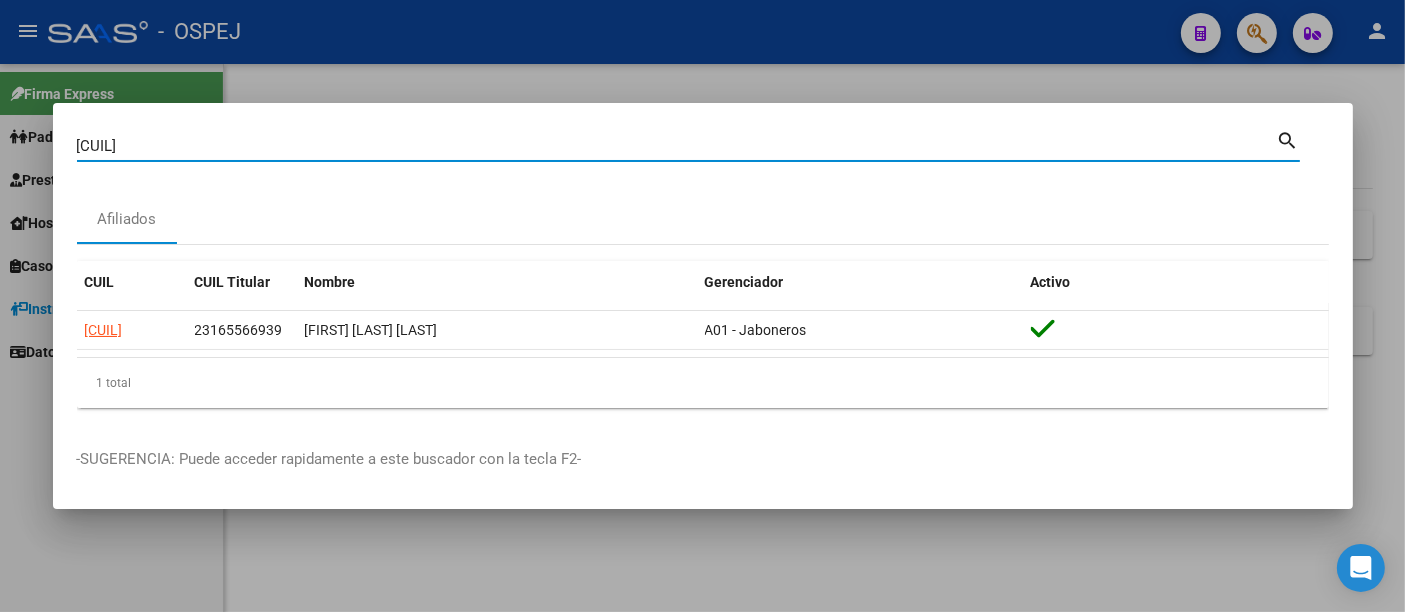 click on "[CUIL]" at bounding box center [677, 146] 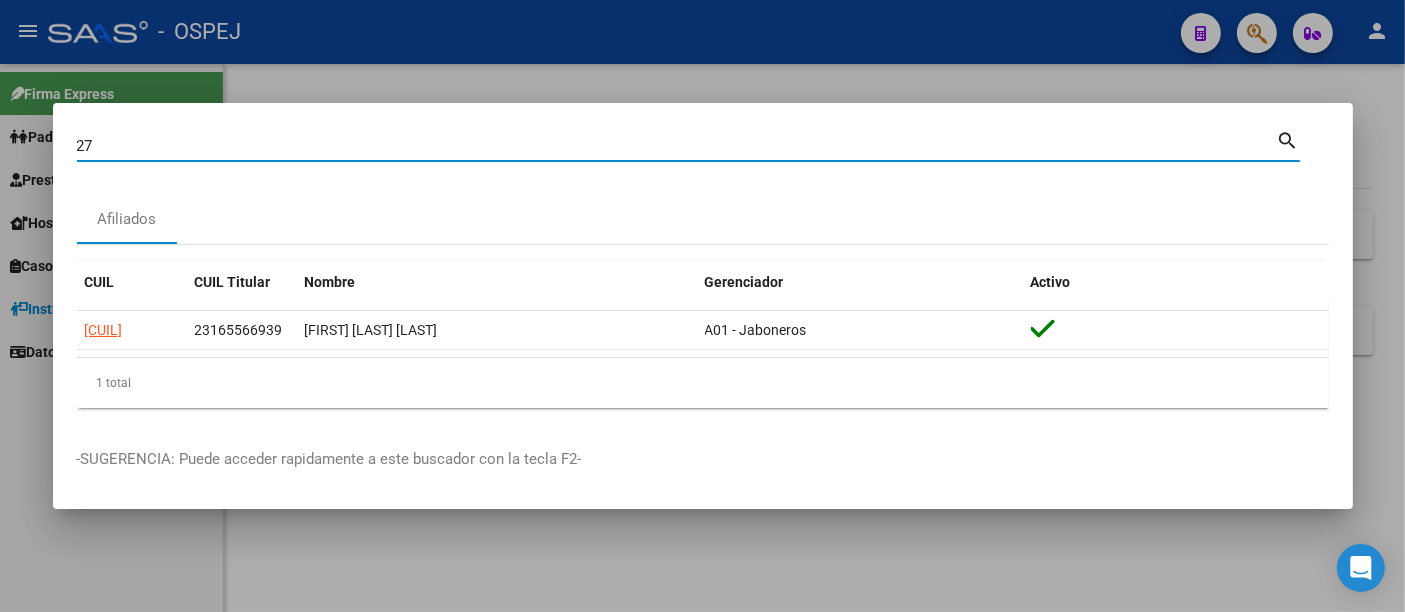 type on "2" 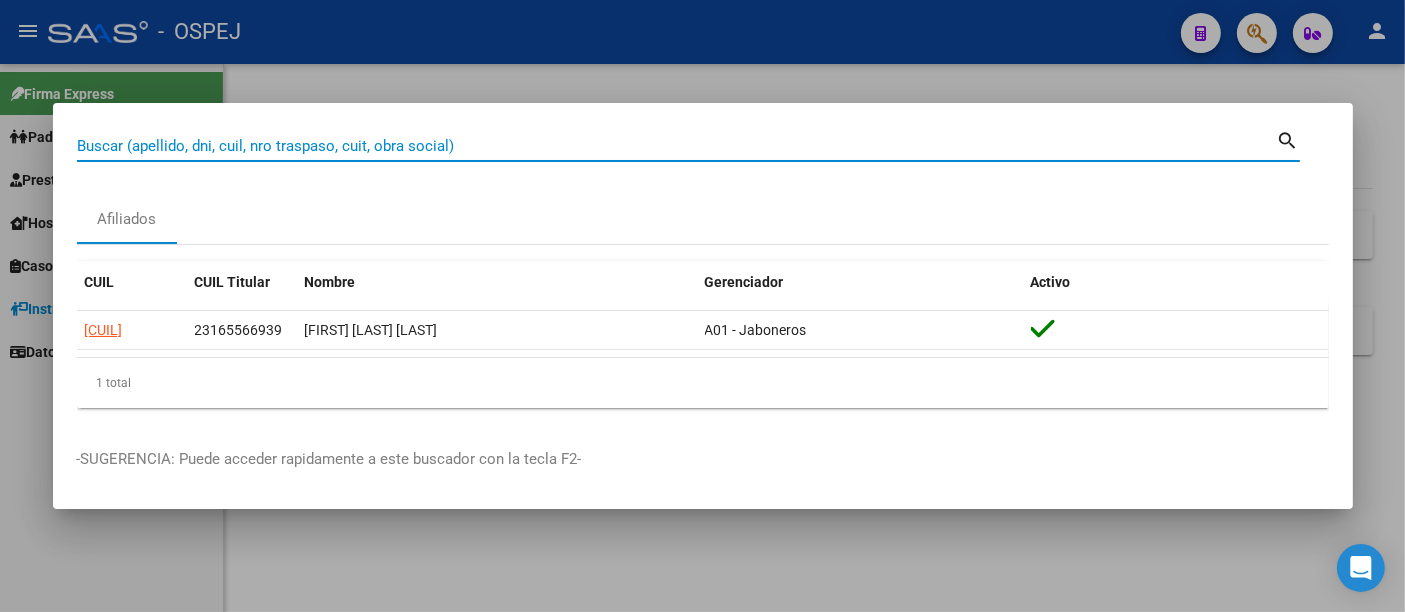 paste on "[CUIL]" 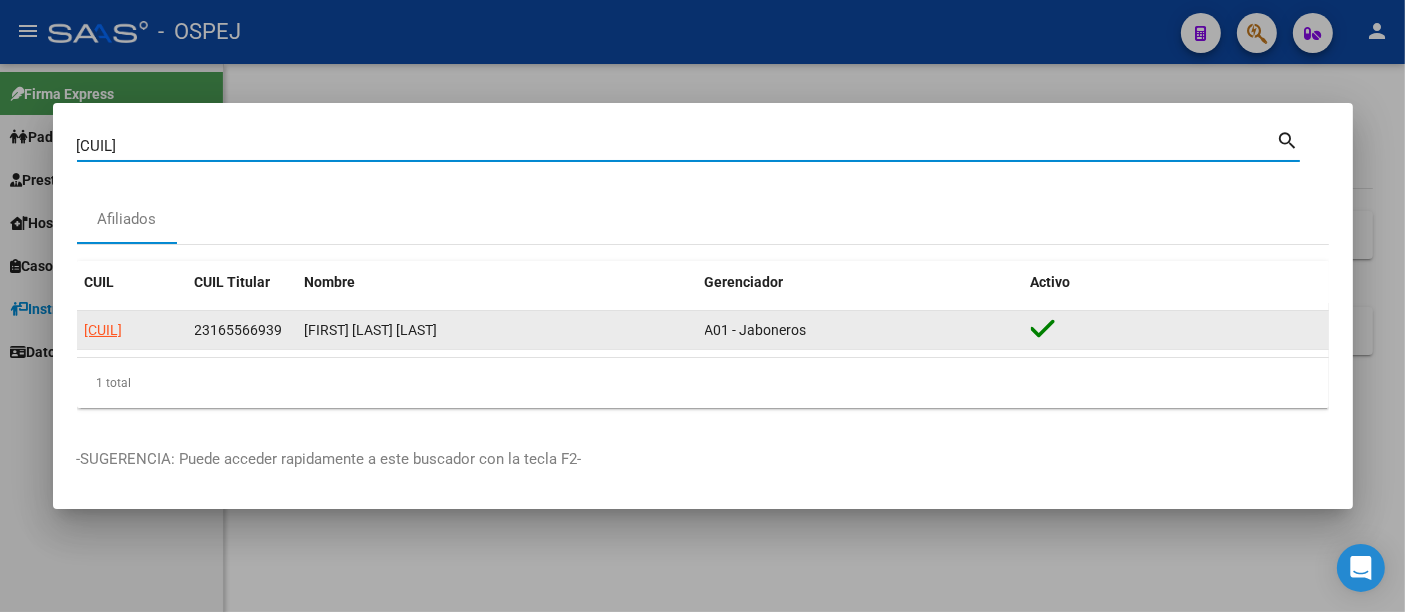 type on "[CUIL]" 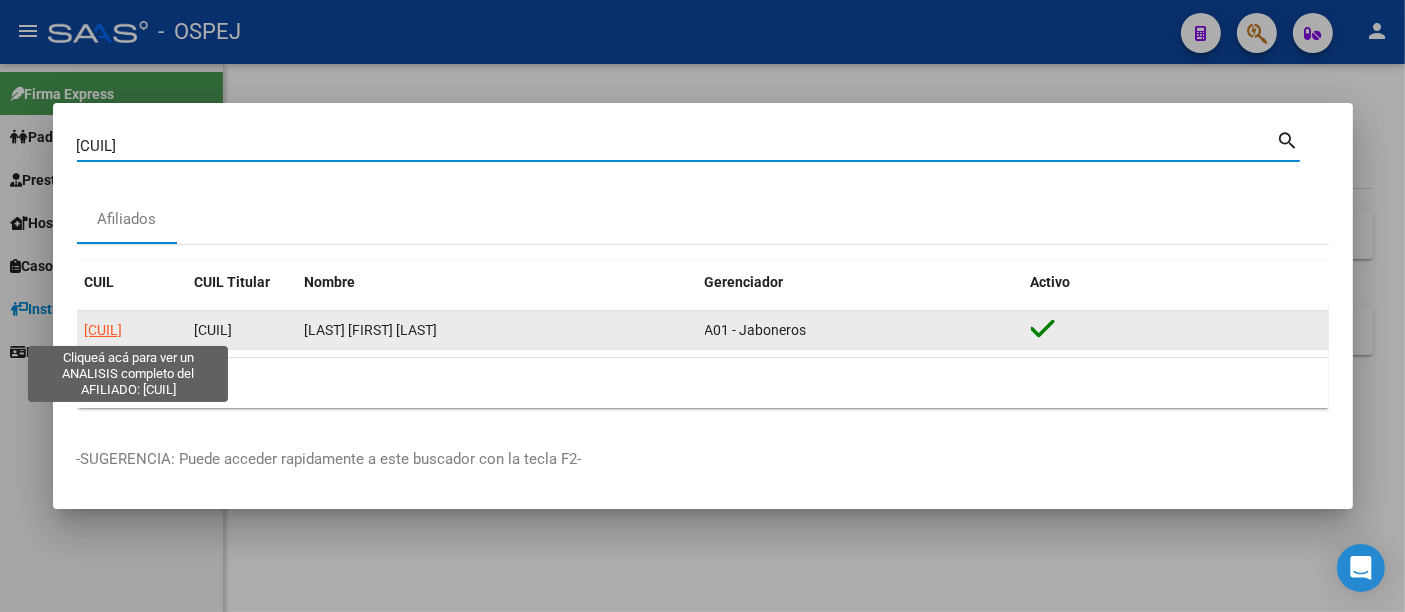 click on "[CUIL]" 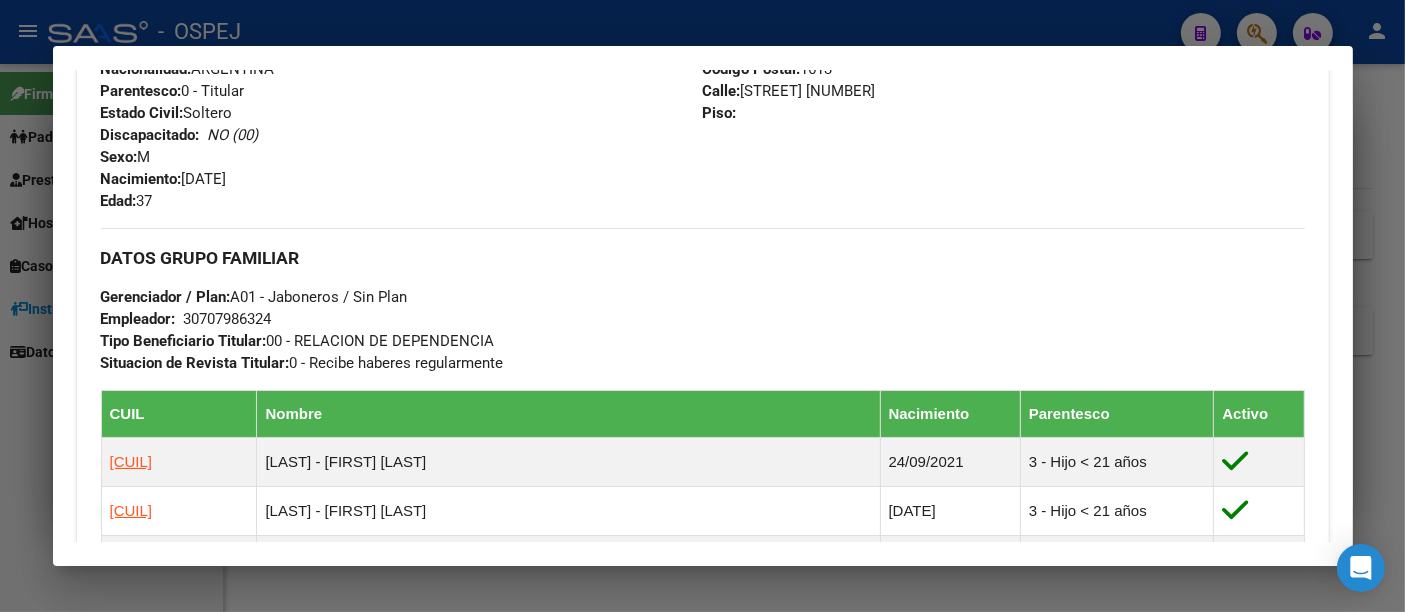scroll, scrollTop: 888, scrollLeft: 0, axis: vertical 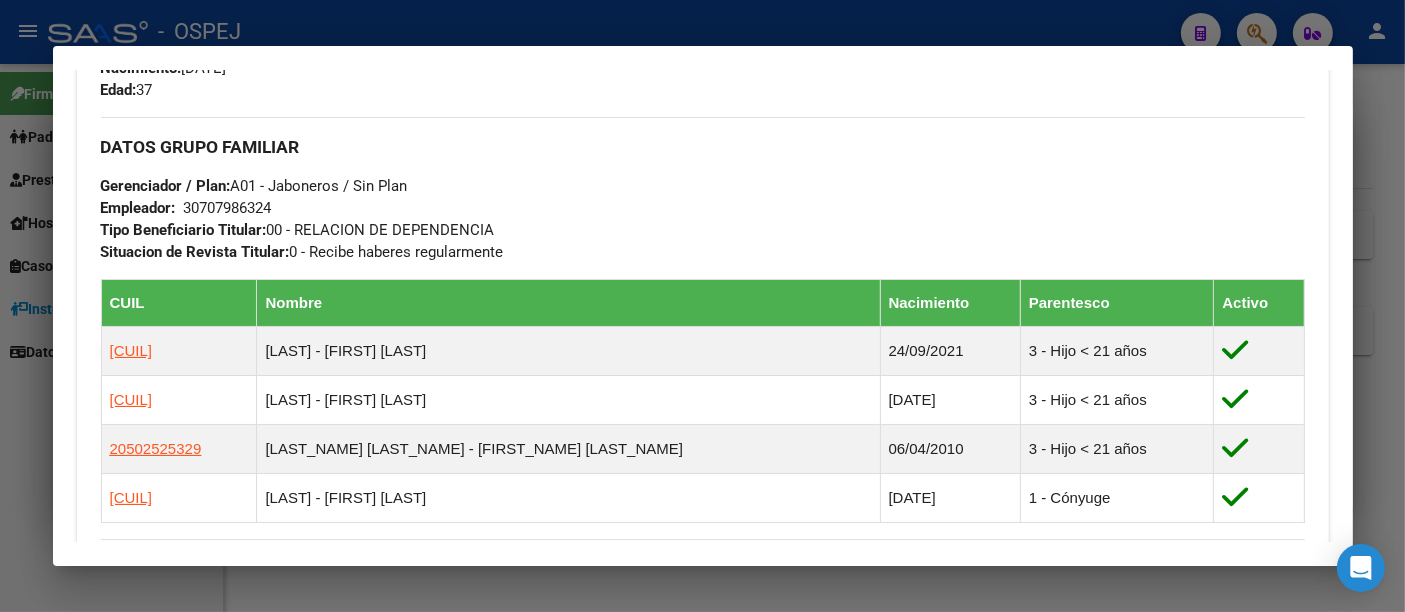 click at bounding box center [702, 306] 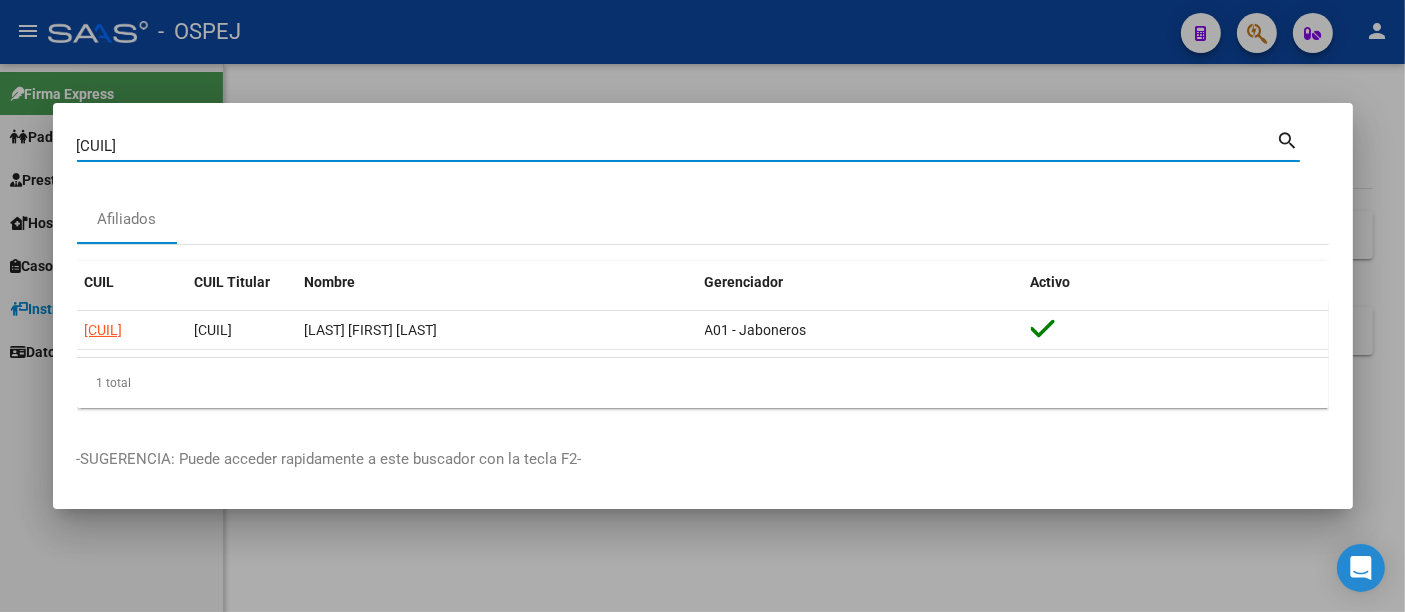 click on "[CUIL]" at bounding box center (677, 146) 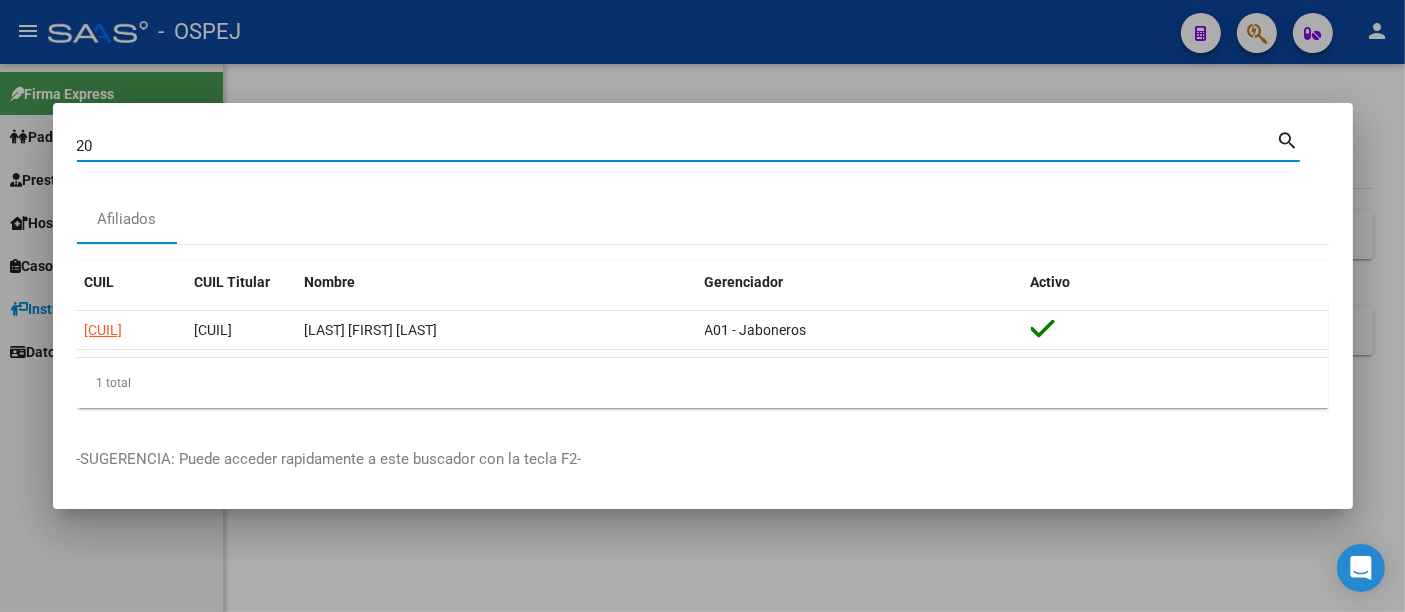 type on "2" 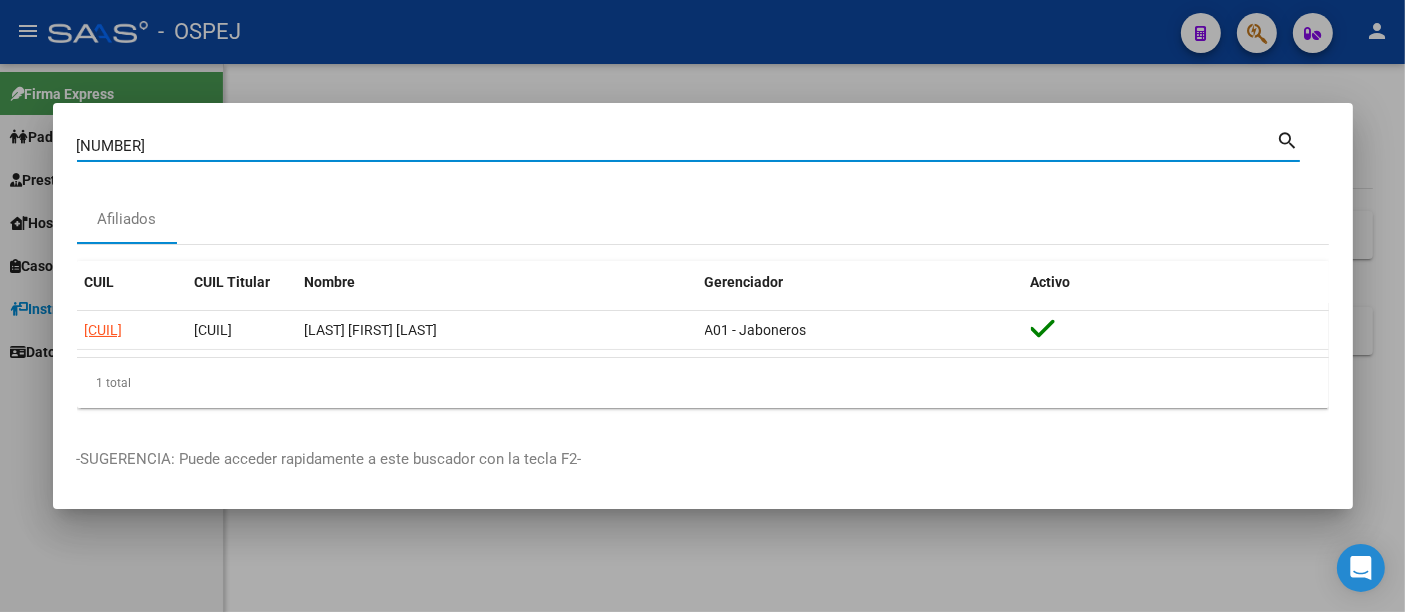 type on "[NUMBER]" 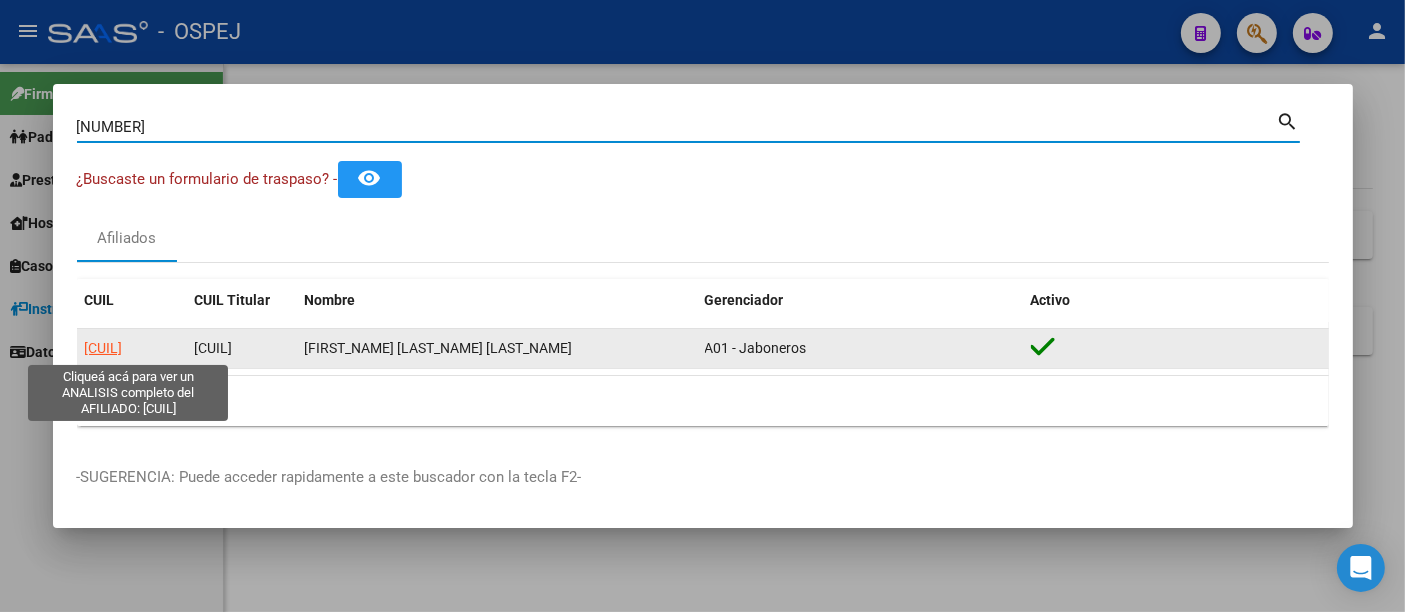 click on "[CUIL]" 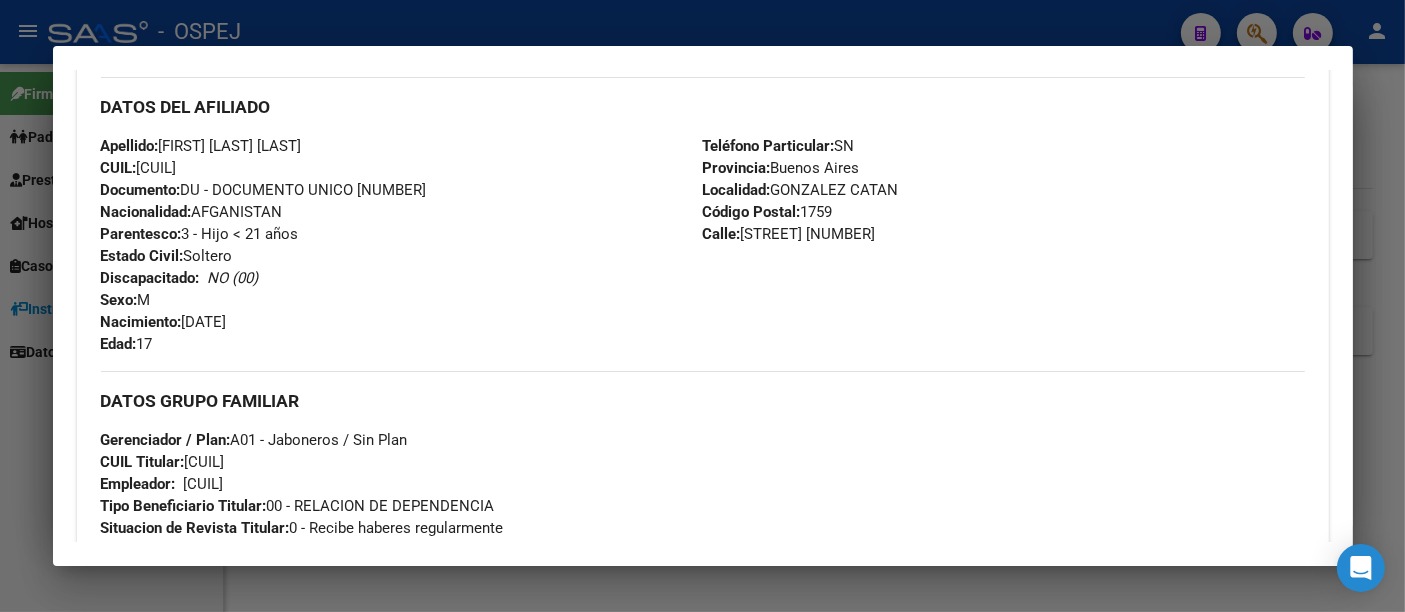 scroll, scrollTop: 666, scrollLeft: 0, axis: vertical 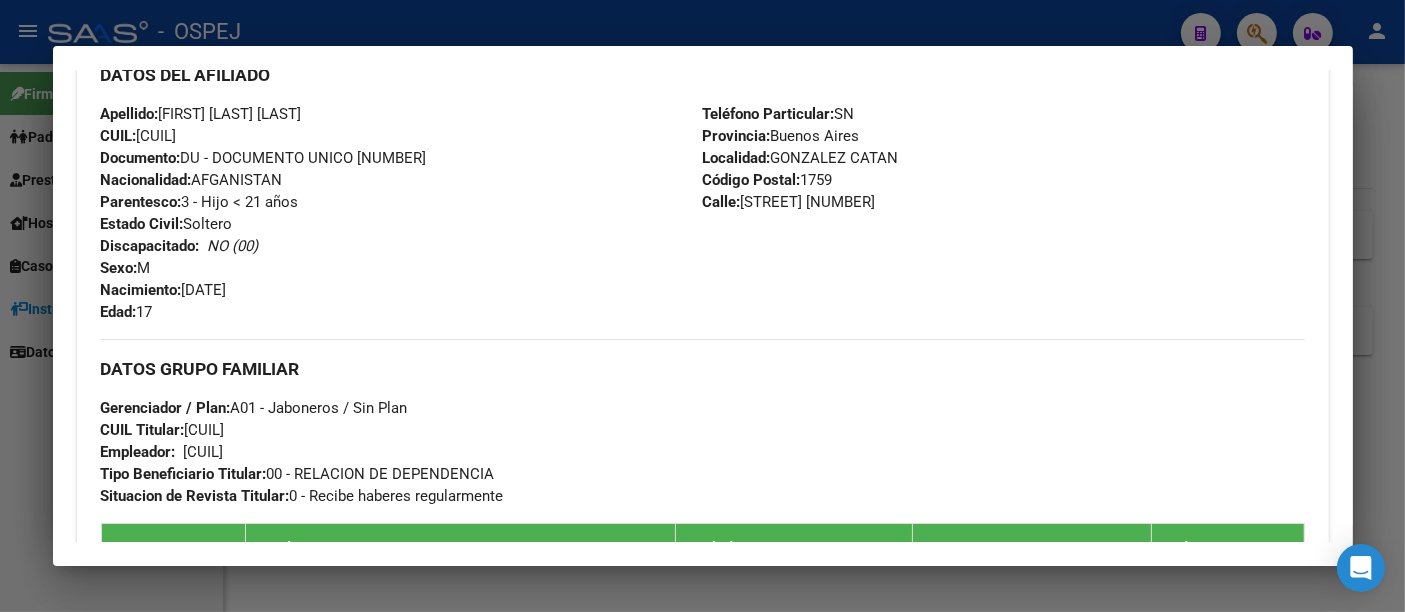click on "[CUIL]" at bounding box center (204, 452) 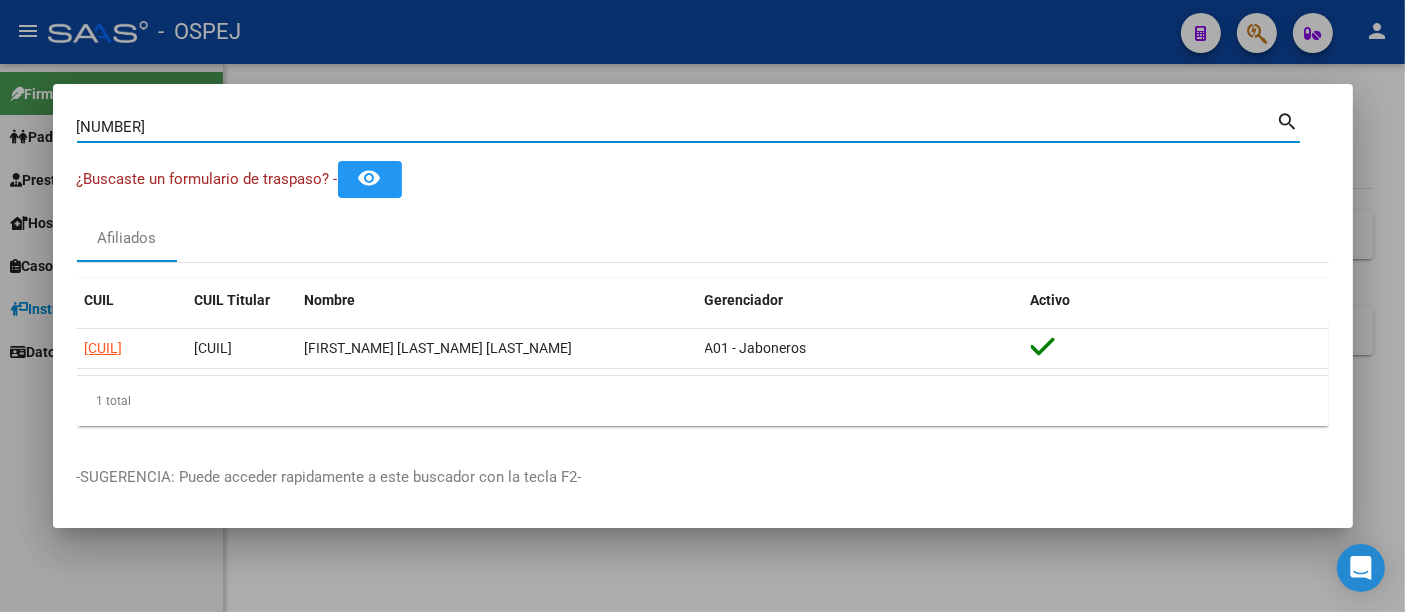 click on "[NUMBER]" at bounding box center (677, 127) 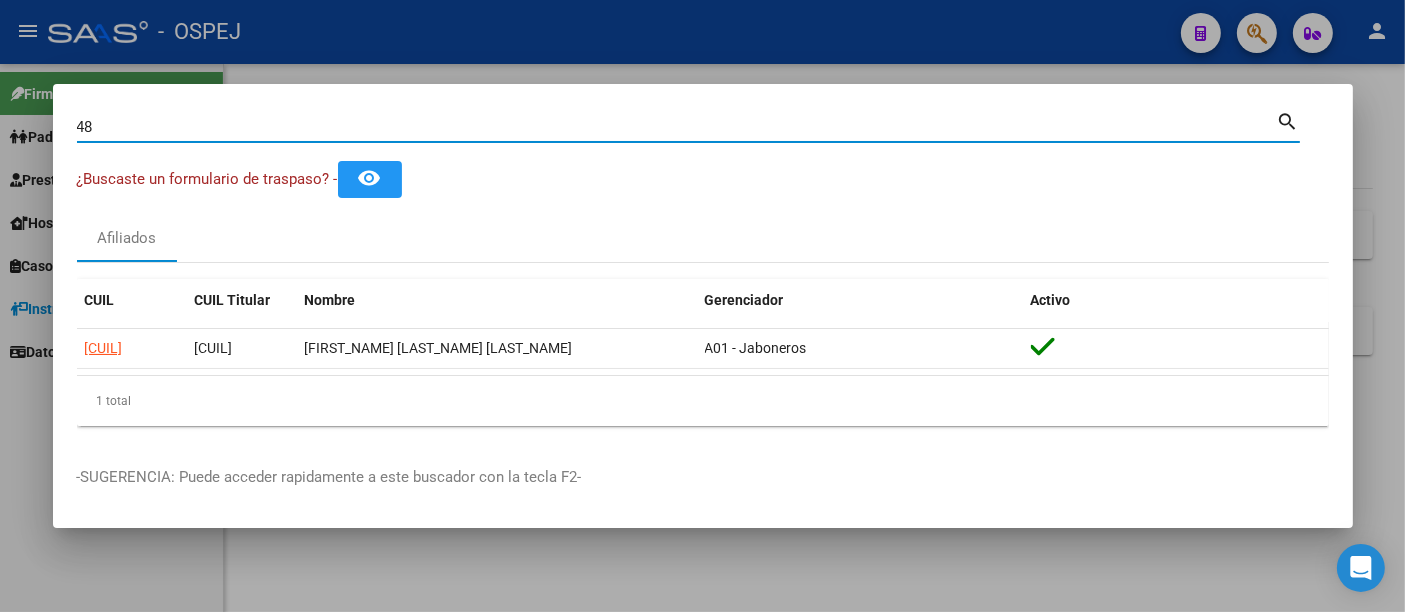 type on "4" 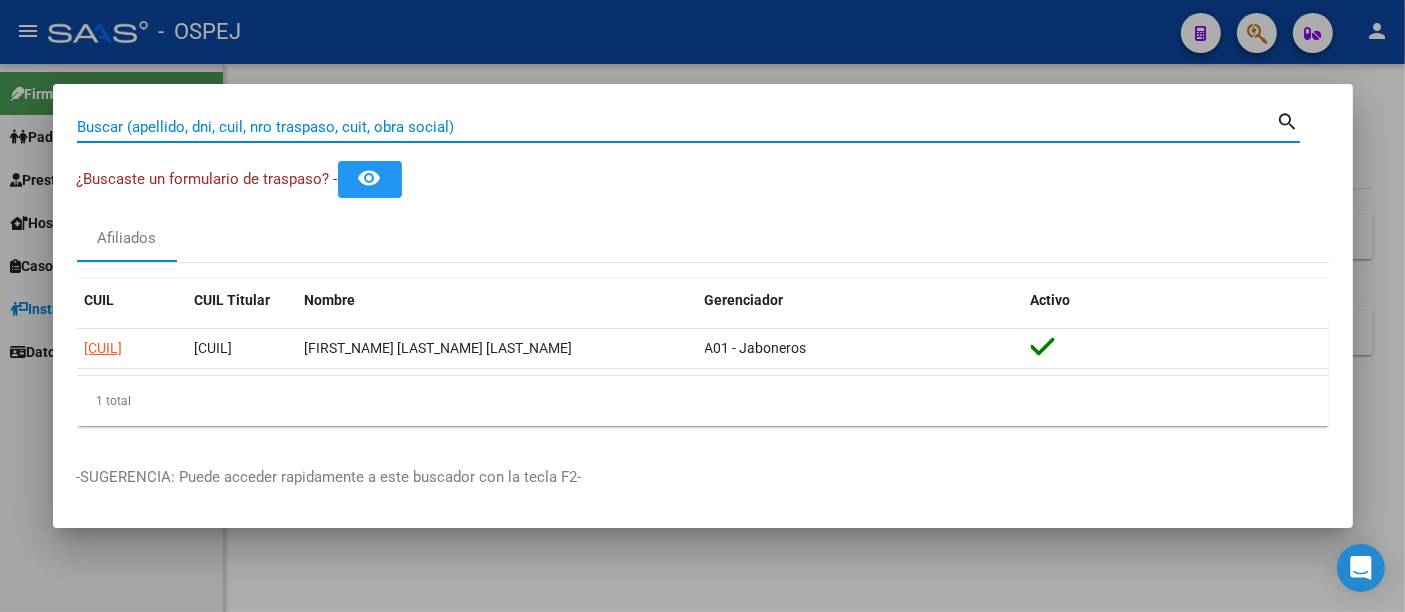 paste on "[CUIL]" 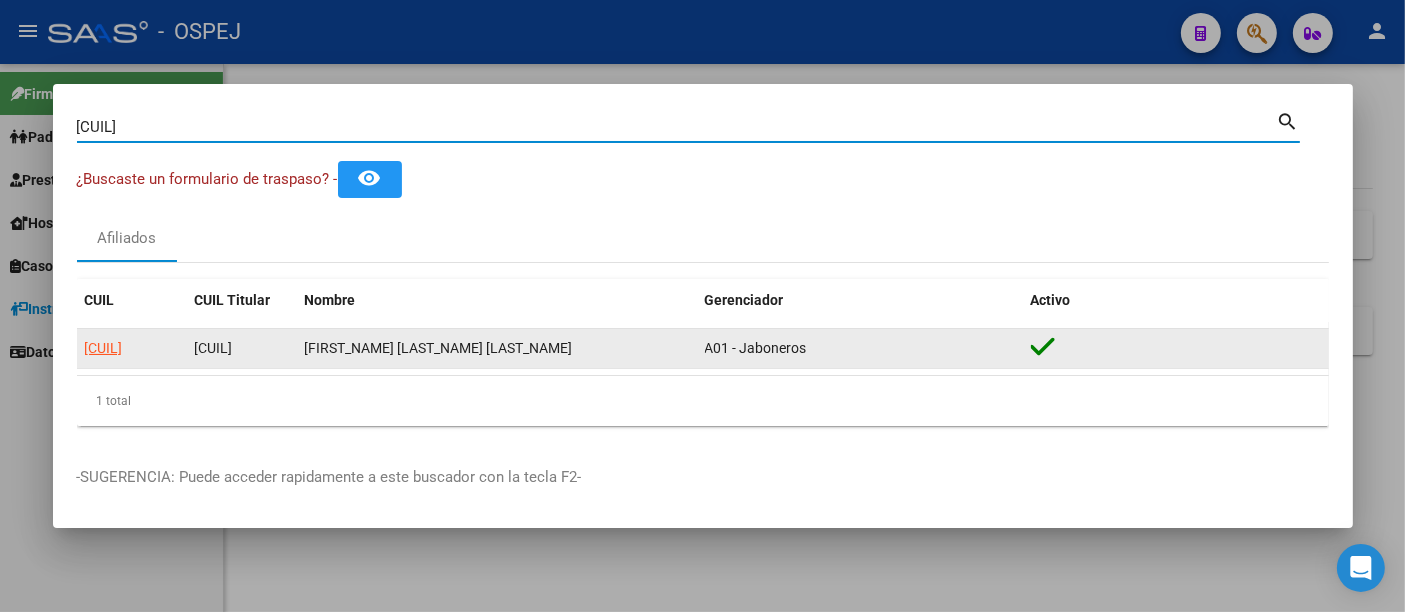 type on "[CUIL]" 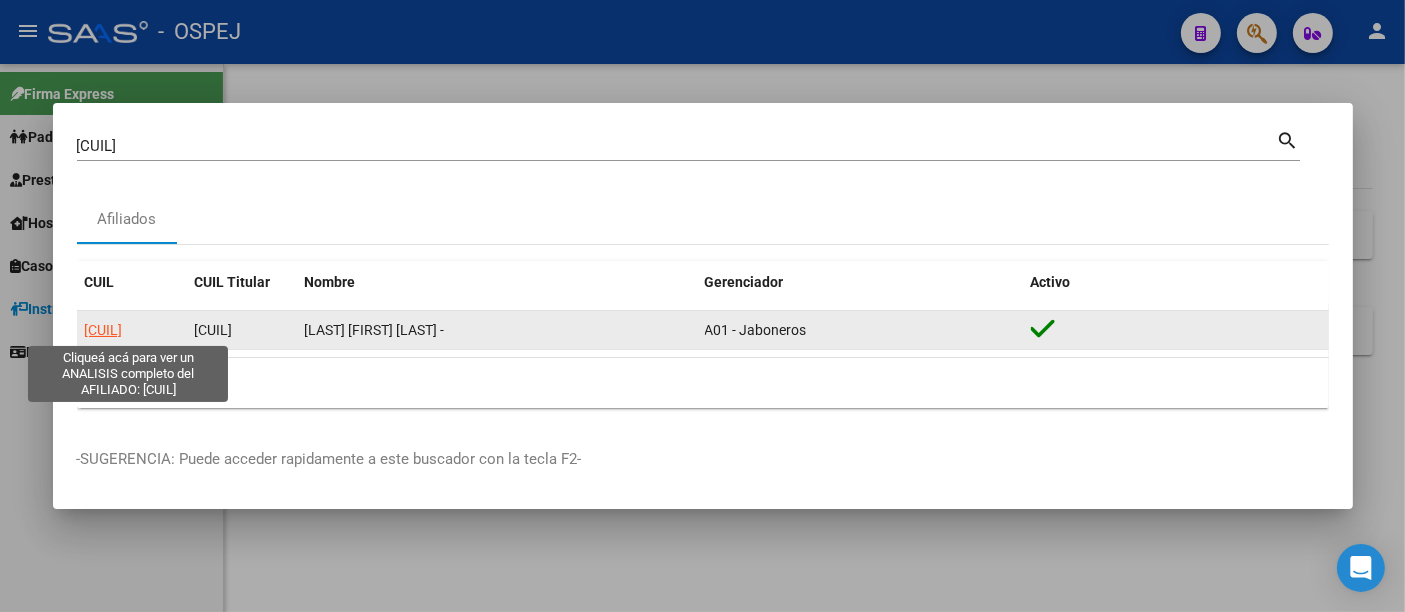 click on "[CUIL]" 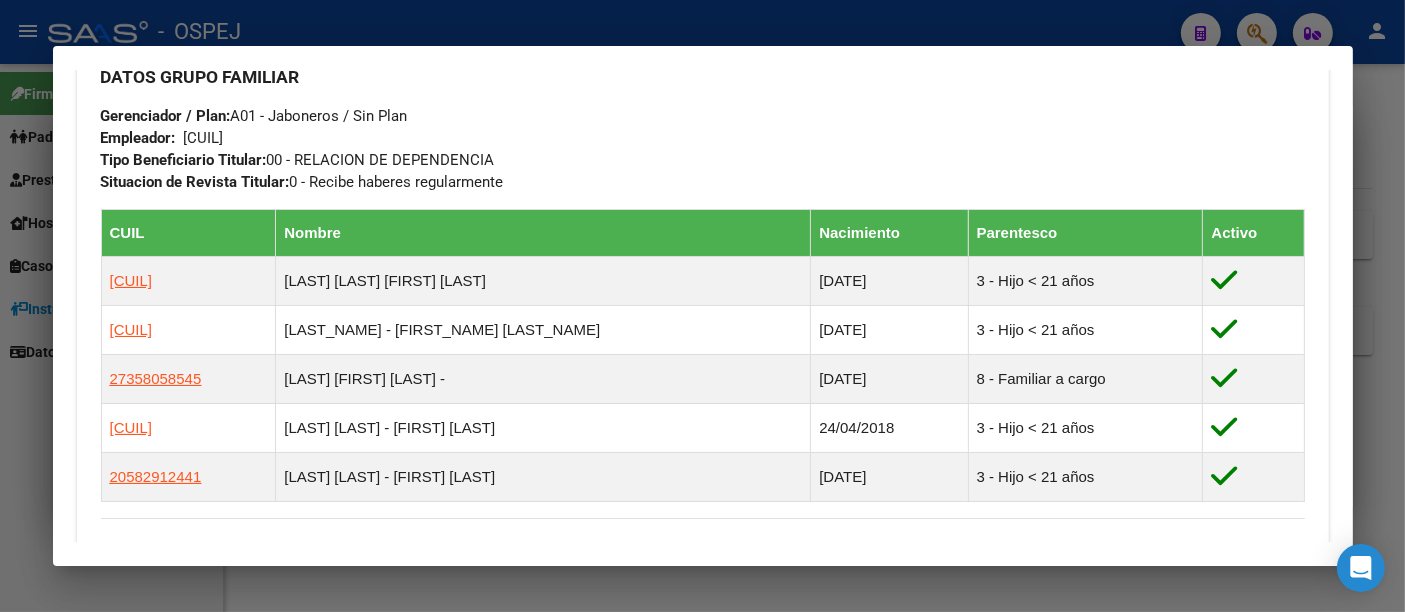 scroll, scrollTop: 1000, scrollLeft: 0, axis: vertical 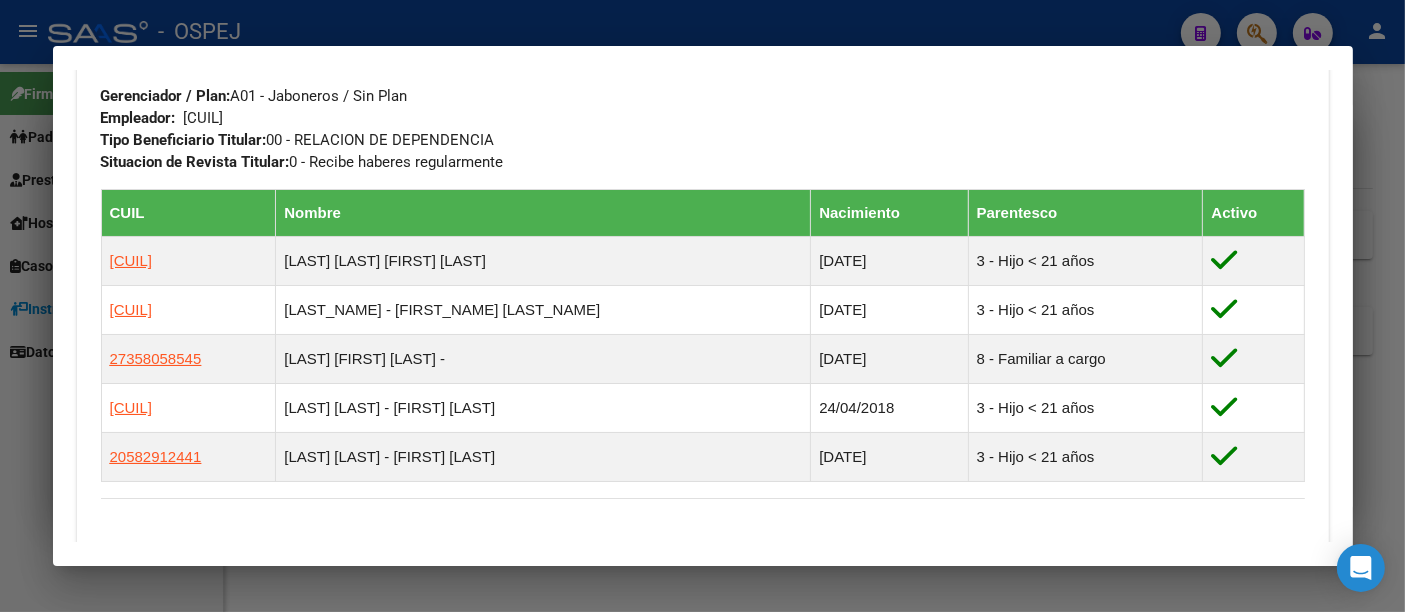 click on "[CUIL]" at bounding box center [204, 118] 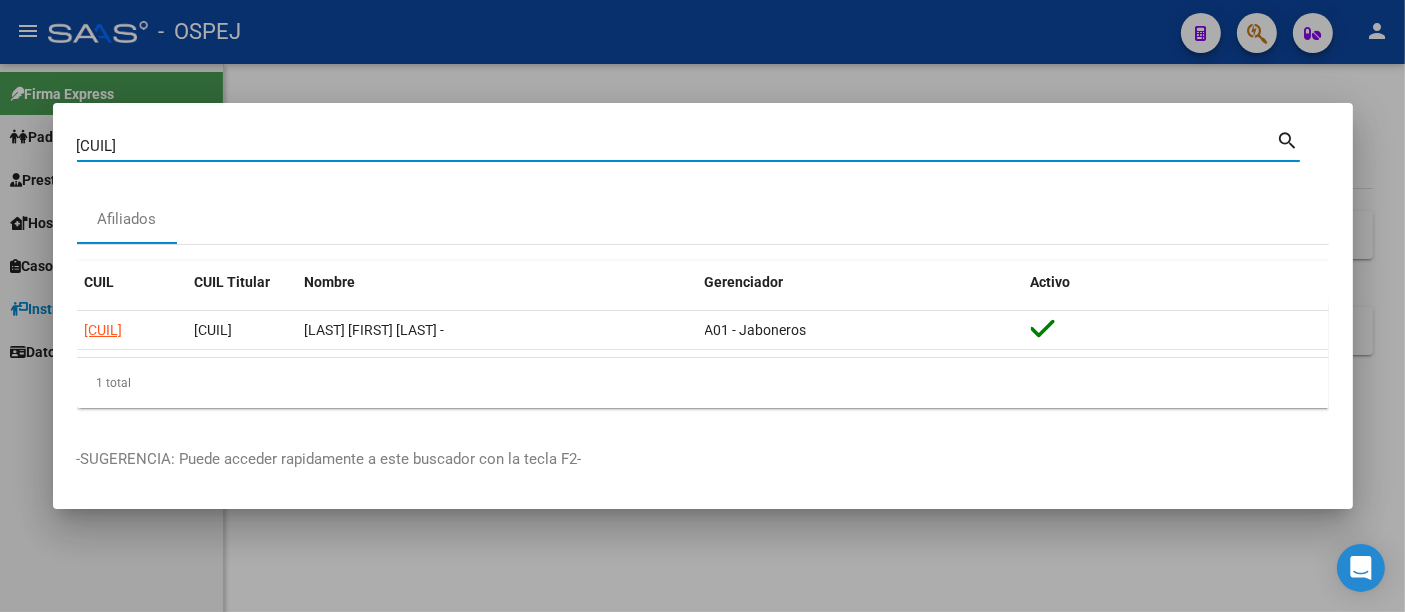 click on "[CUIL]" at bounding box center (677, 146) 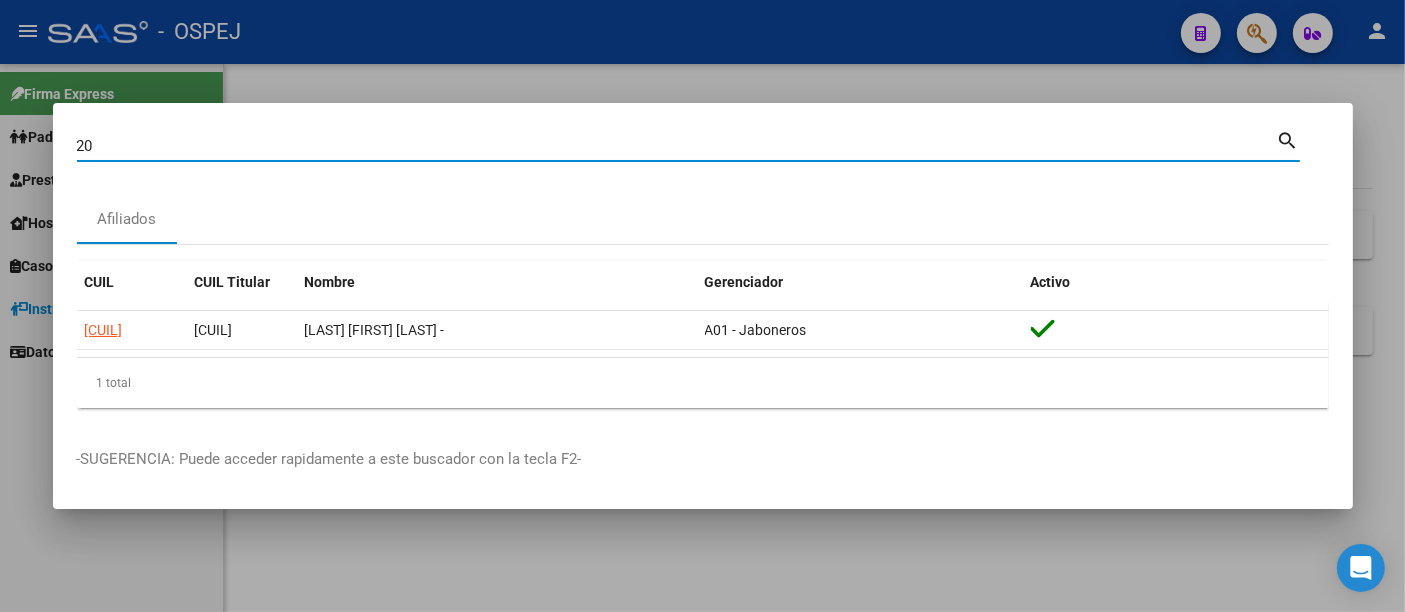 type on "2" 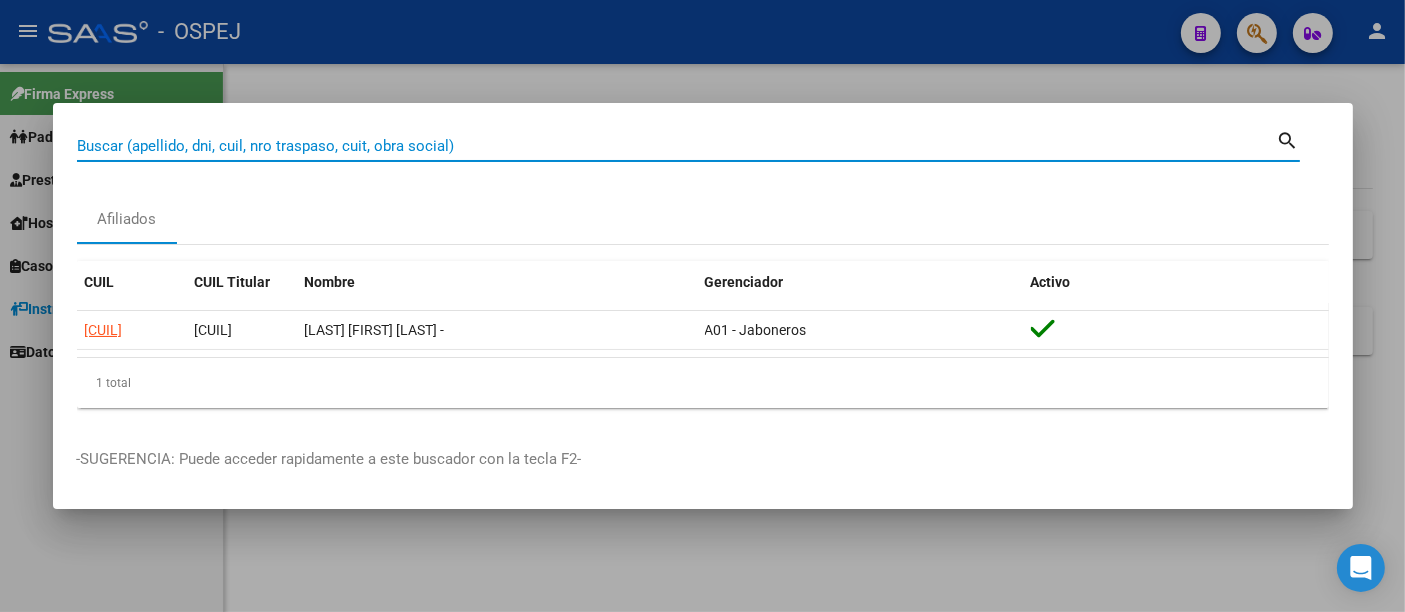 paste on "[CUIL]" 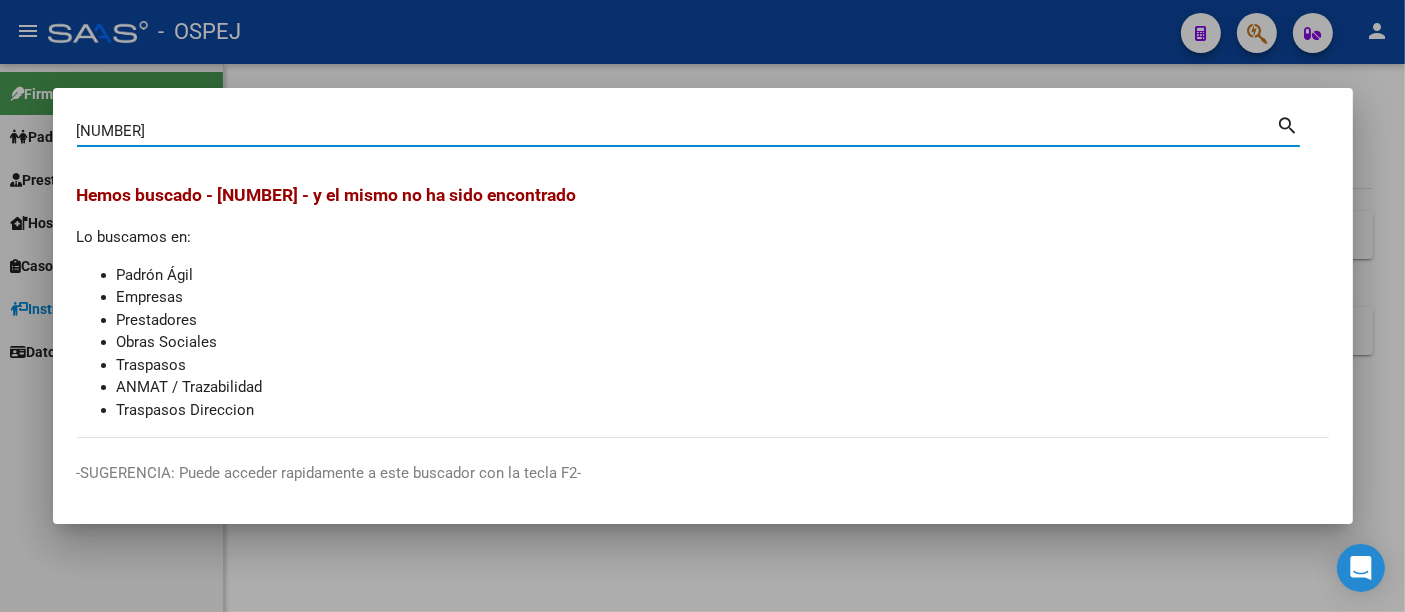 click on "[NUMBER]" at bounding box center [677, 131] 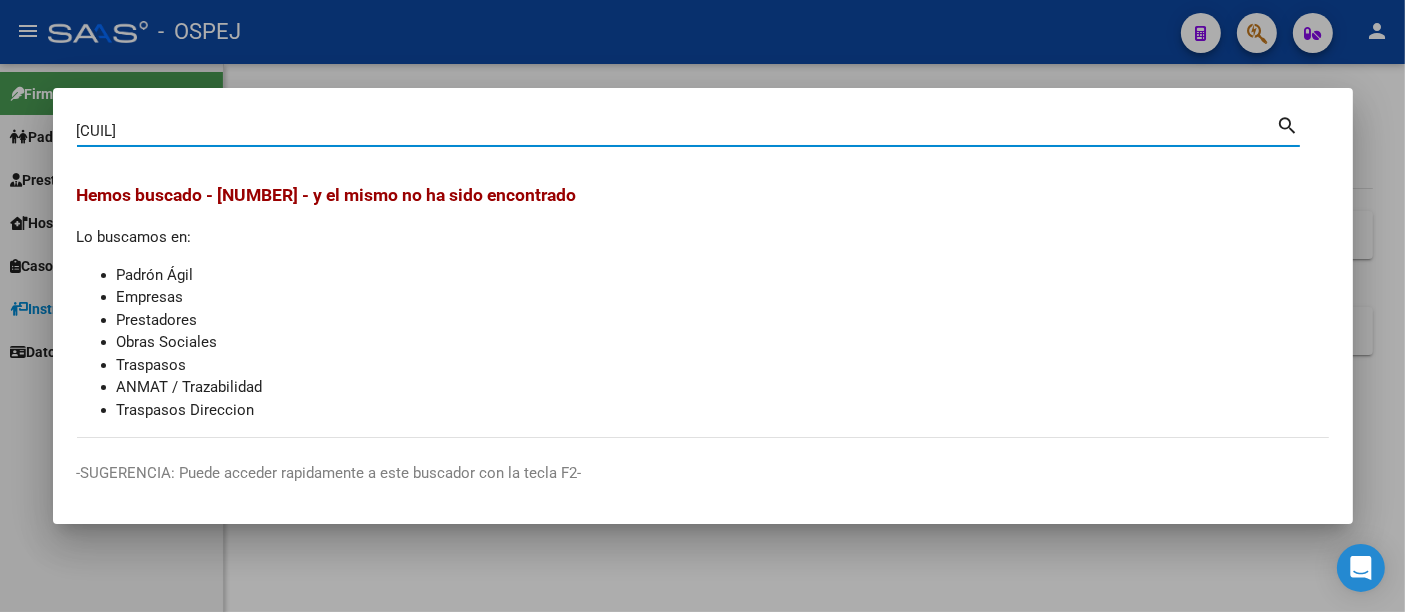 type on "[CUIL]" 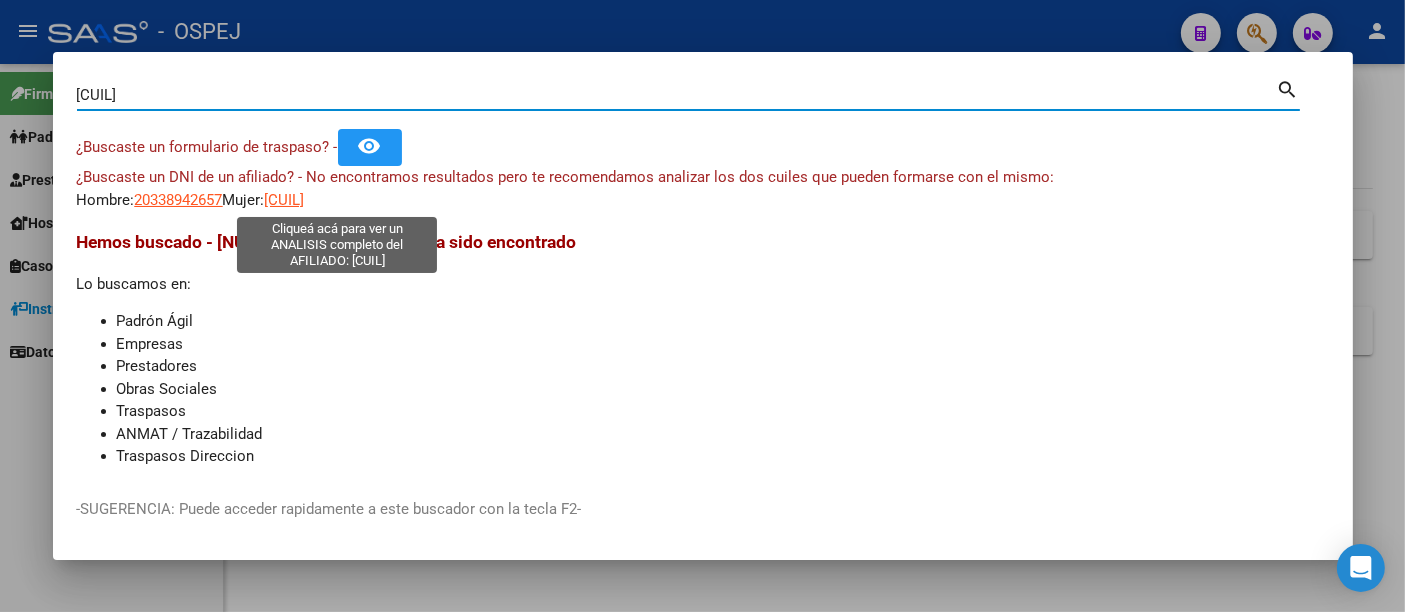 click on "[CUIL]" at bounding box center [285, 200] 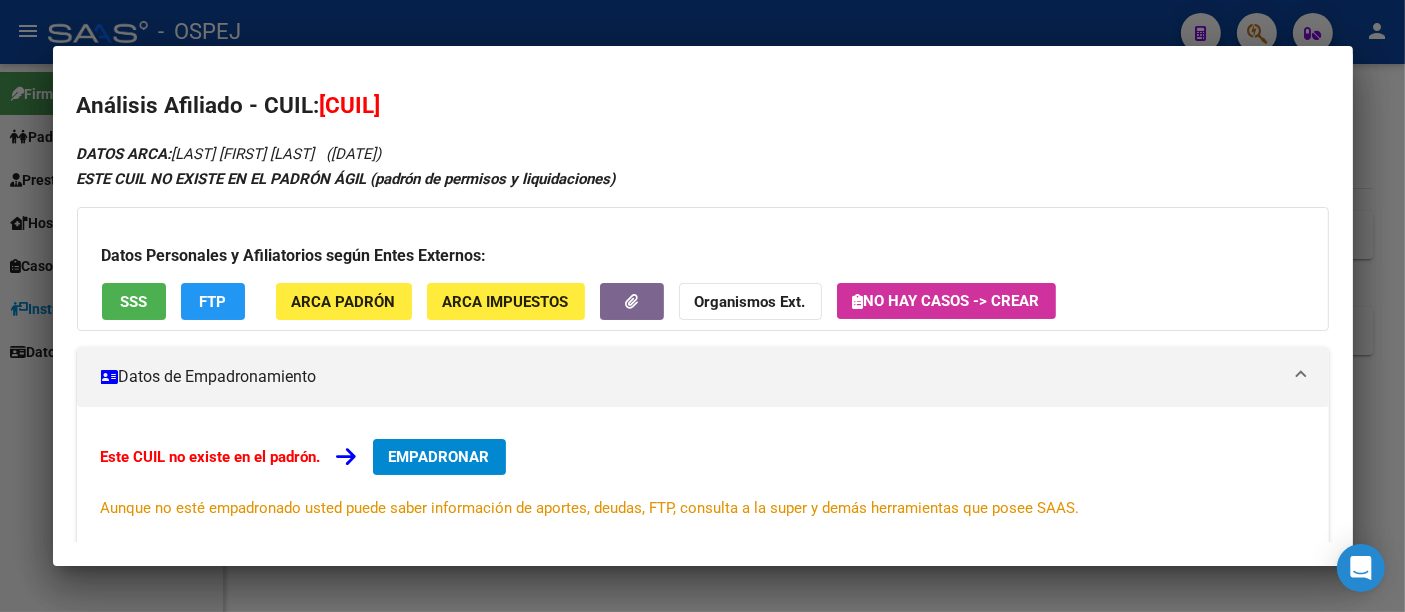click on "Organismos Ext." 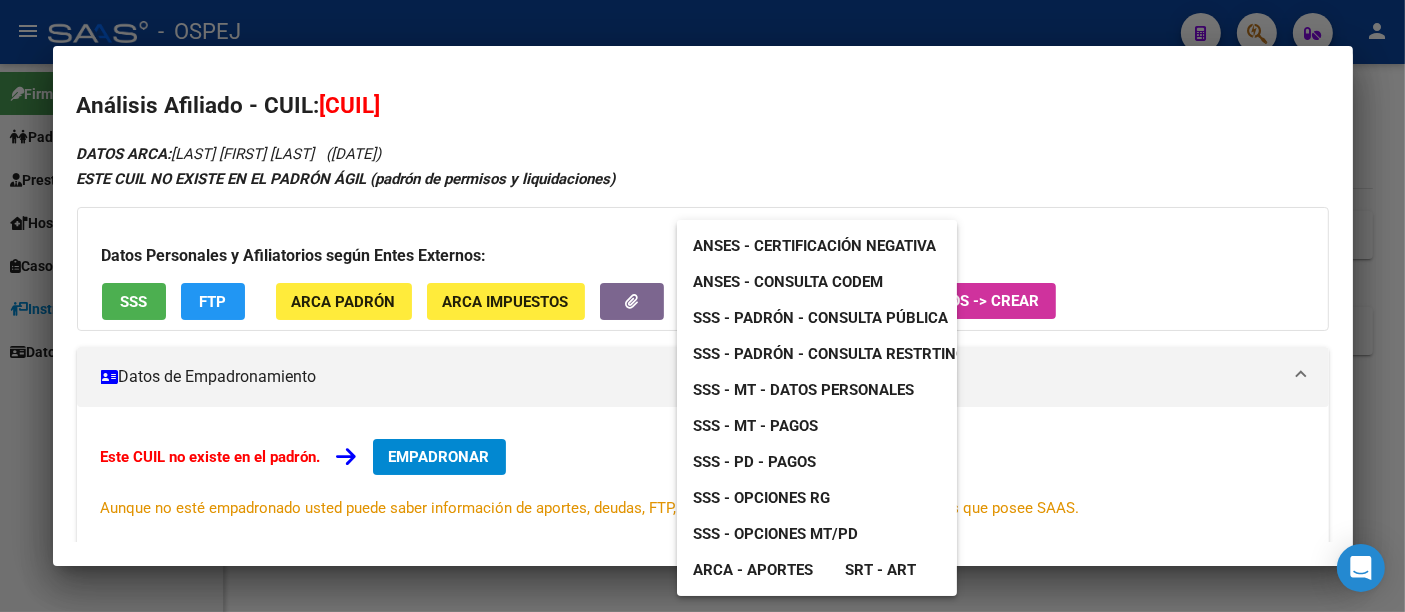 click on "ANSES - Consulta CODEM" at bounding box center (788, 282) 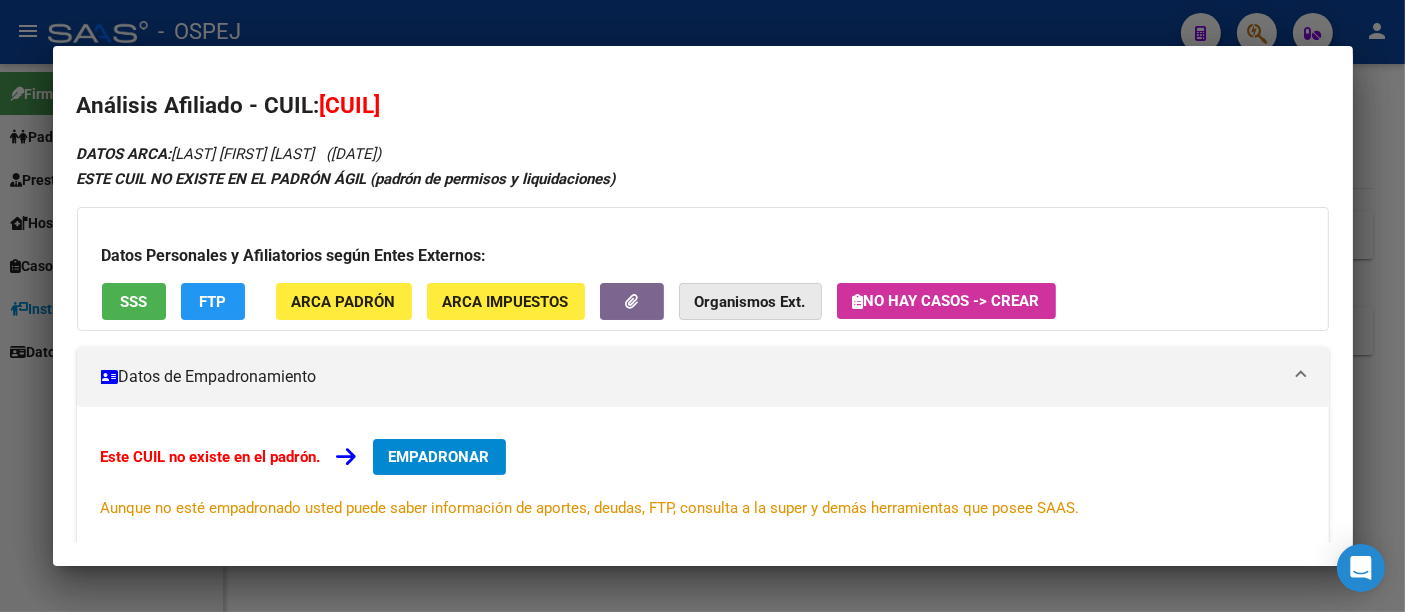 click on "Organismos Ext." 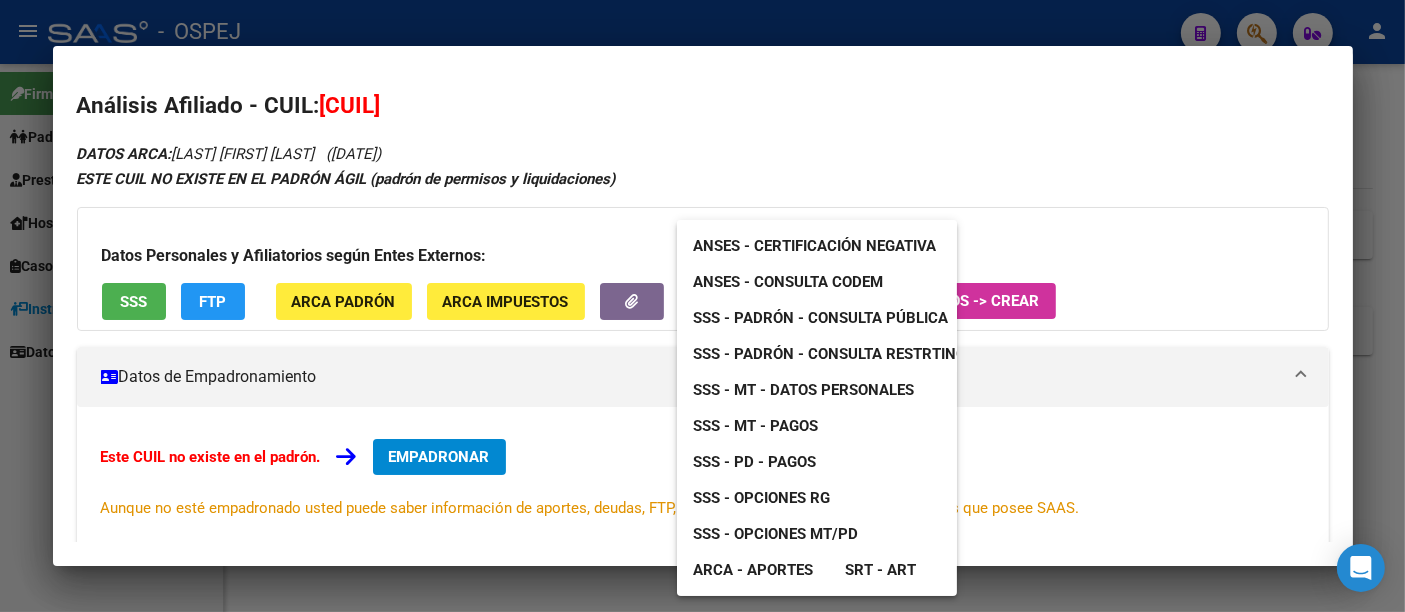 click at bounding box center (702, 306) 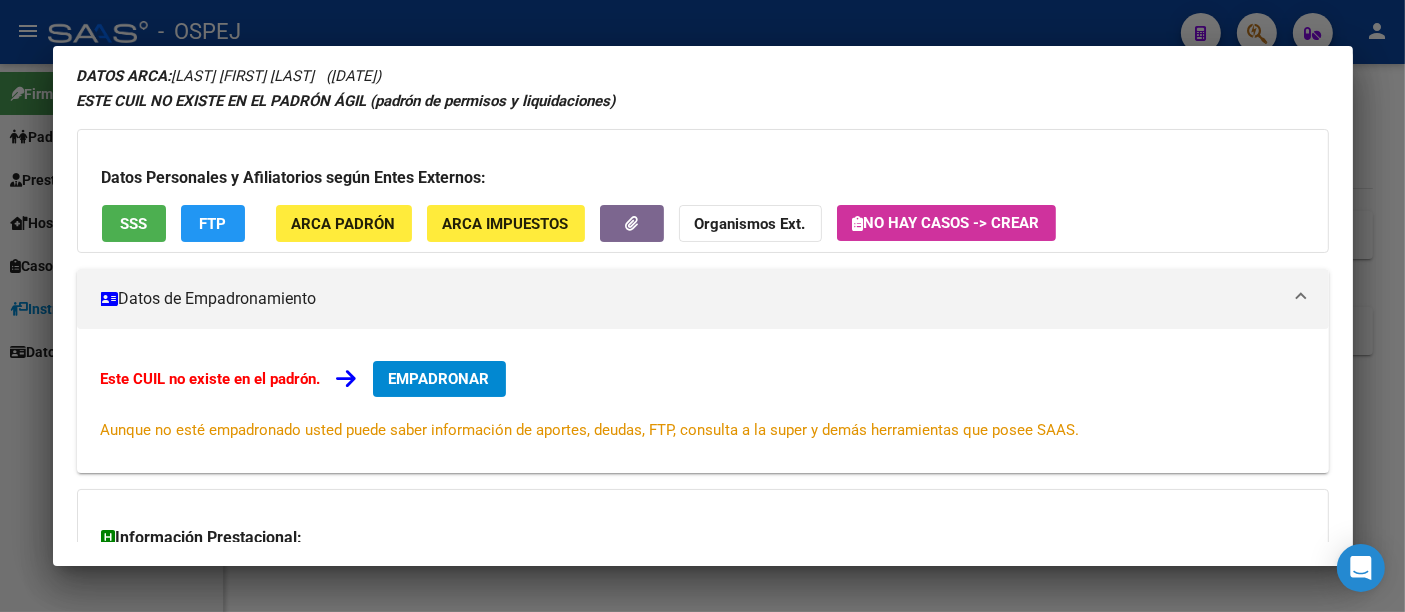 scroll, scrollTop: 269, scrollLeft: 0, axis: vertical 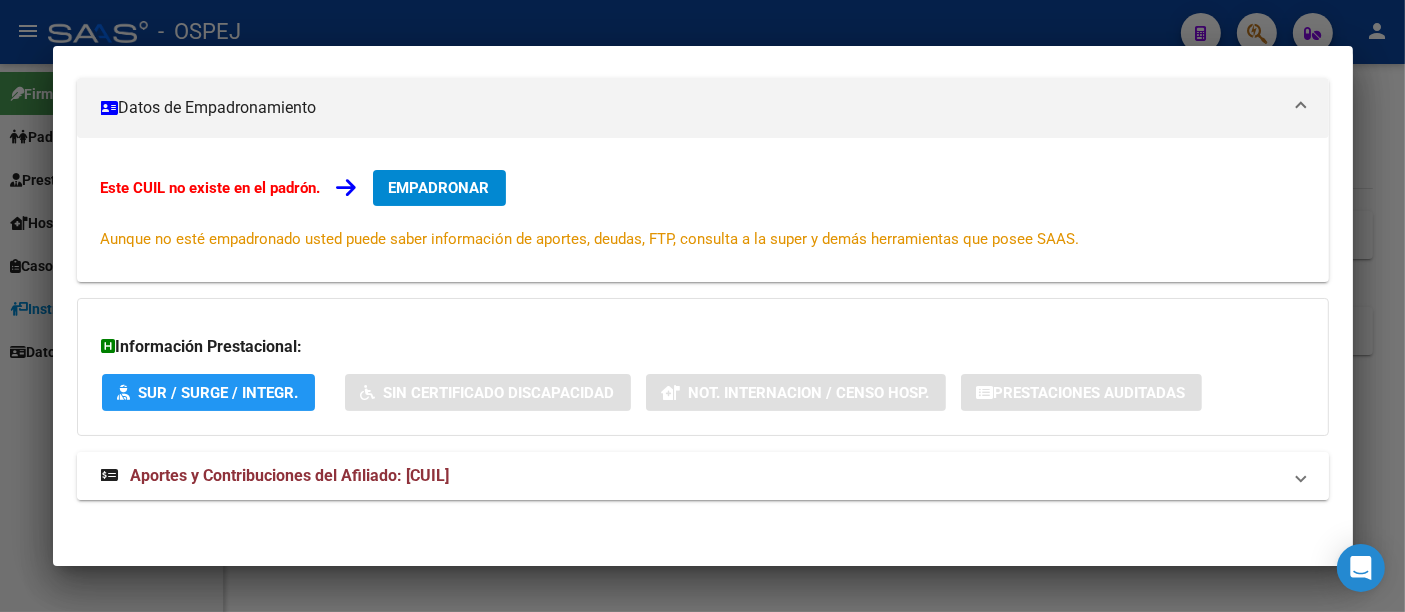 click on "Aportes y Contribuciones del Afiliado: [CUIL]" at bounding box center [290, 475] 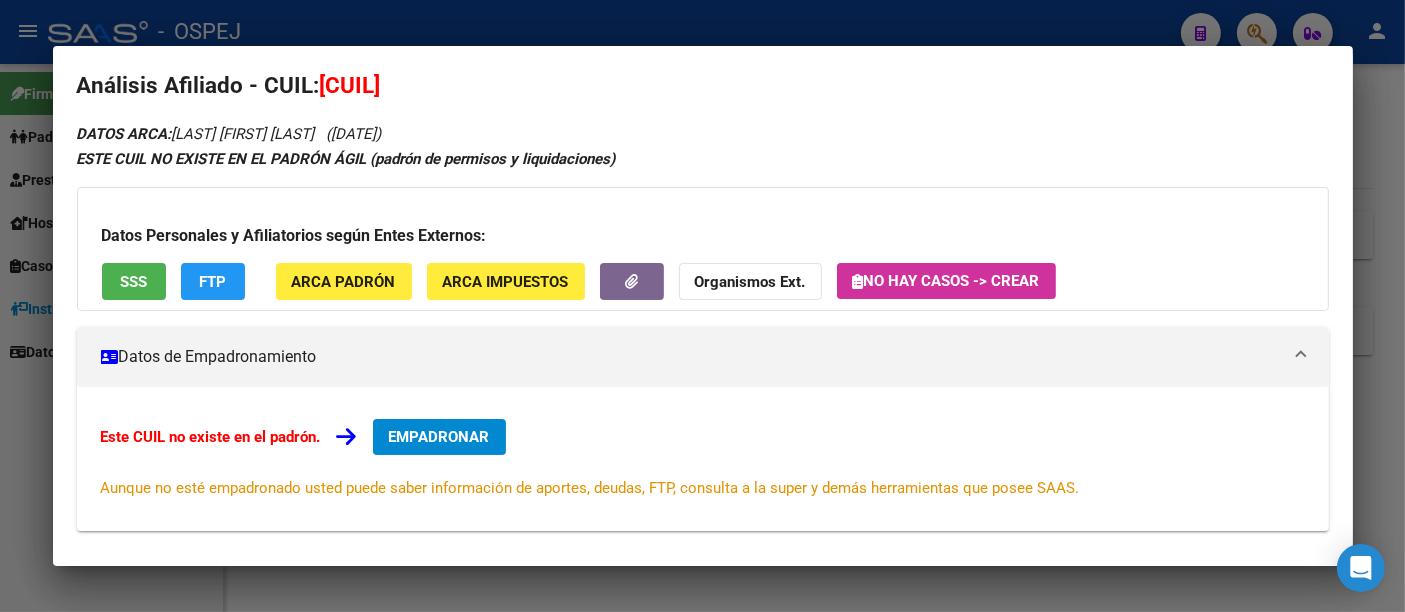 scroll, scrollTop: 14, scrollLeft: 0, axis: vertical 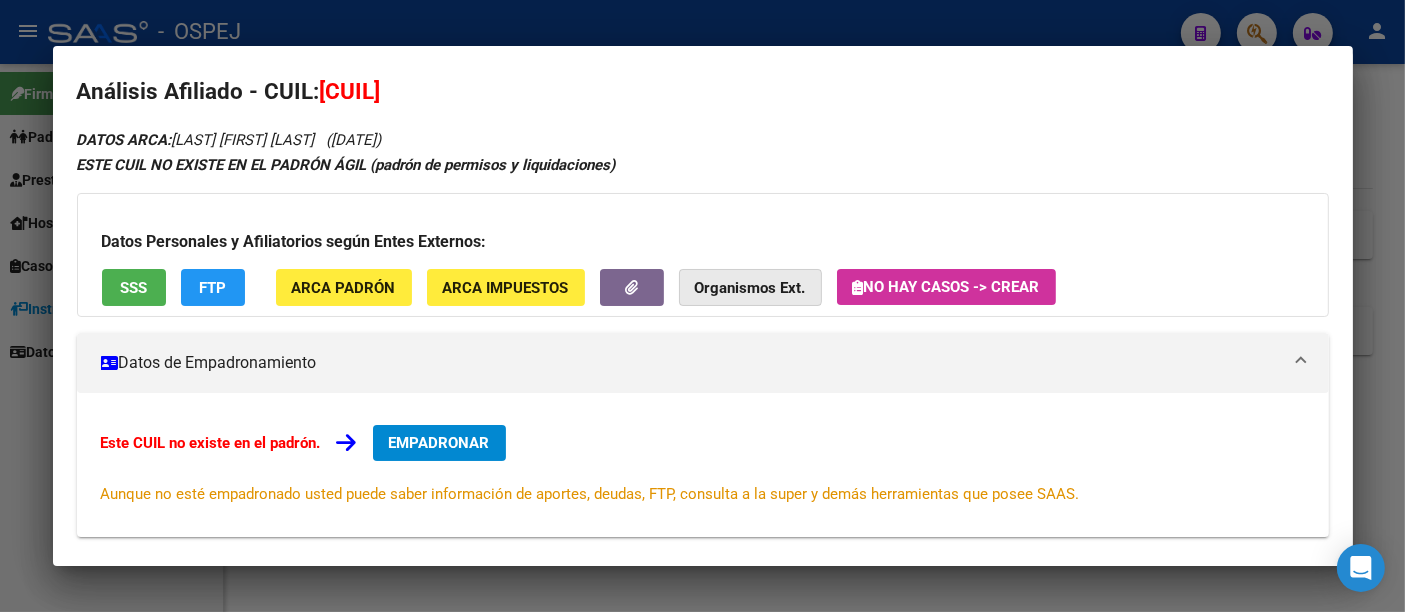 click on "Organismos Ext." 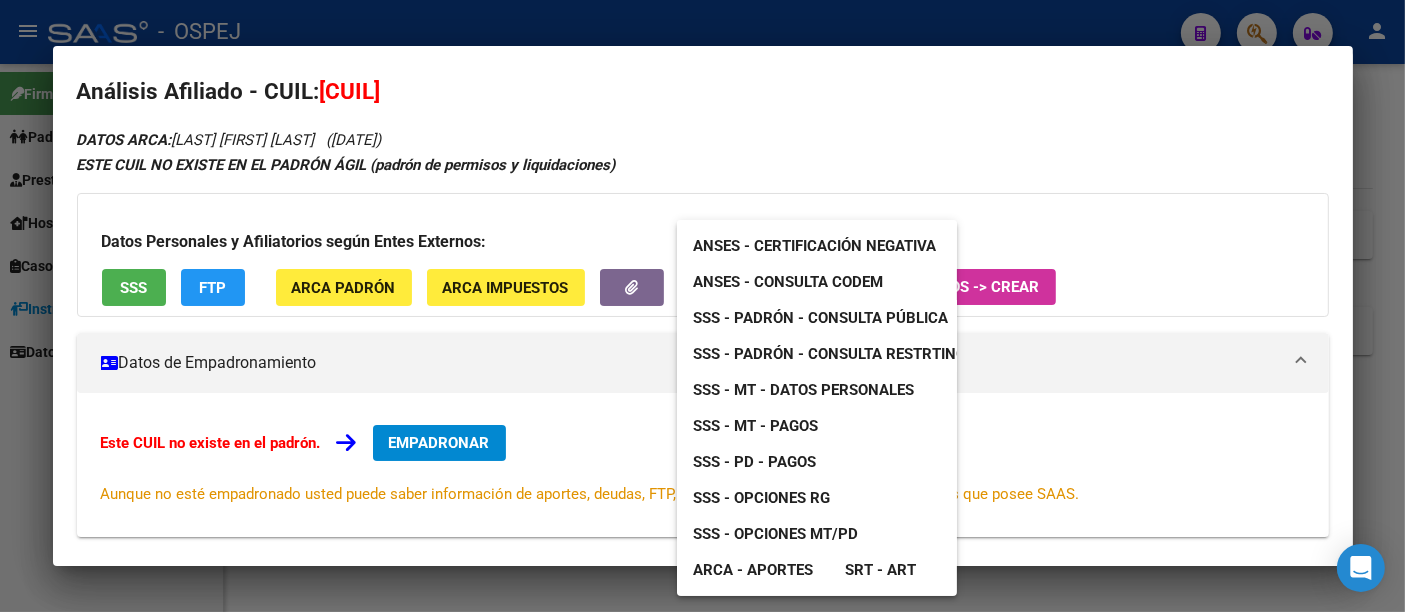 click at bounding box center [702, 306] 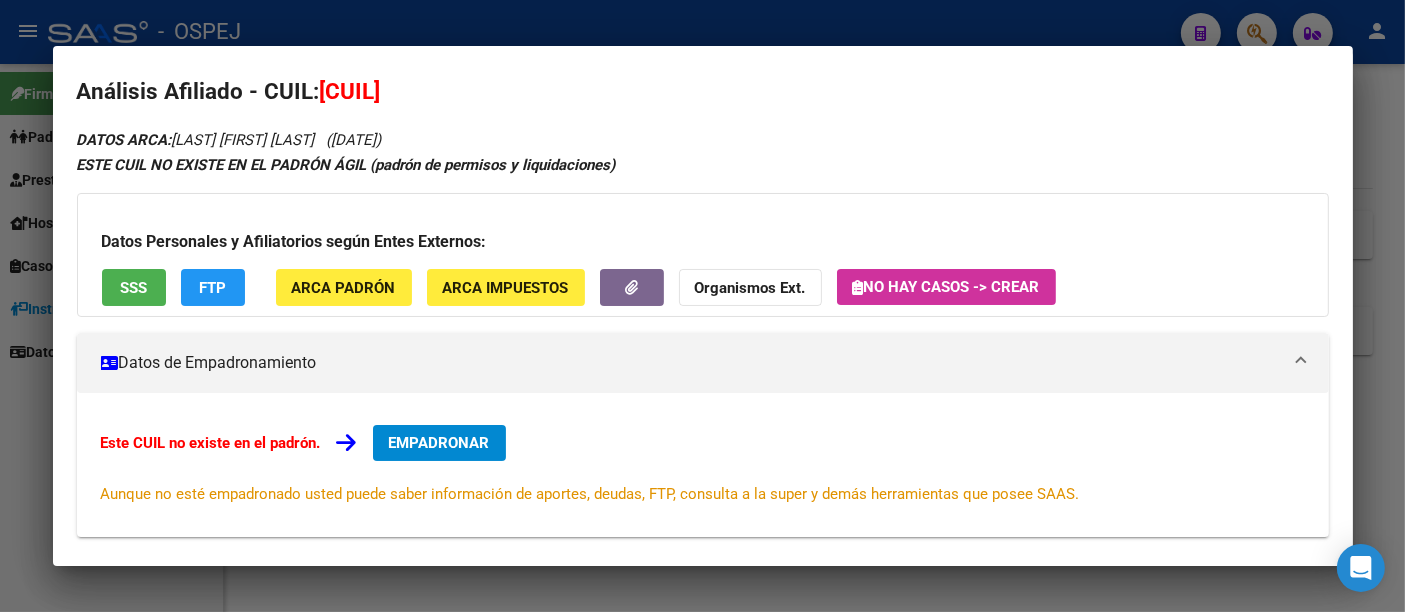 click on "SSS" at bounding box center [133, 288] 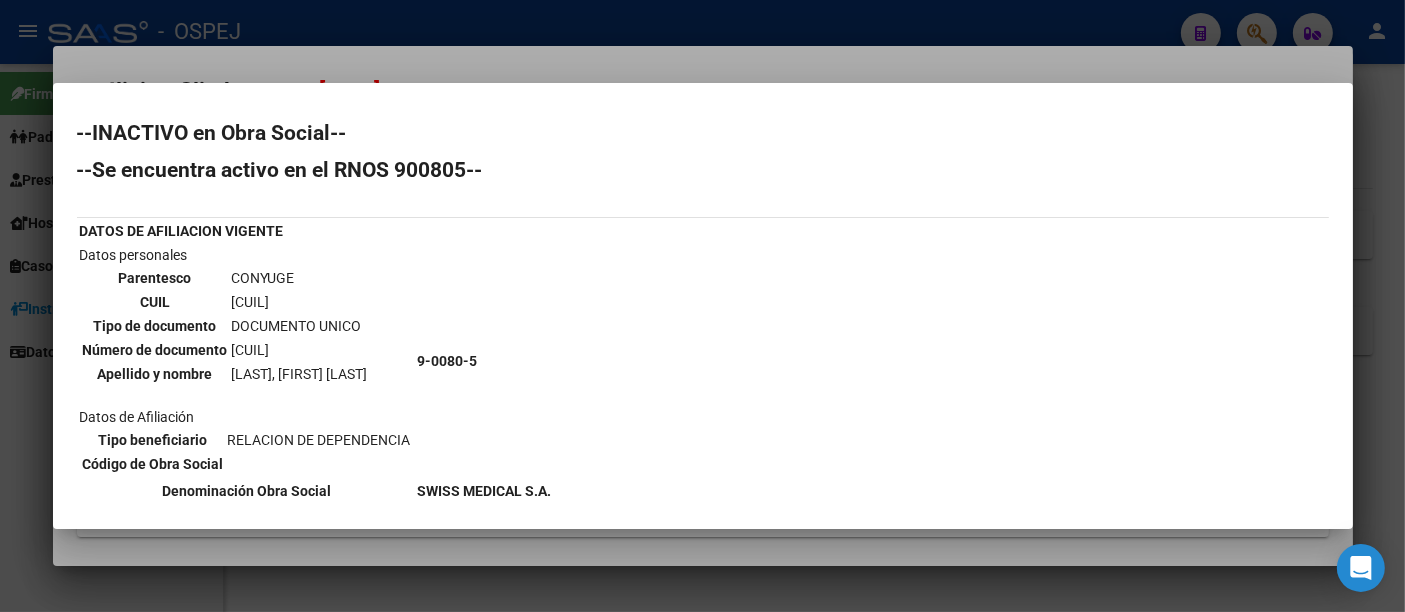 scroll, scrollTop: 0, scrollLeft: 0, axis: both 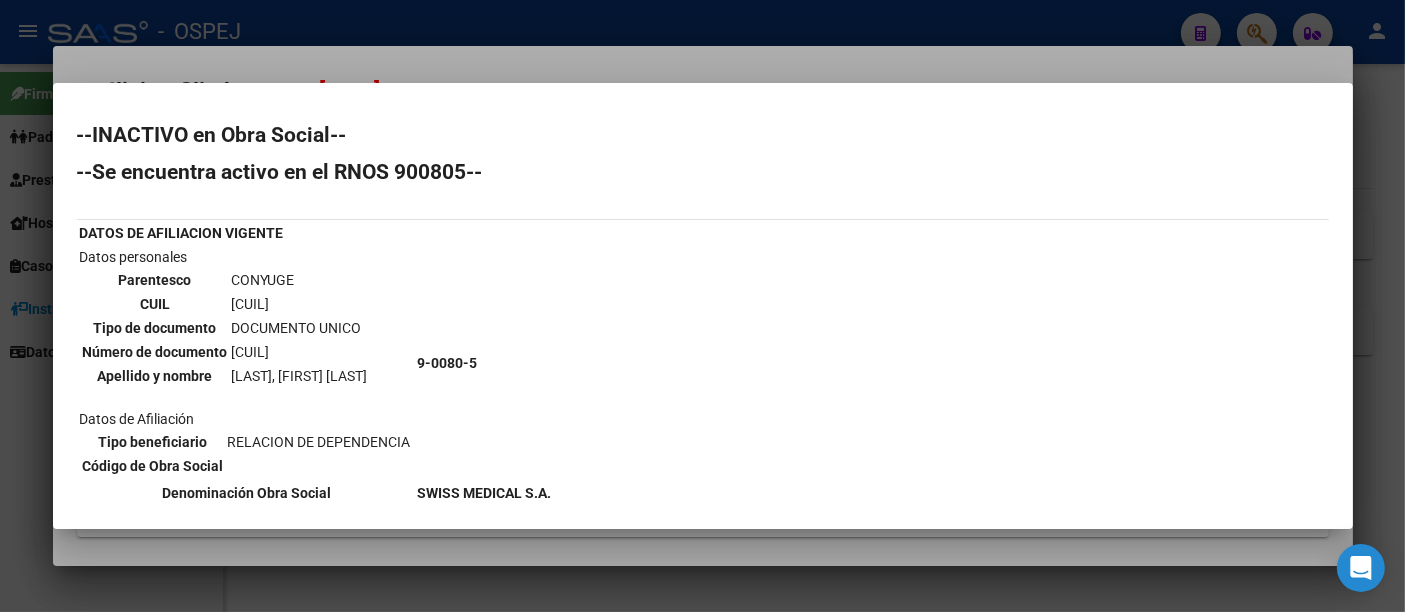 click on "[CUIL]" at bounding box center [300, 304] 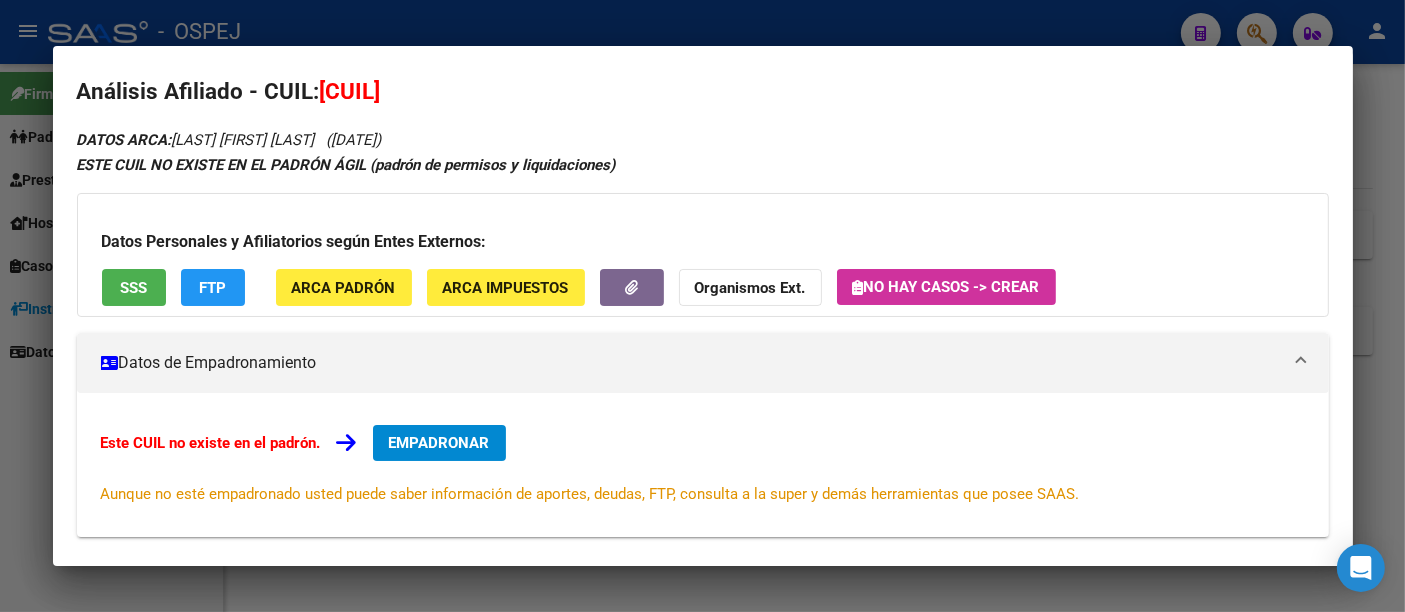 click at bounding box center [702, 306] 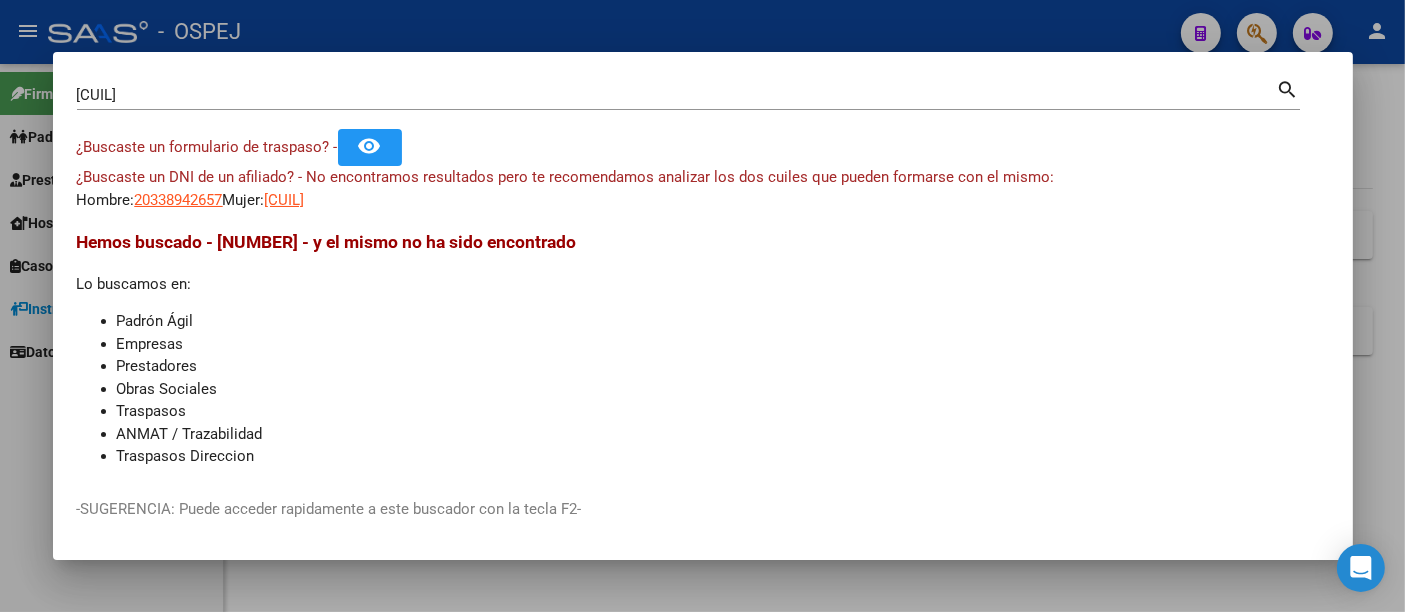 click on "[CUIL]" at bounding box center [677, 95] 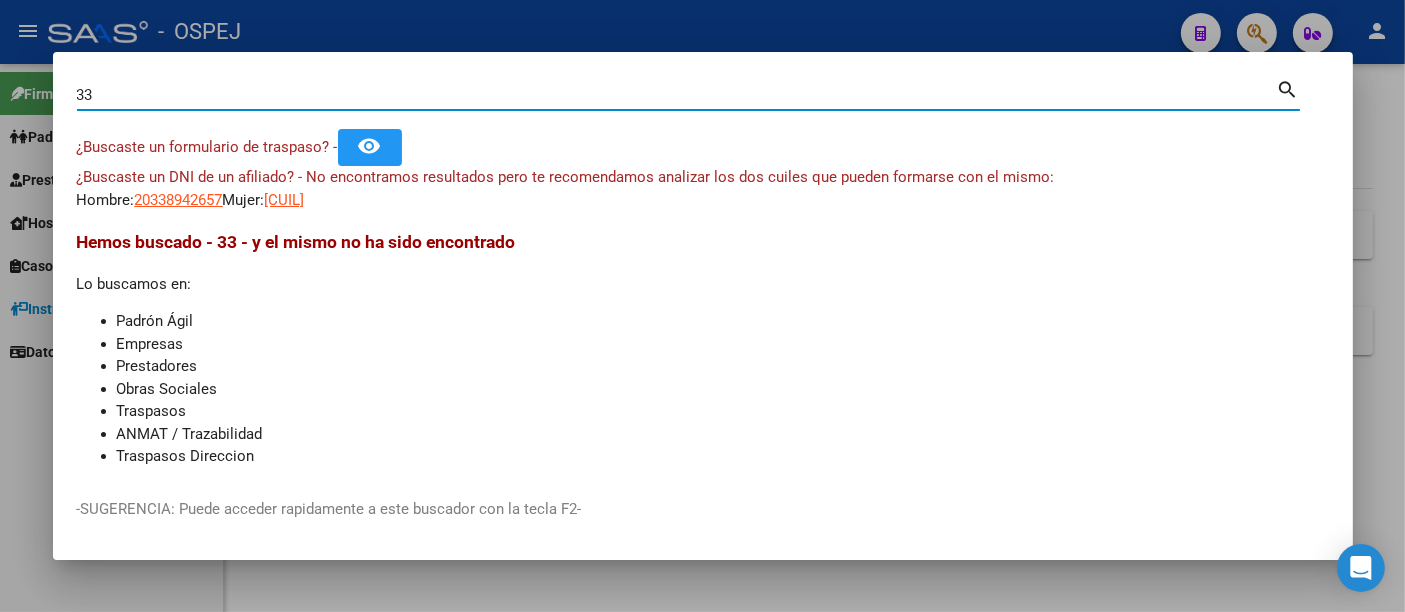 type on "3" 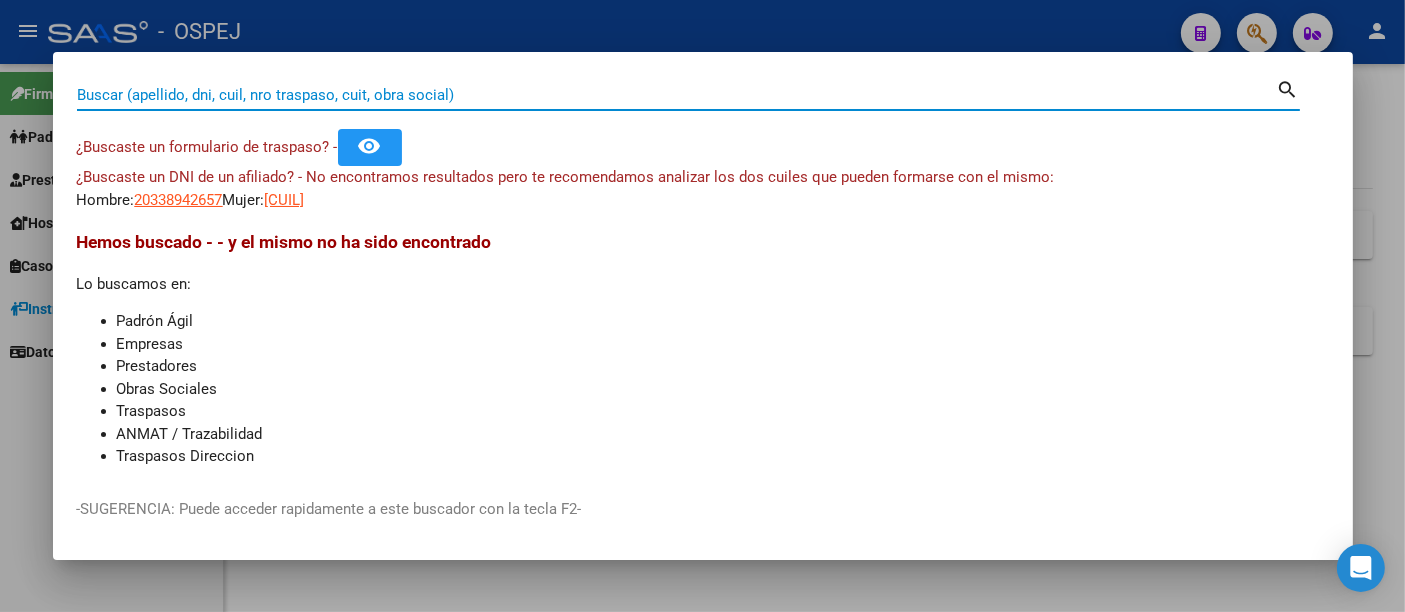 paste on "[NUMBER]" 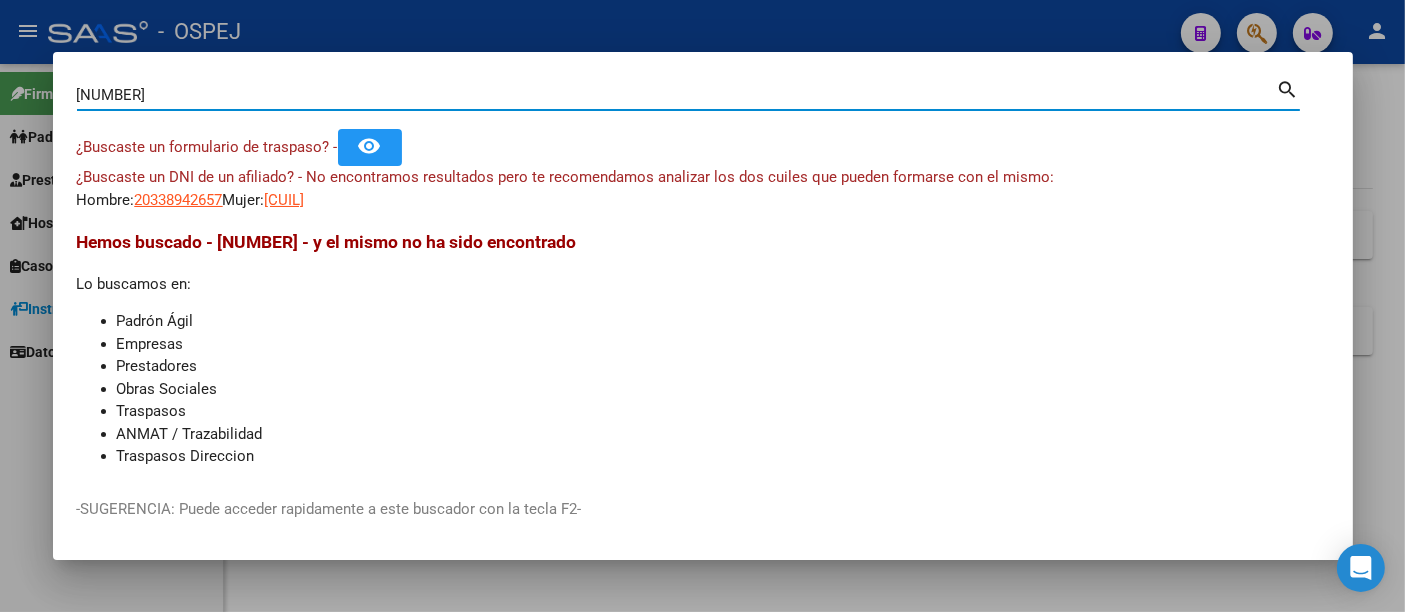 type on "[NUMBER]" 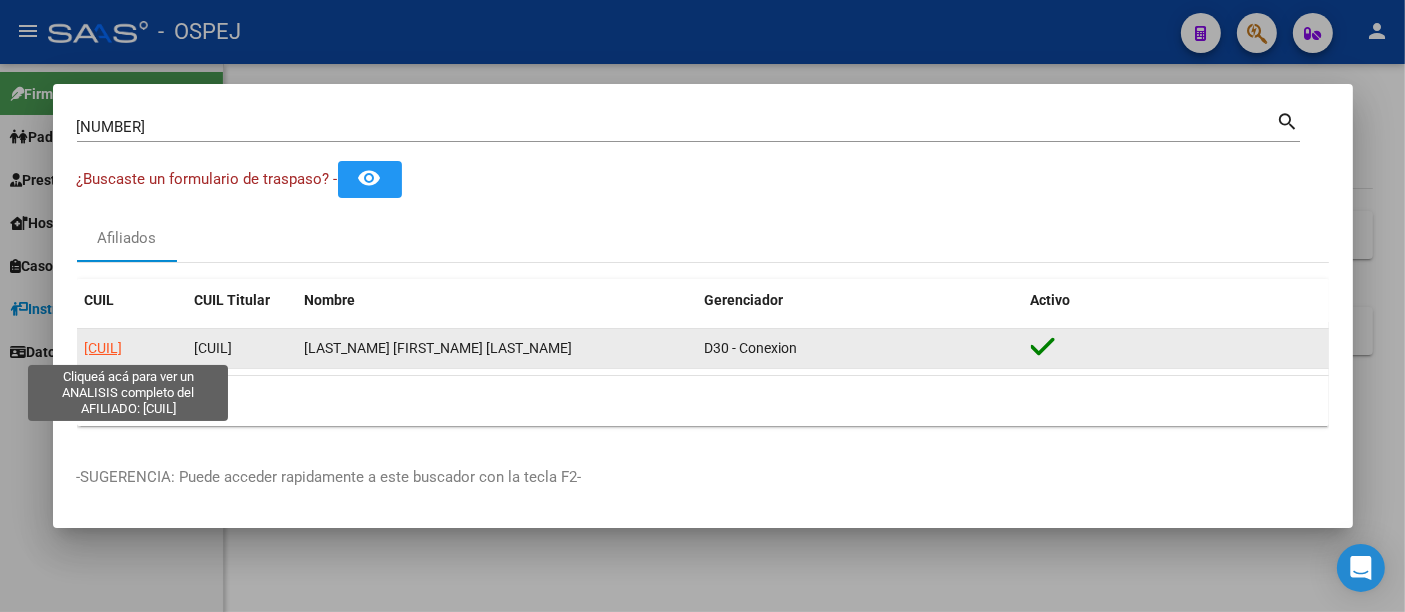 click on "[CUIL]" 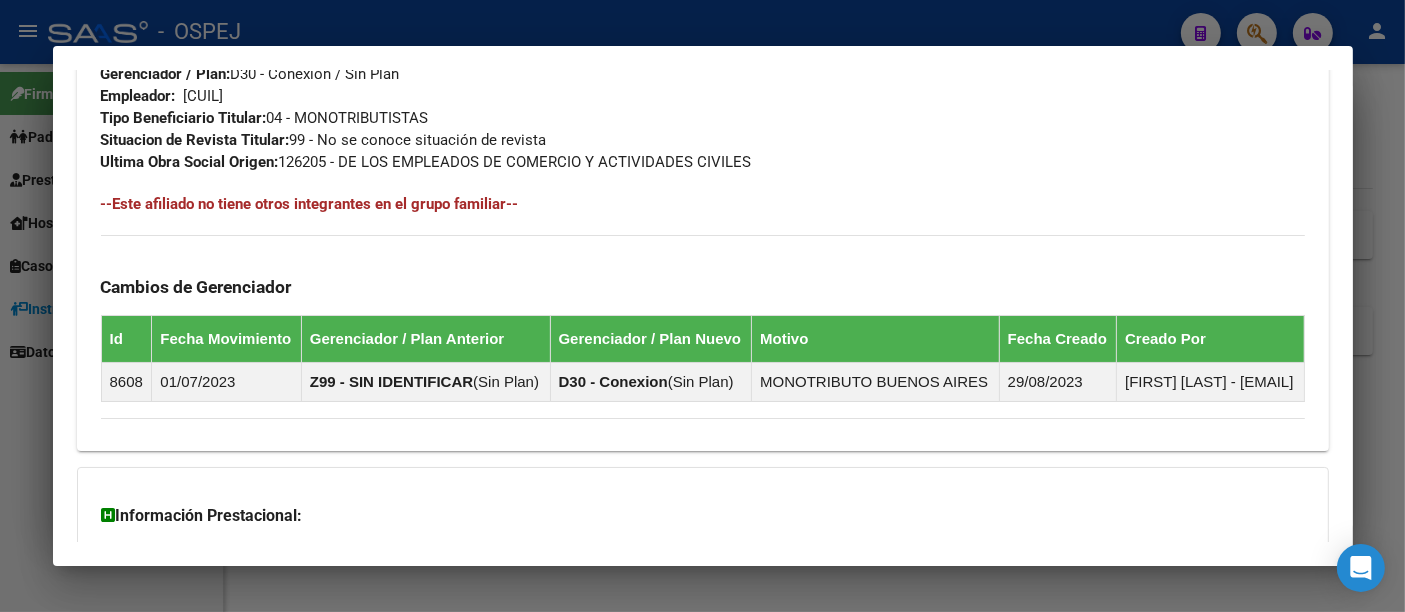 scroll, scrollTop: 1211, scrollLeft: 0, axis: vertical 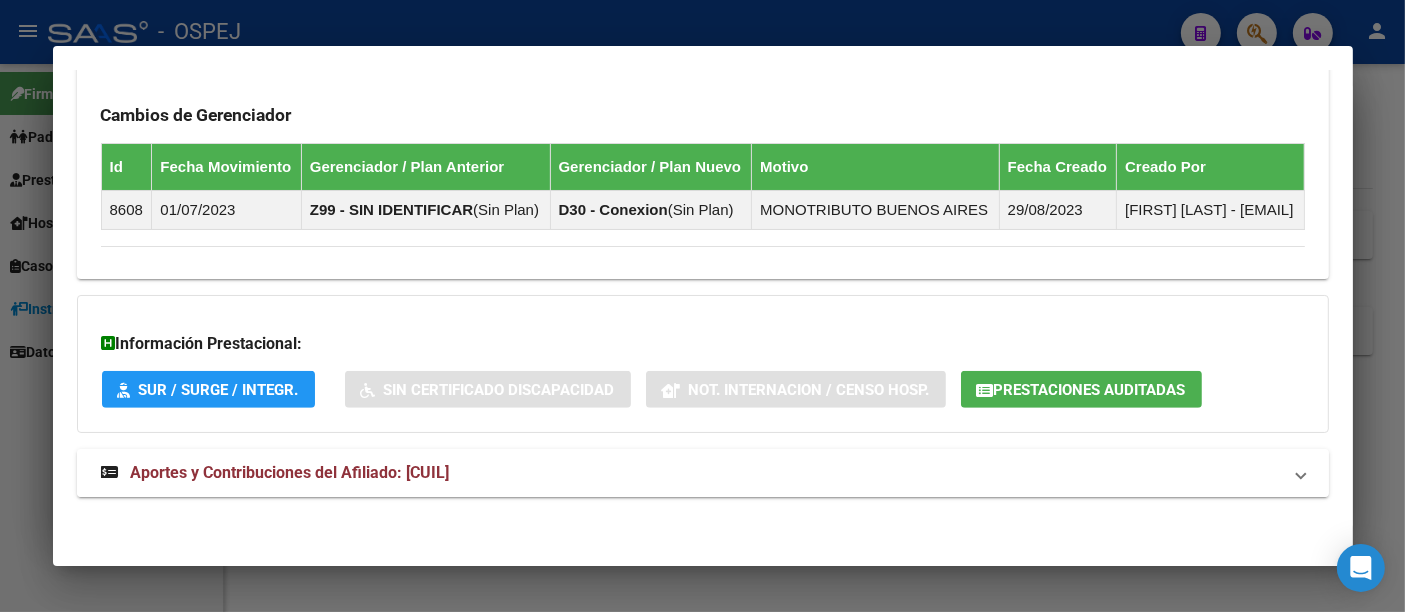 click on "Aportes y Contribuciones del Afiliado: [CUIL]" at bounding box center (290, 472) 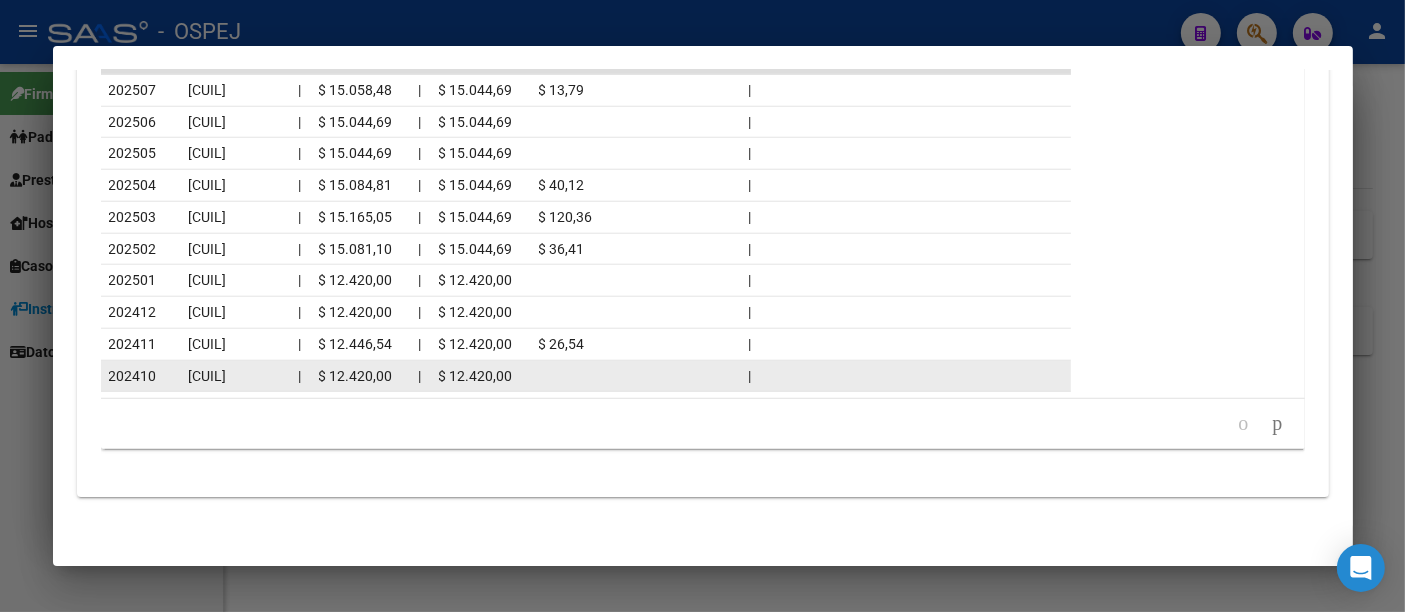 scroll, scrollTop: 2105, scrollLeft: 0, axis: vertical 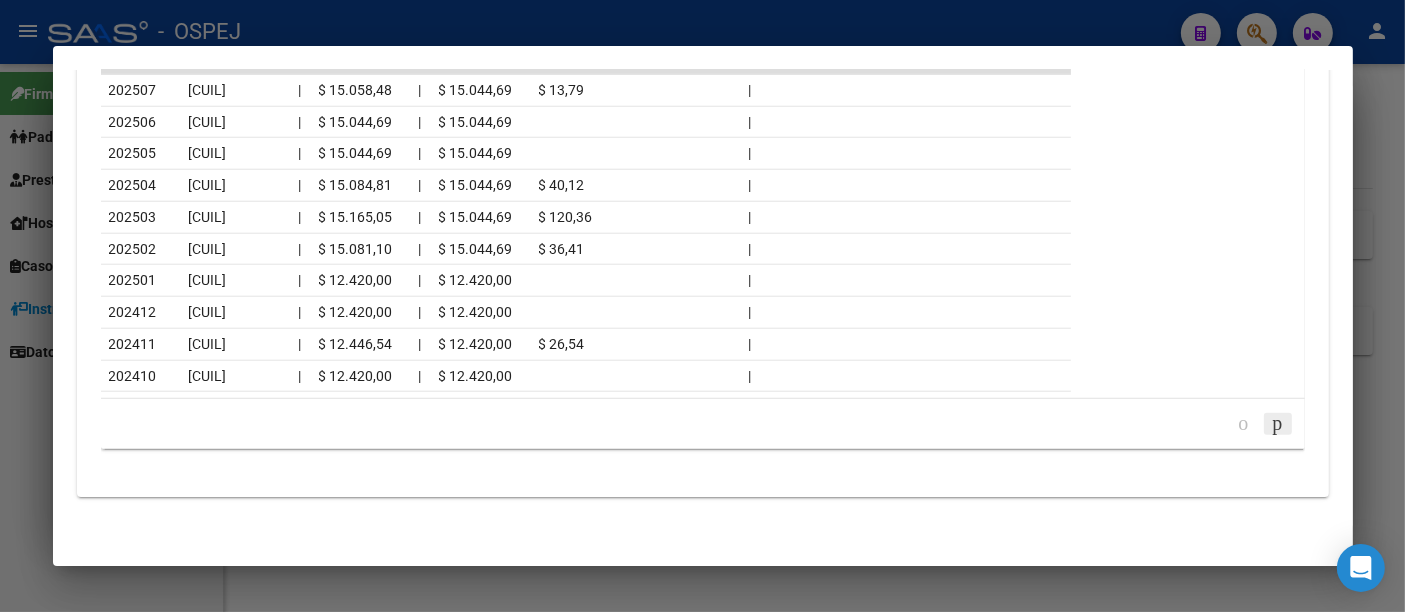 click 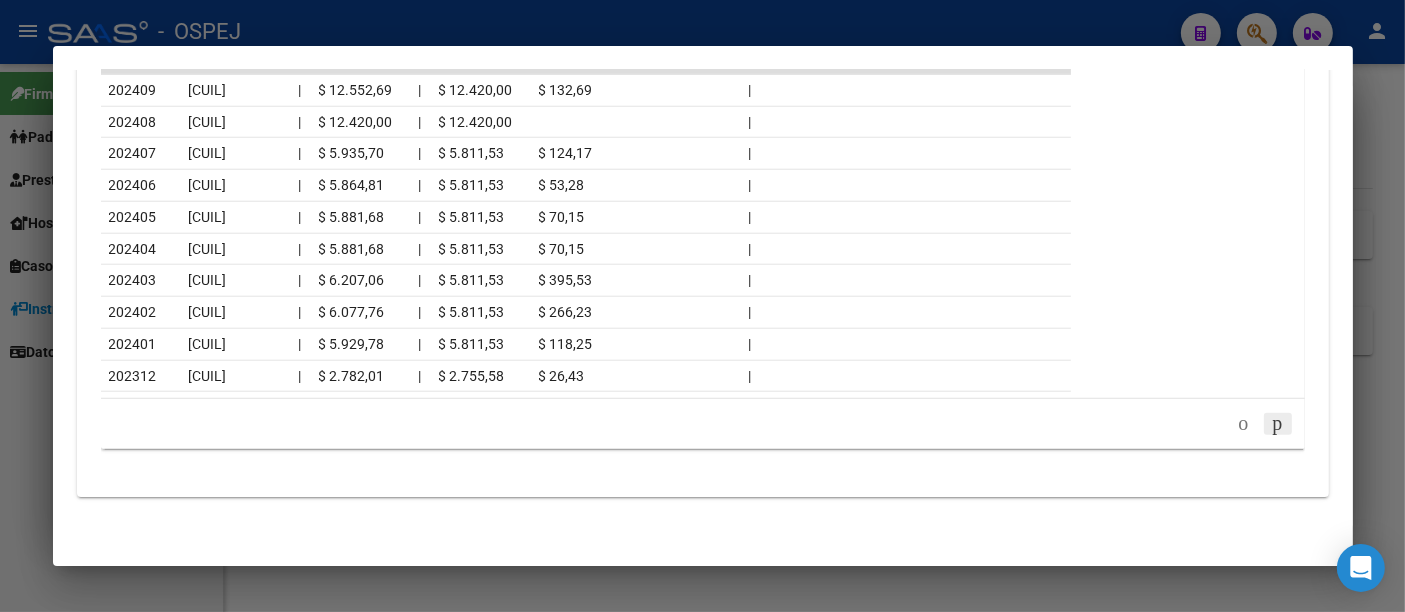 scroll, scrollTop: 2105, scrollLeft: 0, axis: vertical 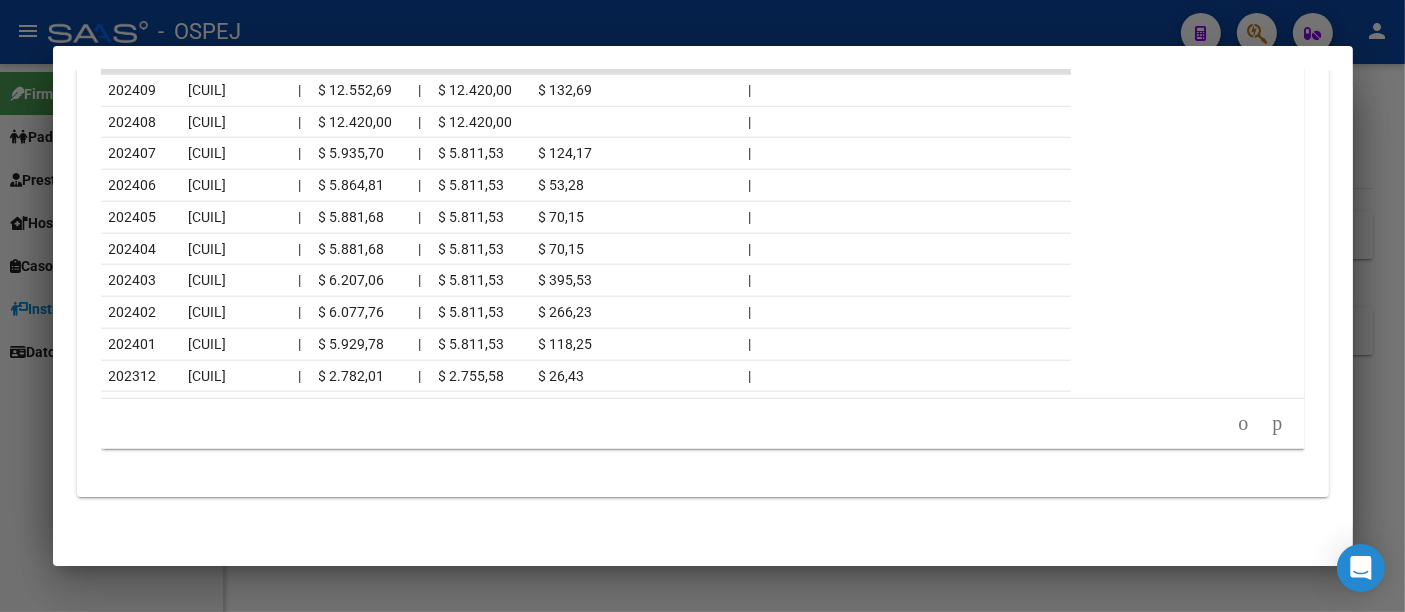 click at bounding box center [702, 306] 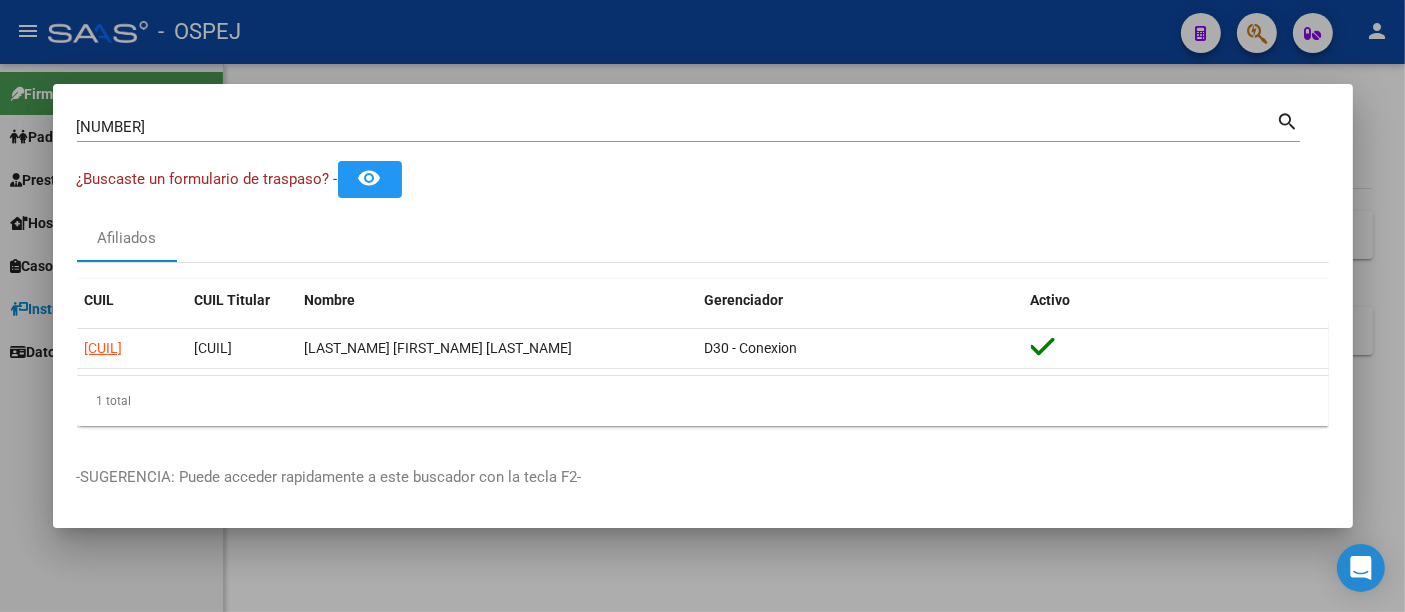 click at bounding box center (702, 306) 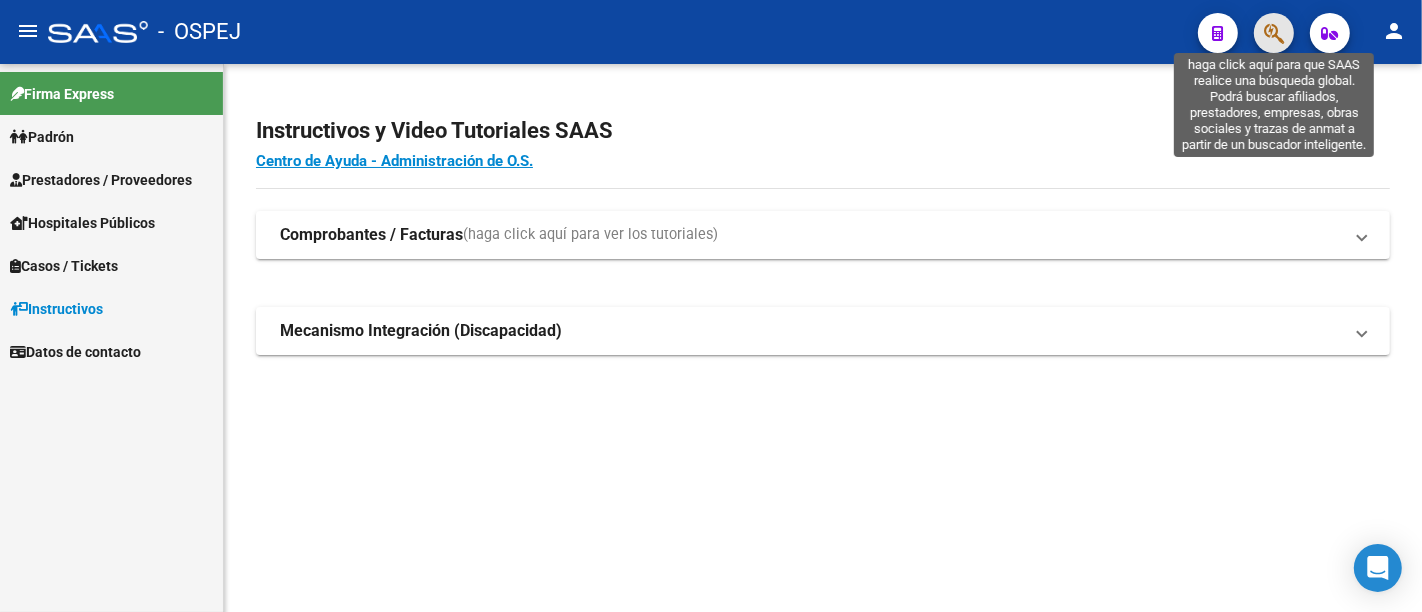click 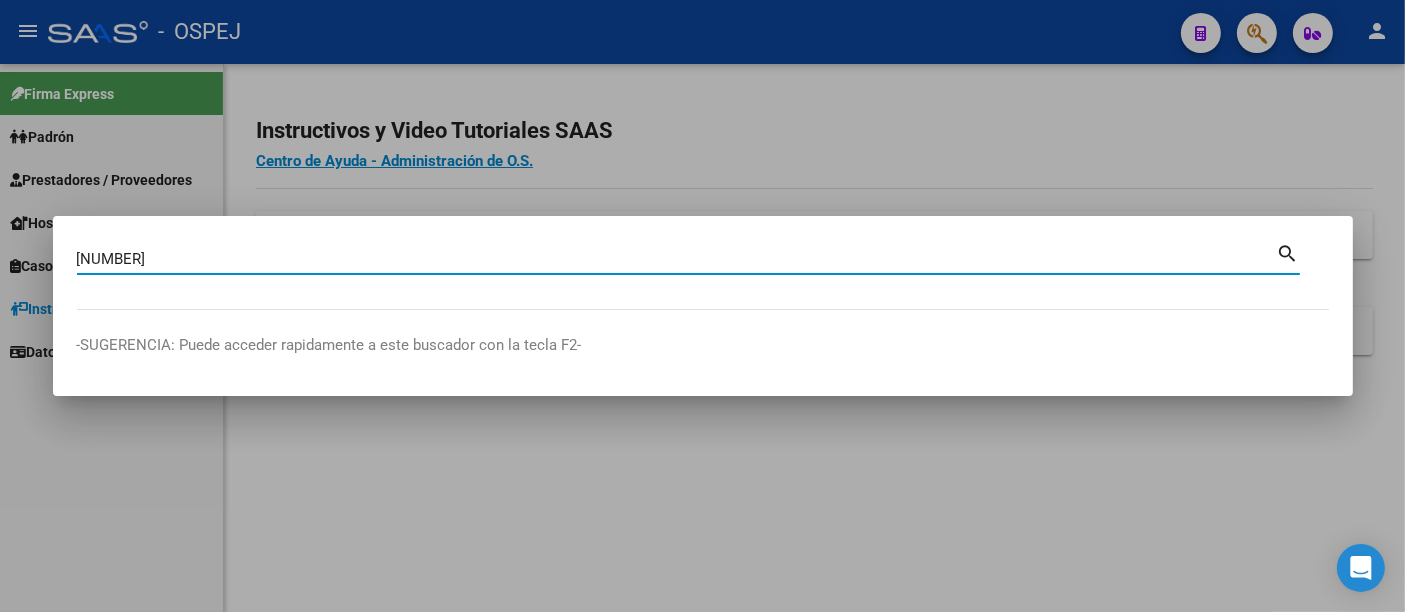 type on "[NUMBER]" 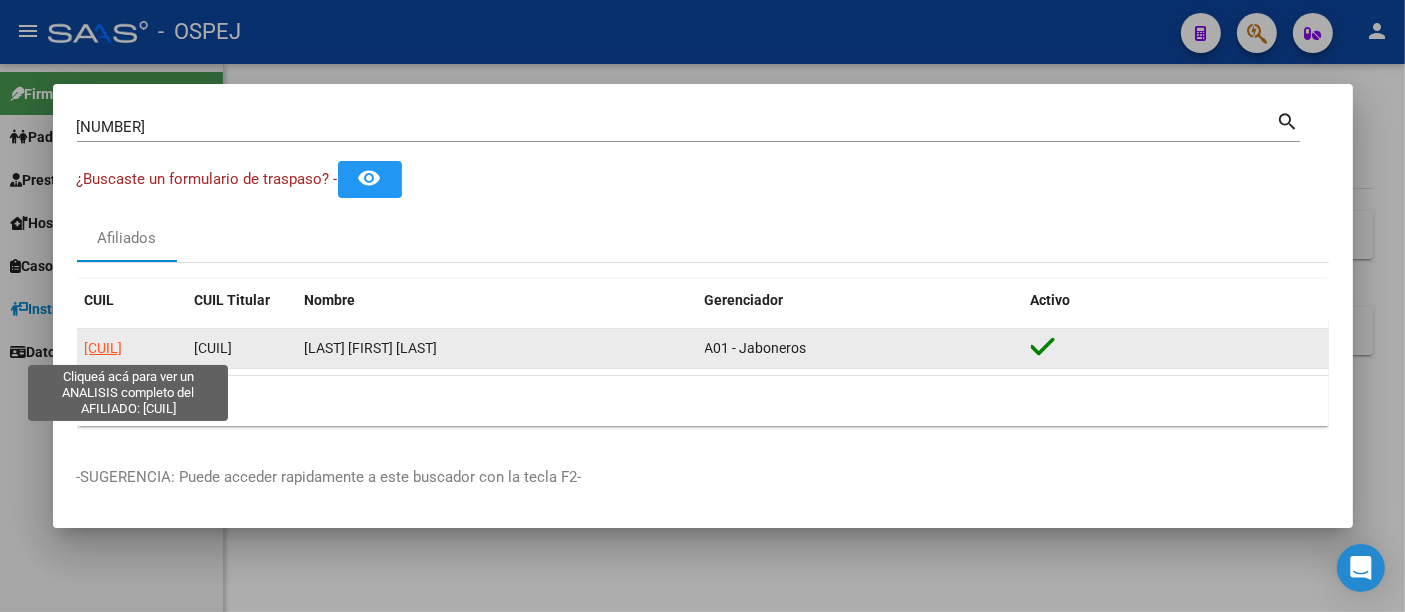 click on "[CUIL]" 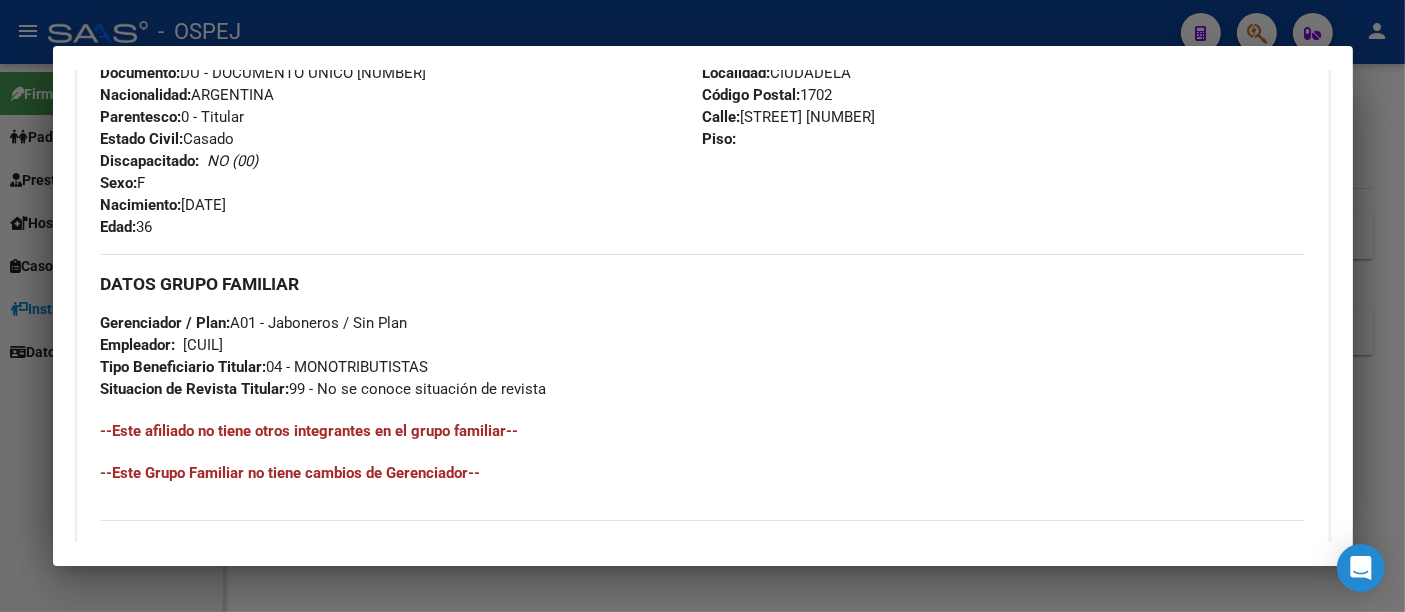 scroll, scrollTop: 1022, scrollLeft: 0, axis: vertical 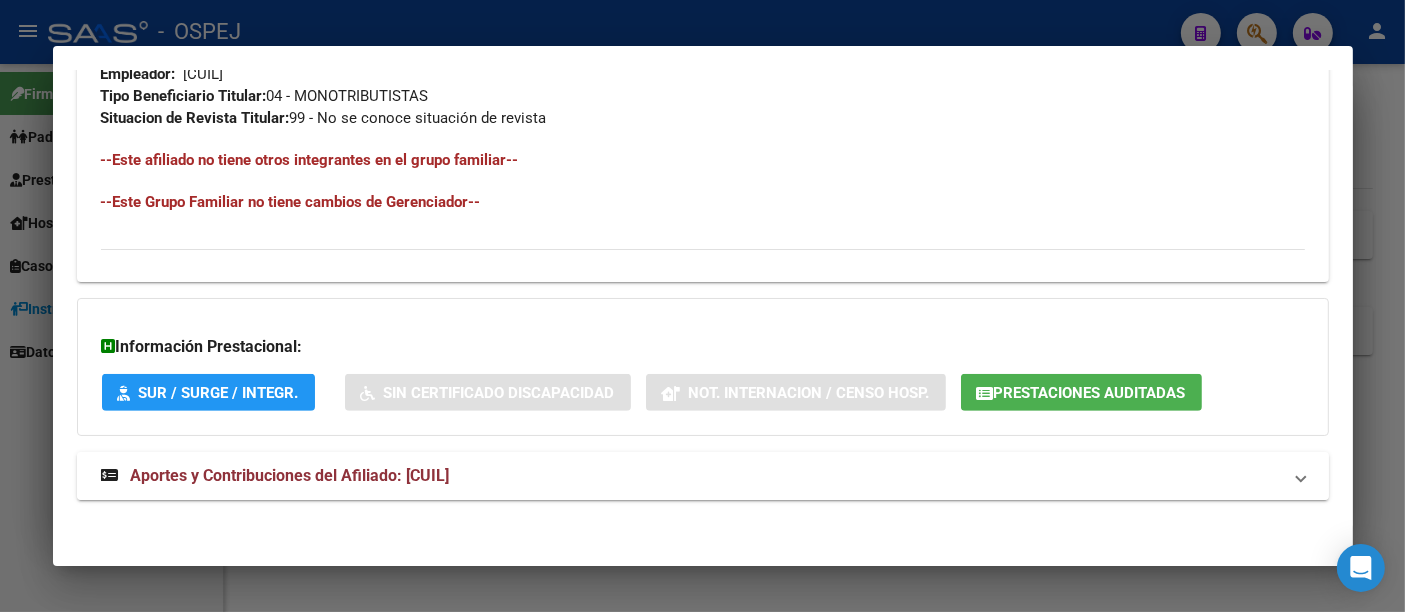 click on "Aportes y Contribuciones del Afiliado: [CUIL]" at bounding box center [290, 475] 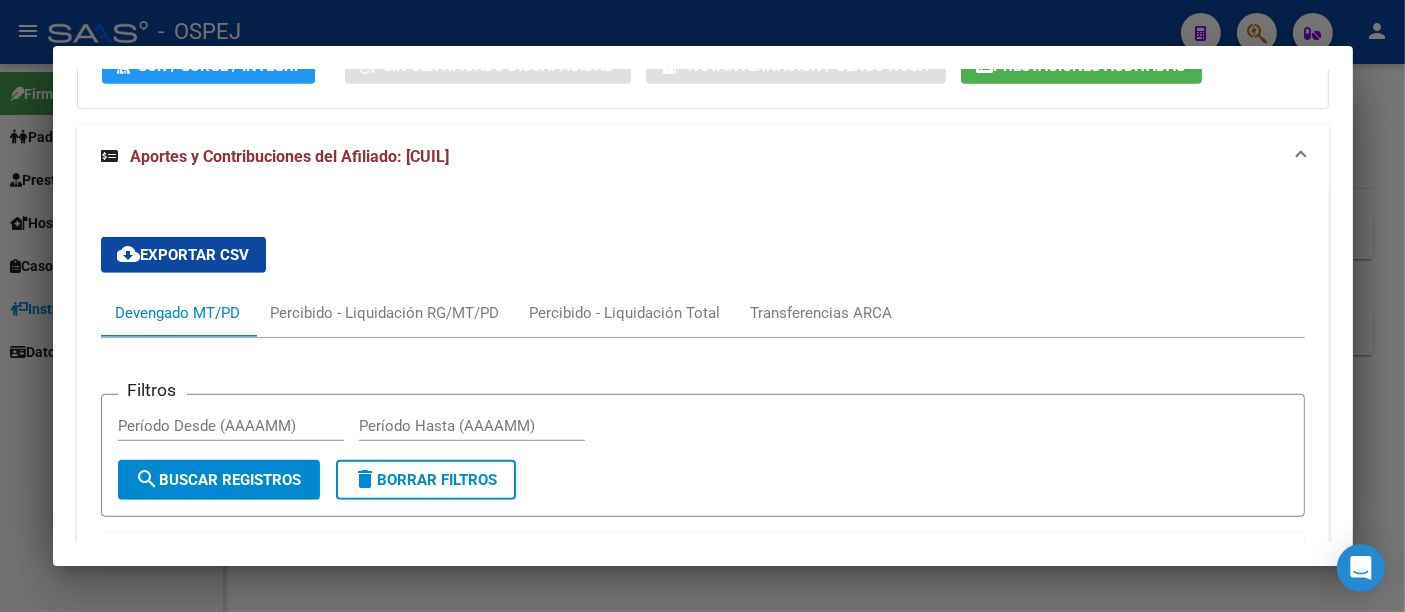 scroll, scrollTop: 1567, scrollLeft: 0, axis: vertical 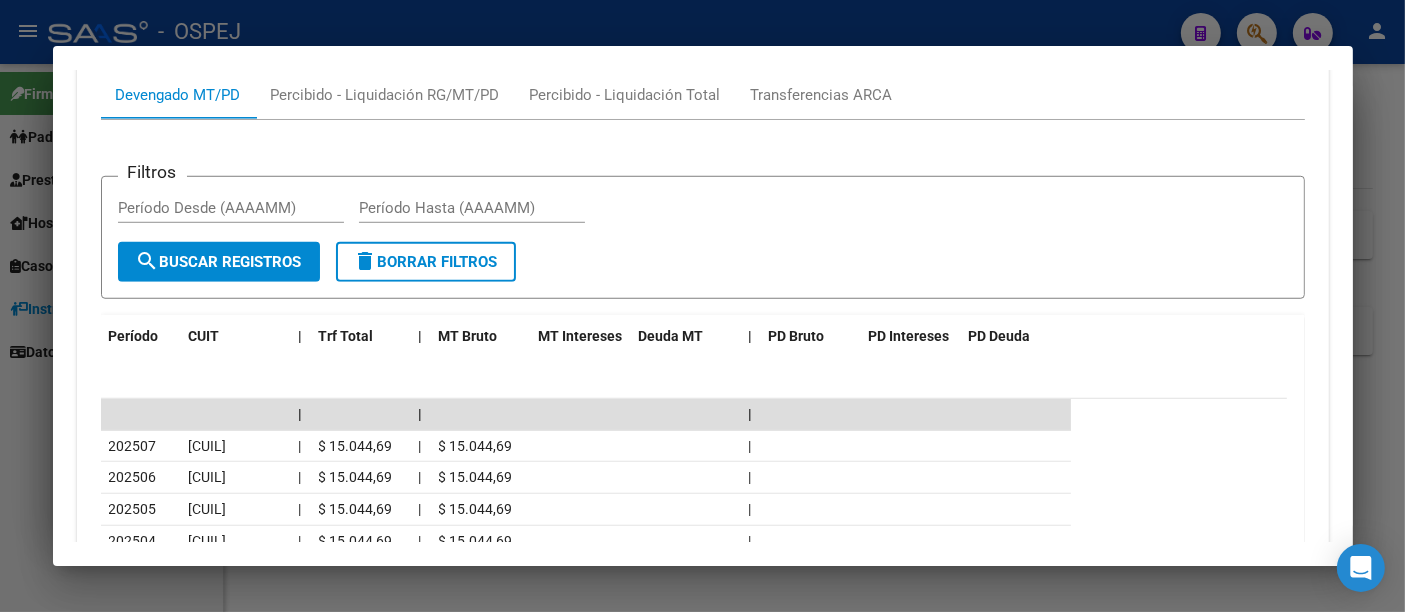 click at bounding box center [702, 306] 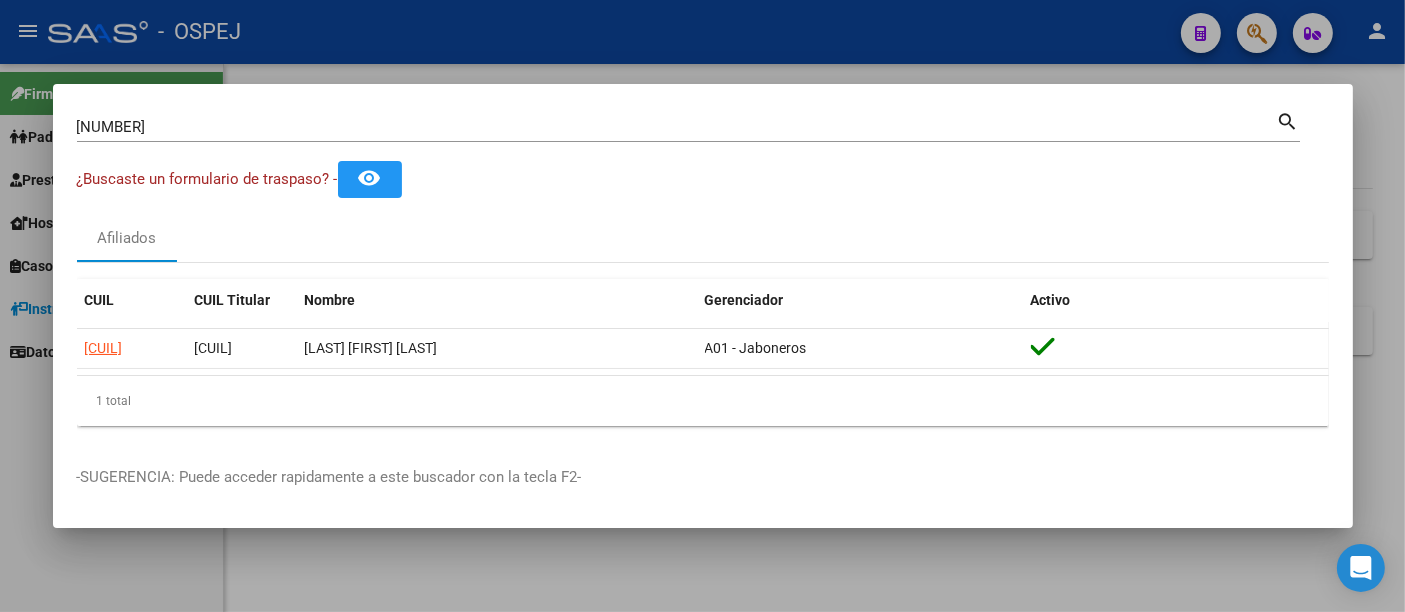 click on "[NUMBER]" at bounding box center (677, 127) 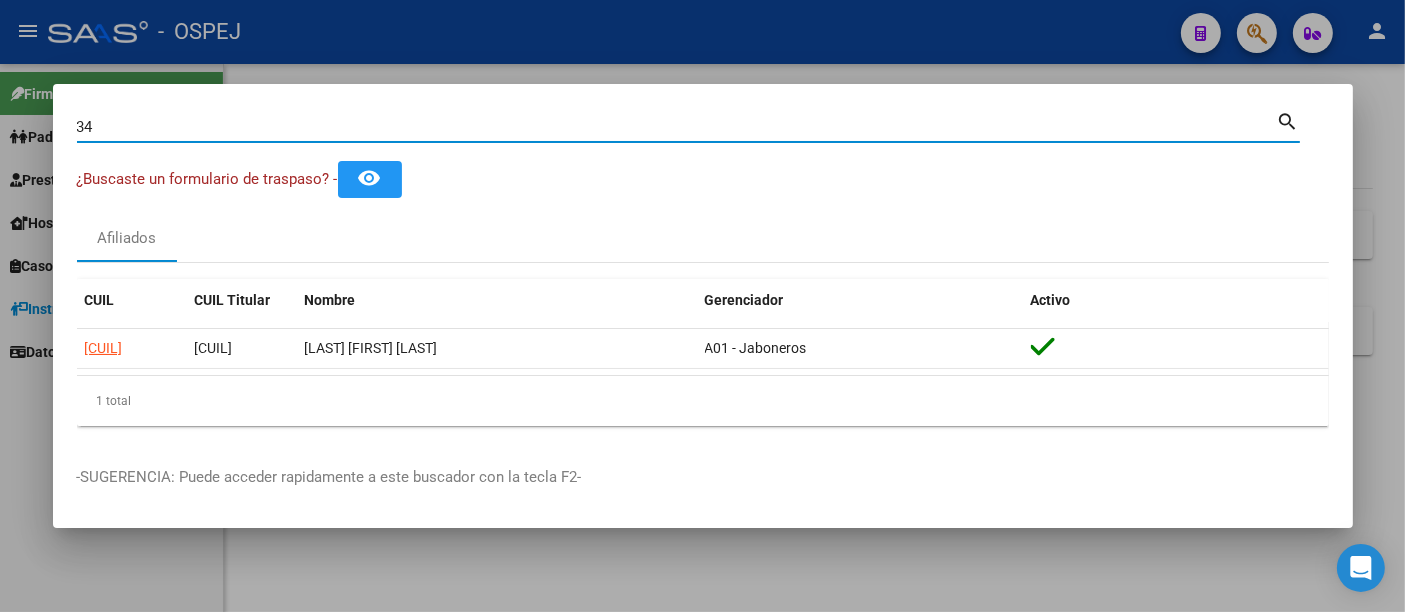 type on "3" 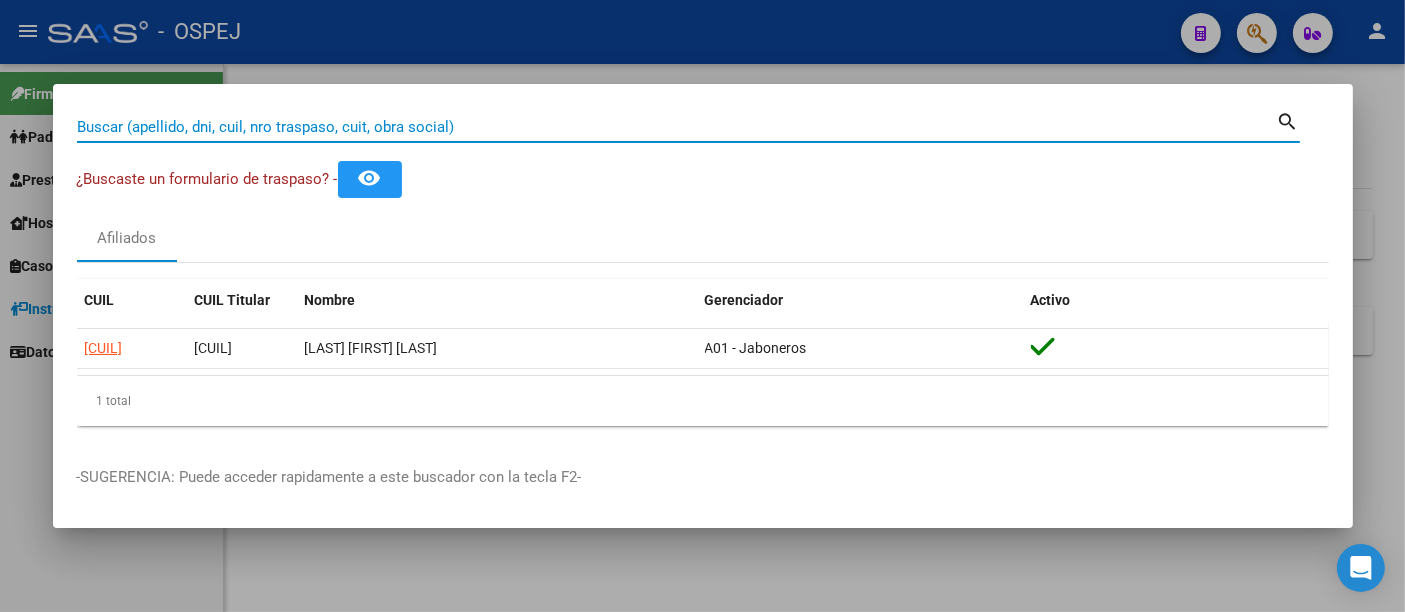 click on "Buscar (apellido, dni, cuil, nro traspaso, cuit, obra social)" at bounding box center (677, 127) 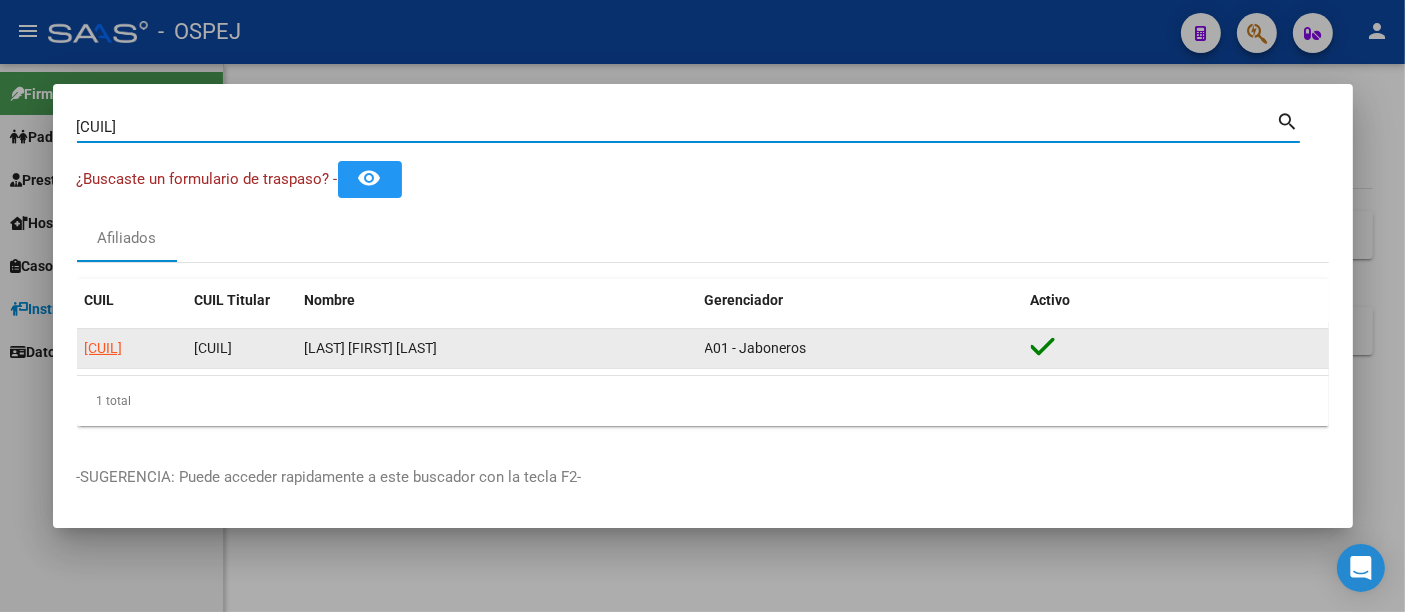 type on "[CUIL]" 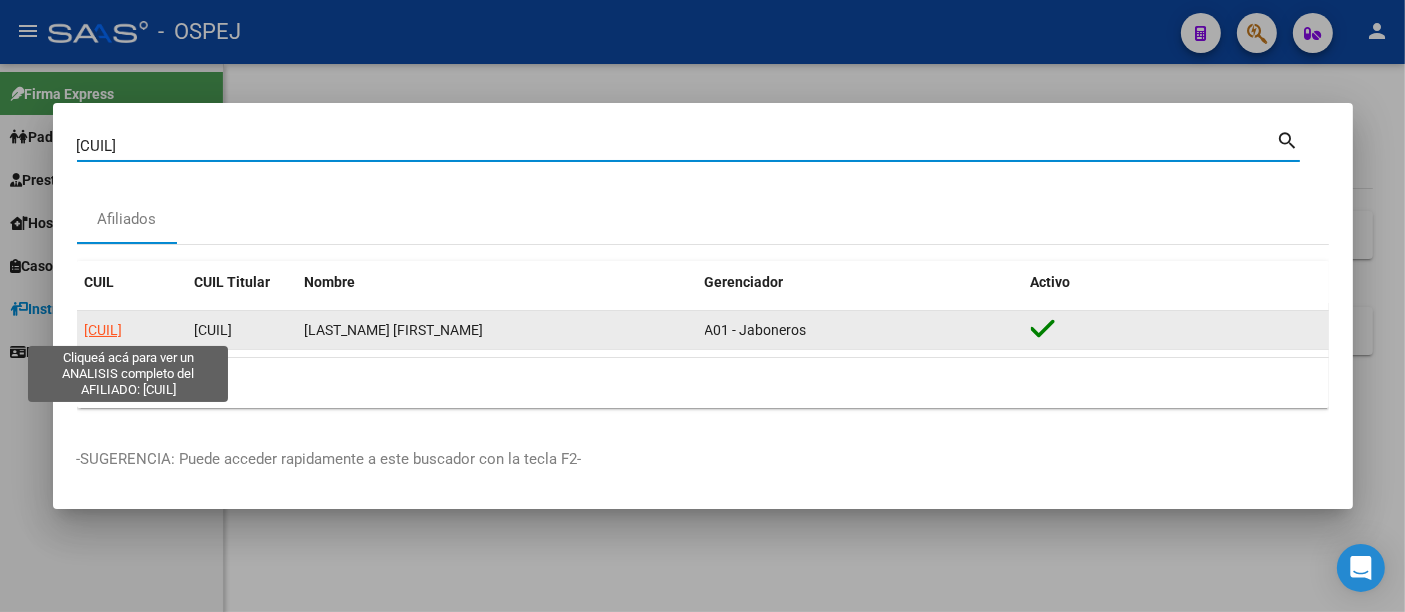 click on "[CUIL]" 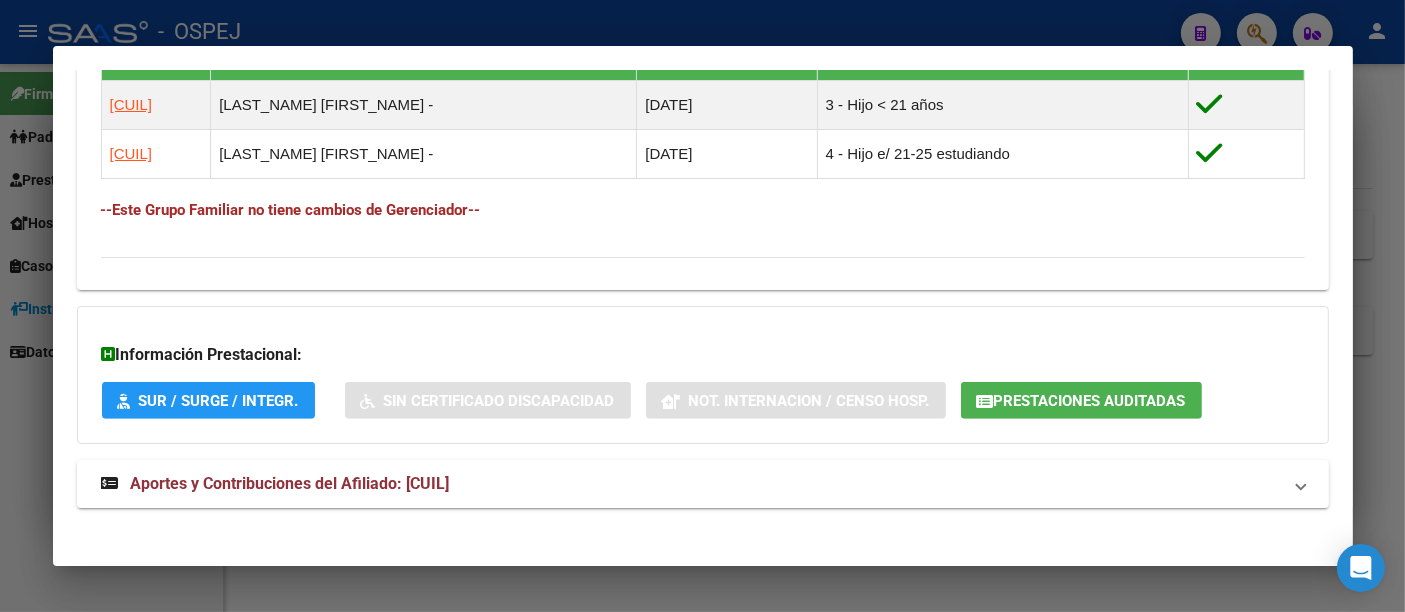 scroll, scrollTop: 1140, scrollLeft: 0, axis: vertical 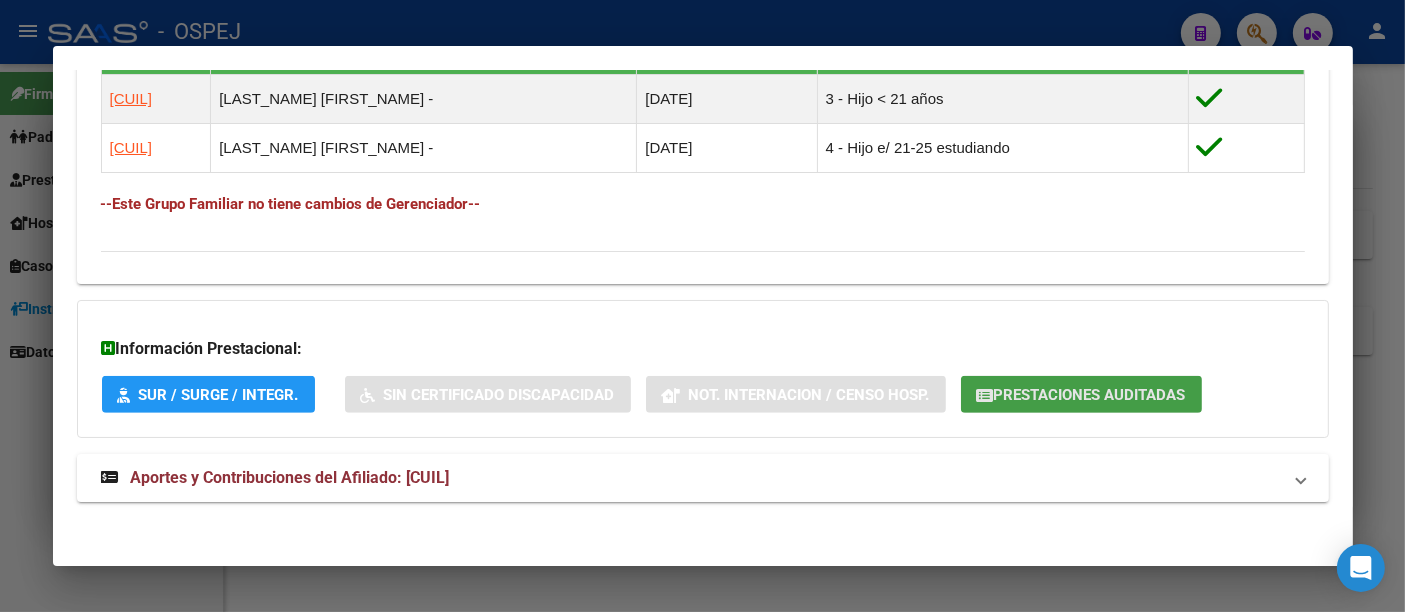 click on "Prestaciones Auditadas" 